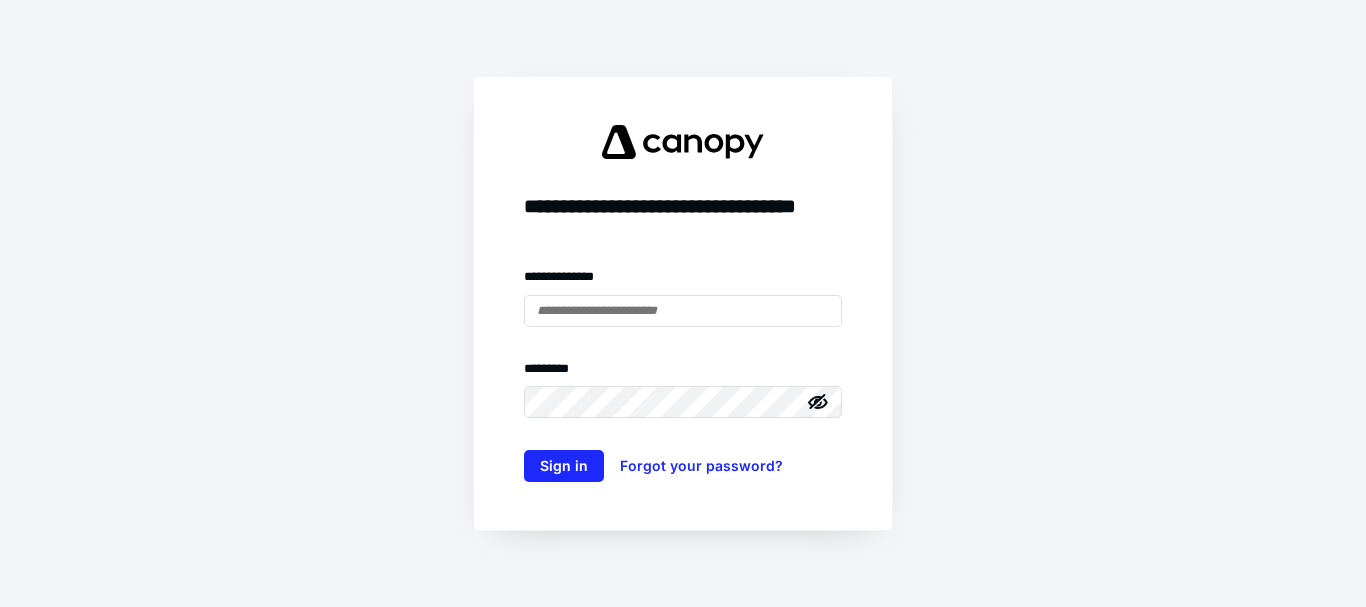 scroll, scrollTop: 0, scrollLeft: 0, axis: both 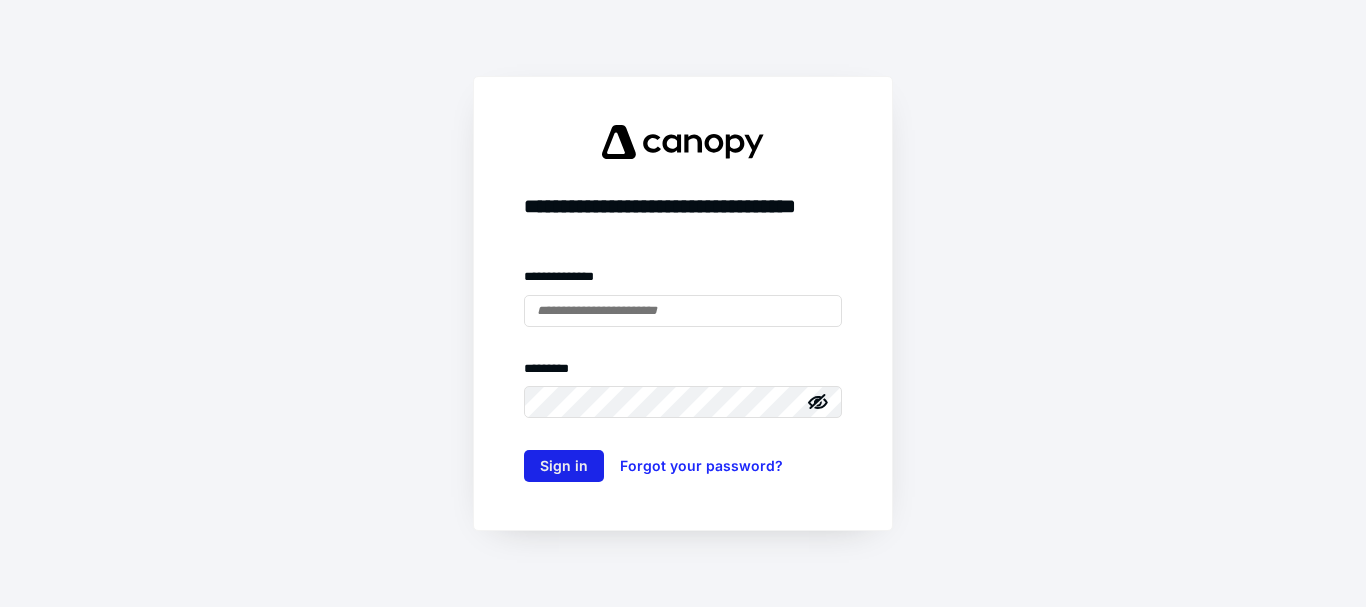 type on "**********" 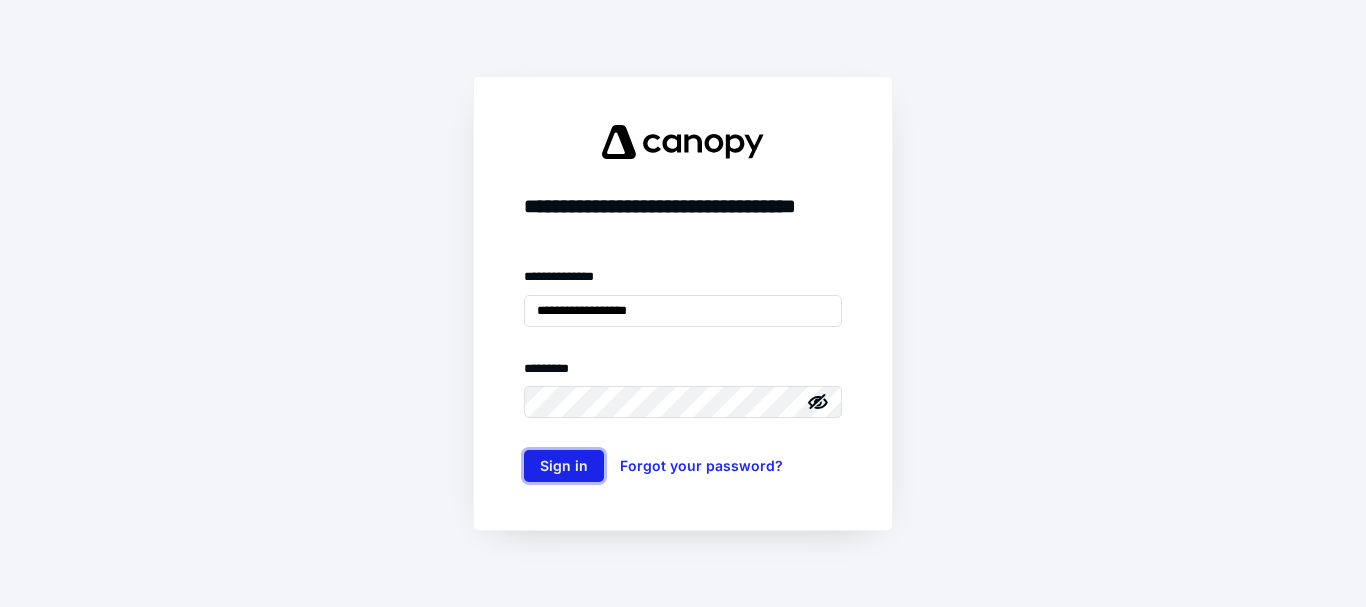 click on "Sign in" at bounding box center [564, 466] 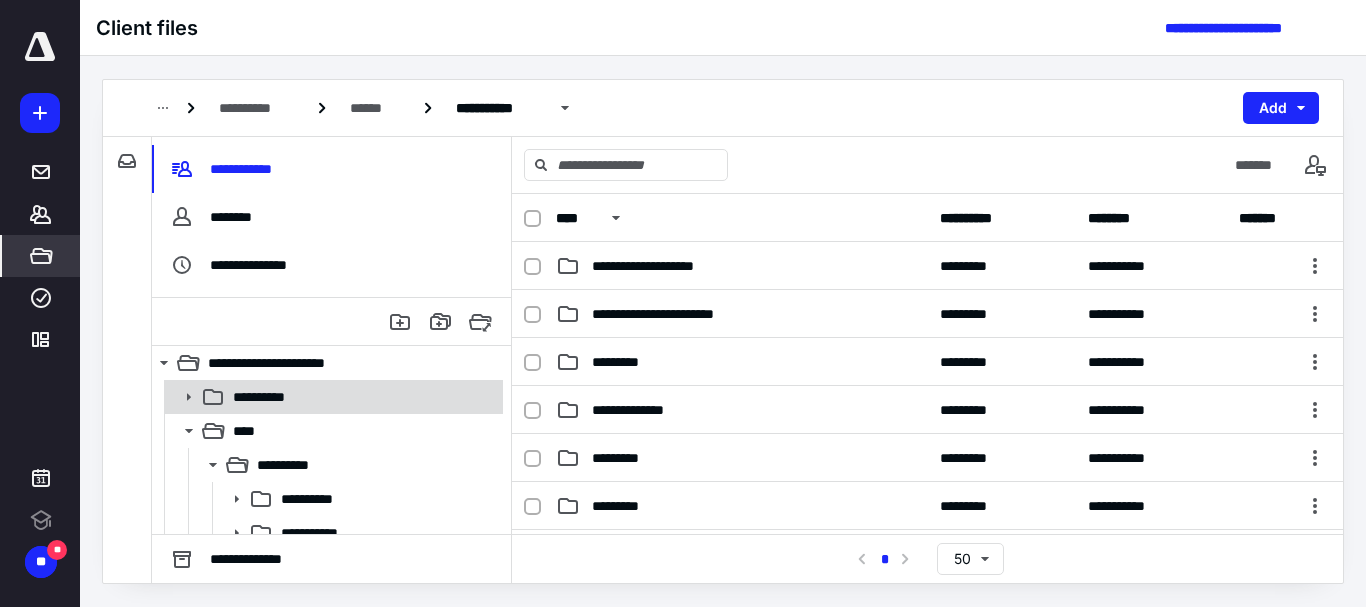 scroll, scrollTop: 0, scrollLeft: 0, axis: both 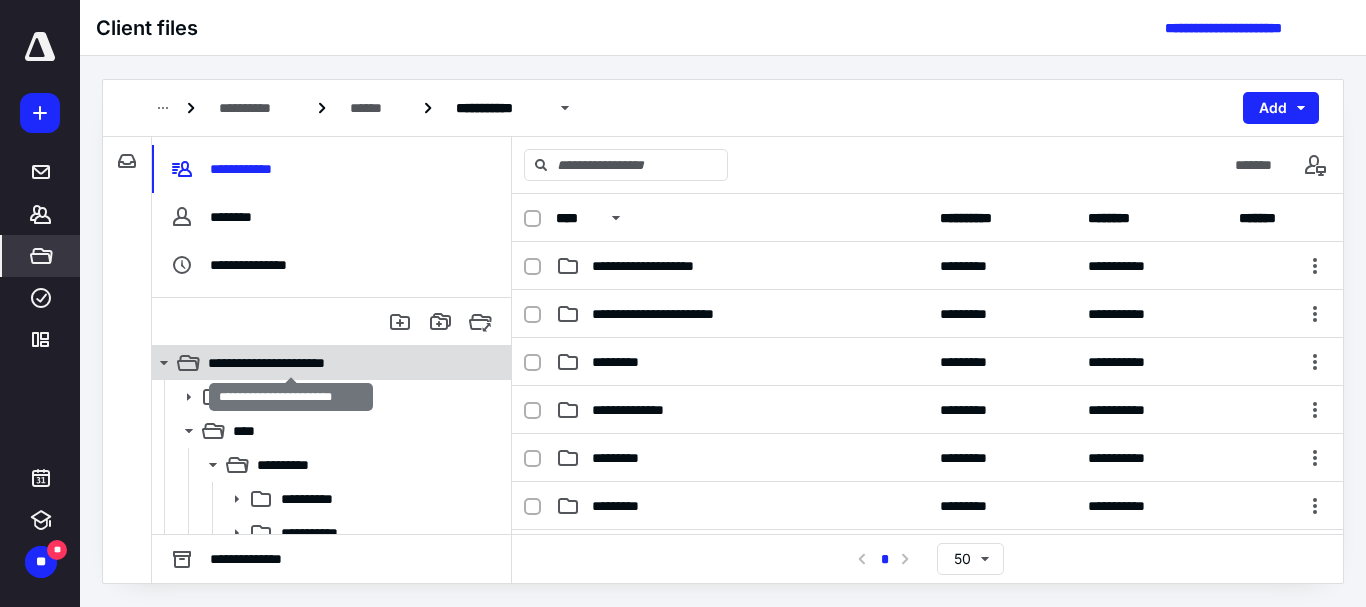 click on "**********" at bounding box center (291, 363) 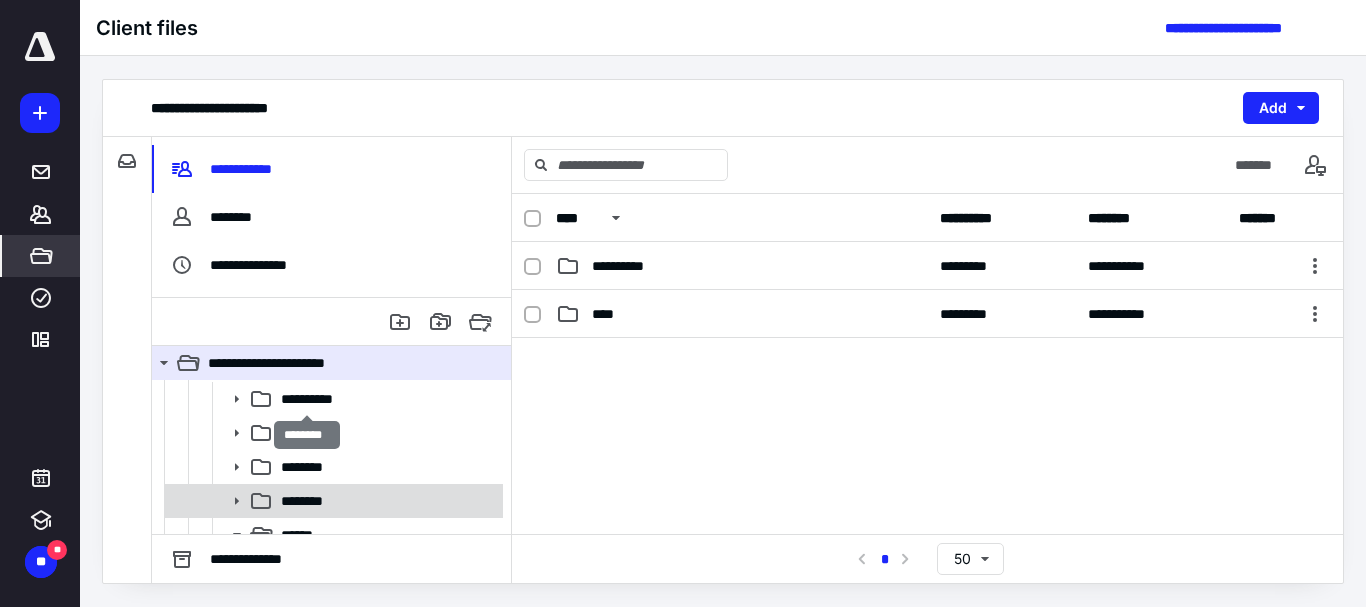 scroll, scrollTop: 200, scrollLeft: 0, axis: vertical 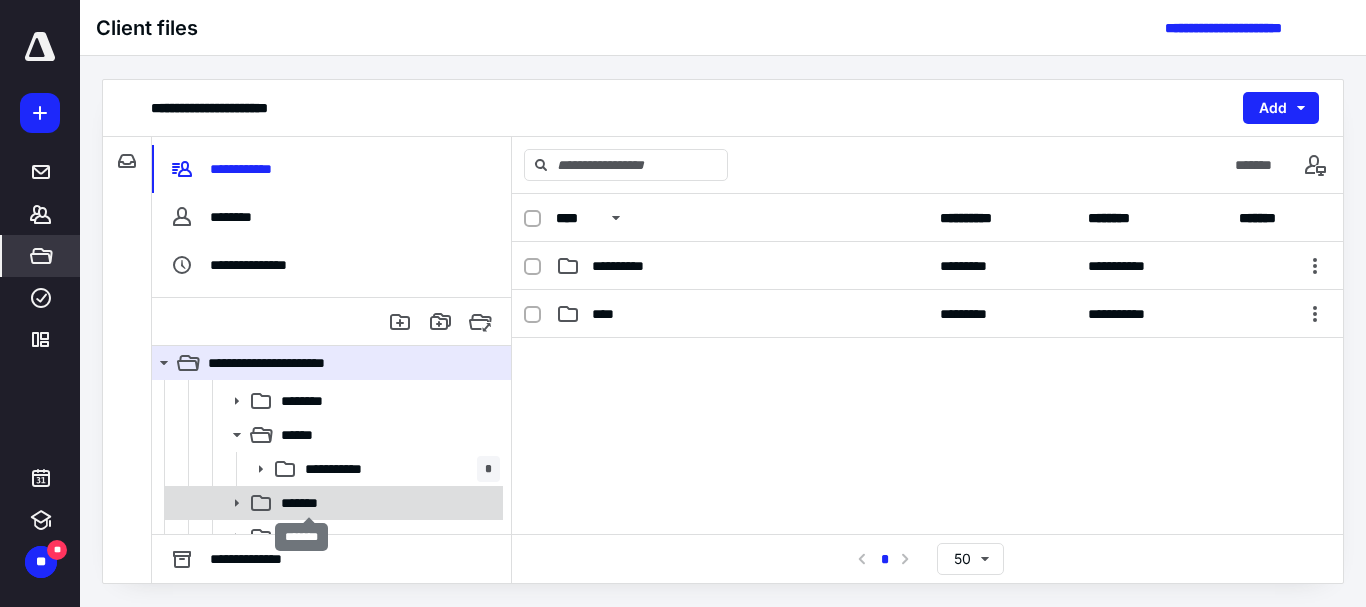click on "*******" at bounding box center (308, 503) 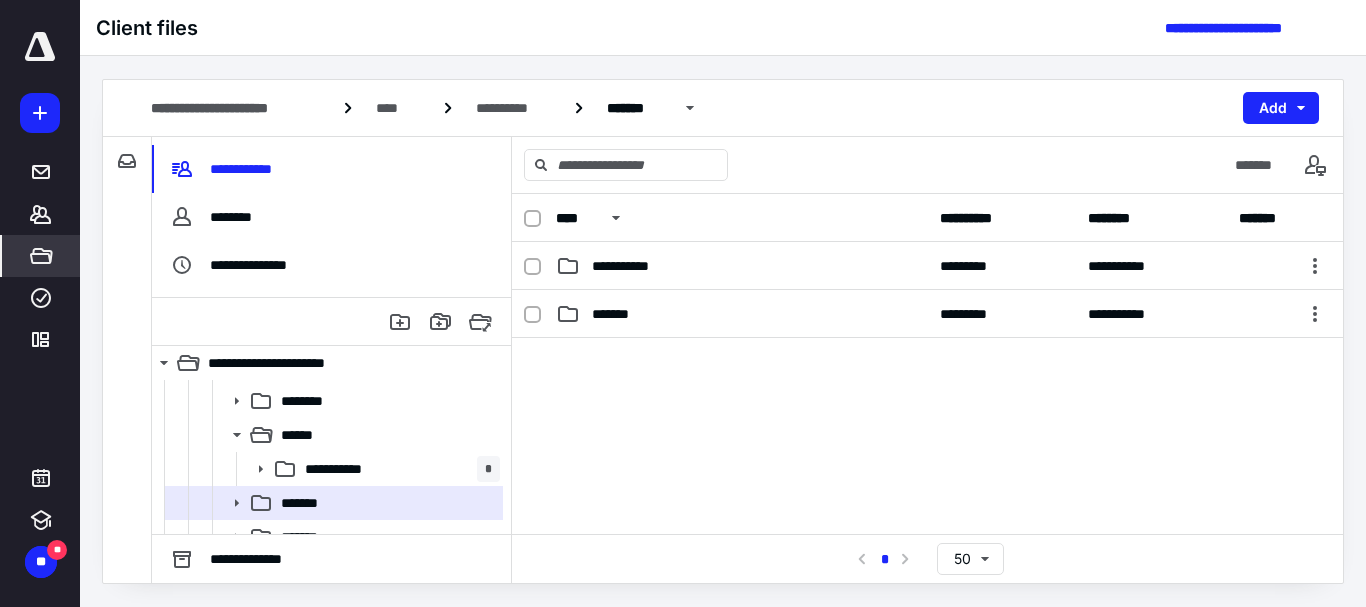 click at bounding box center (927, 488) 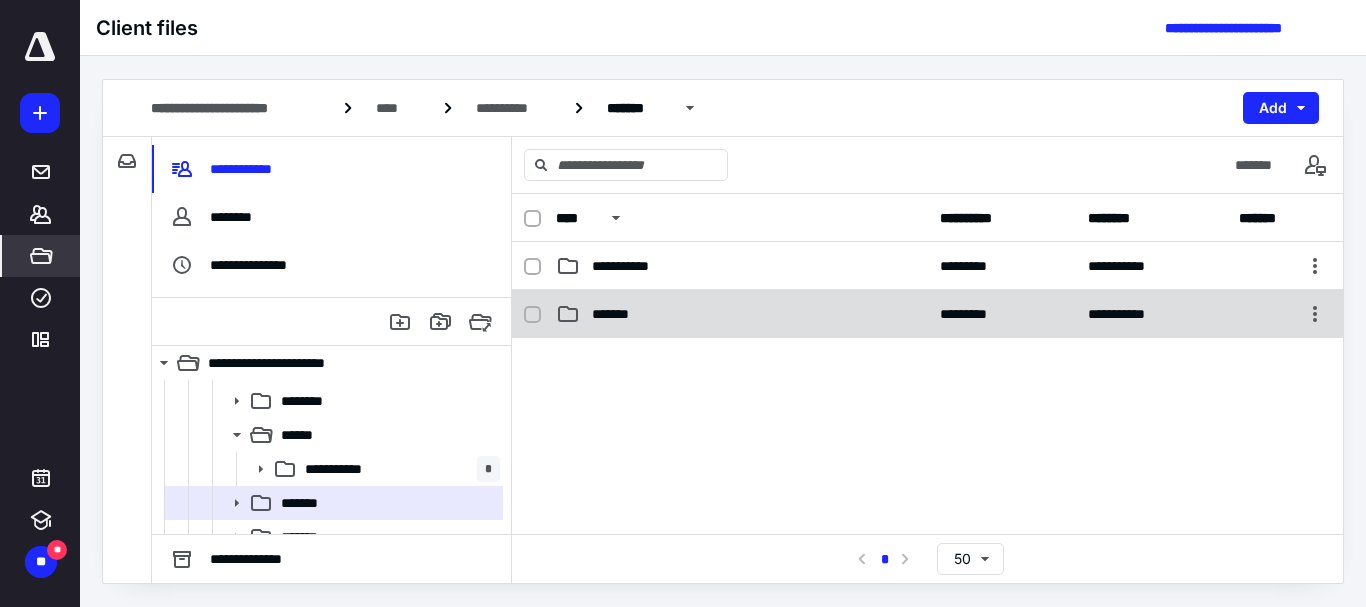 click on "**********" at bounding box center [927, 314] 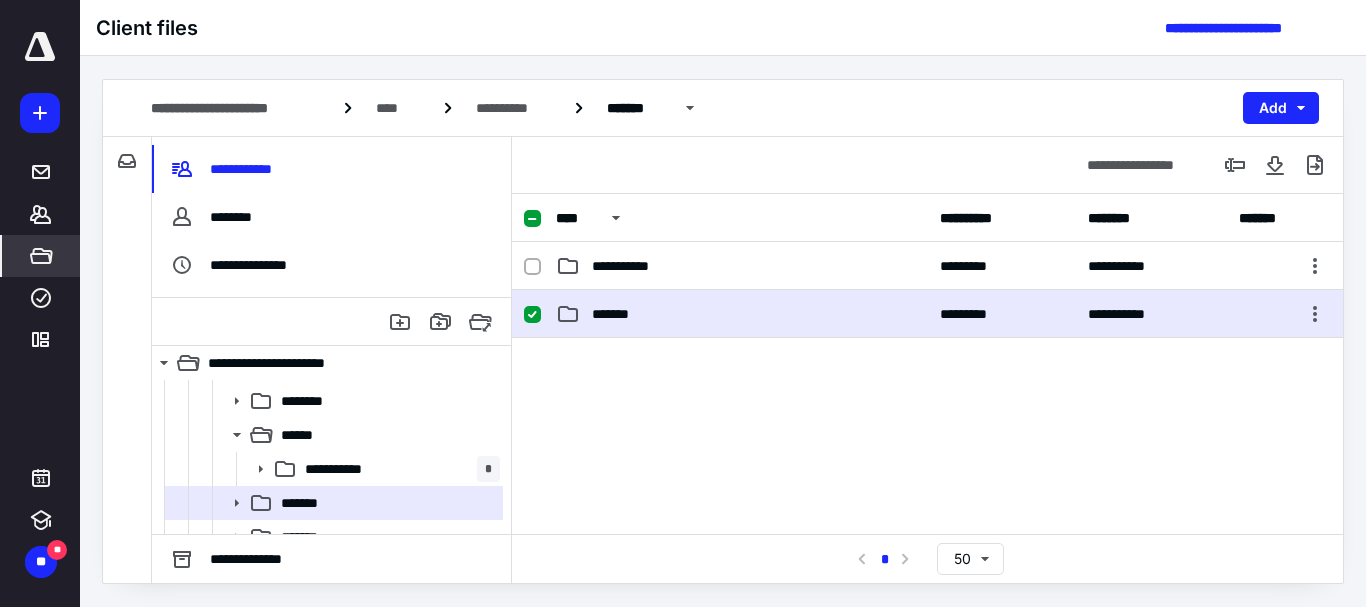 click on "**********" at bounding box center [927, 314] 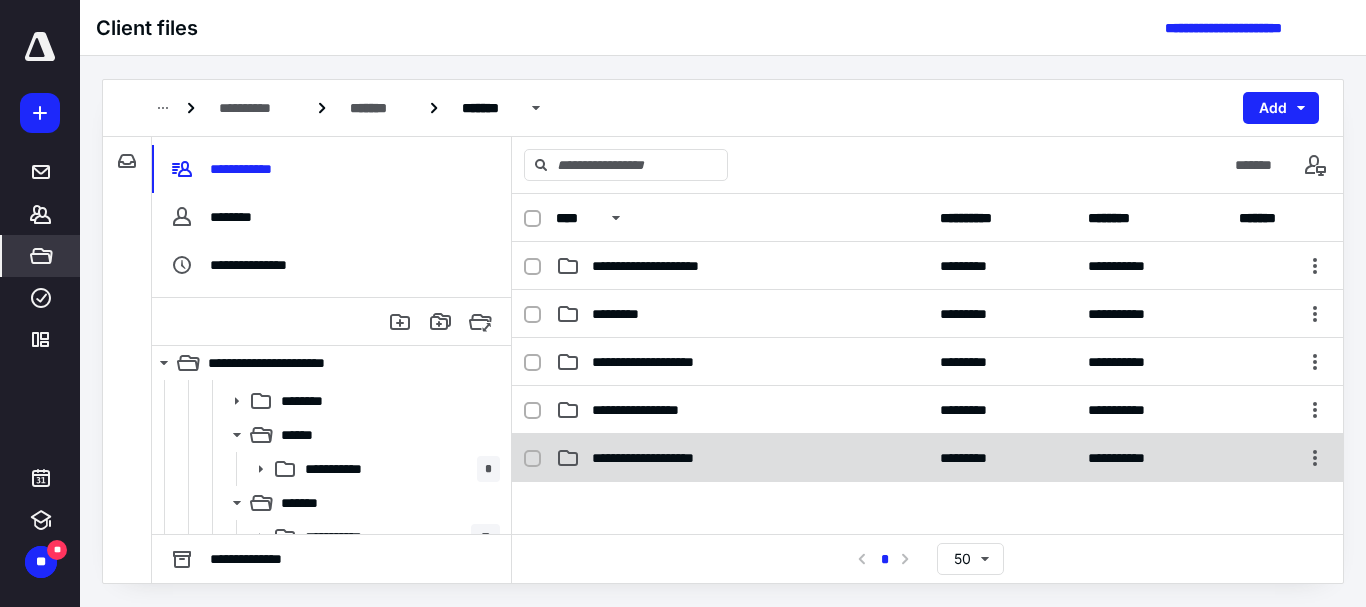 click on "**********" at bounding box center (664, 458) 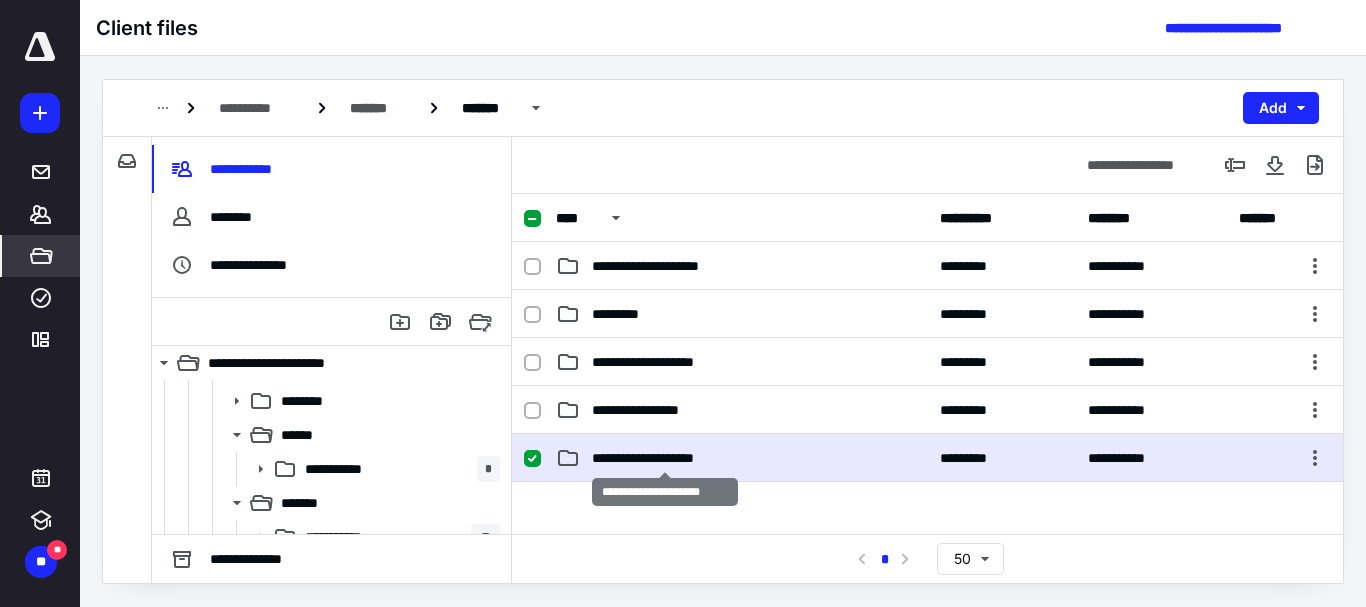 click on "**********" at bounding box center [664, 458] 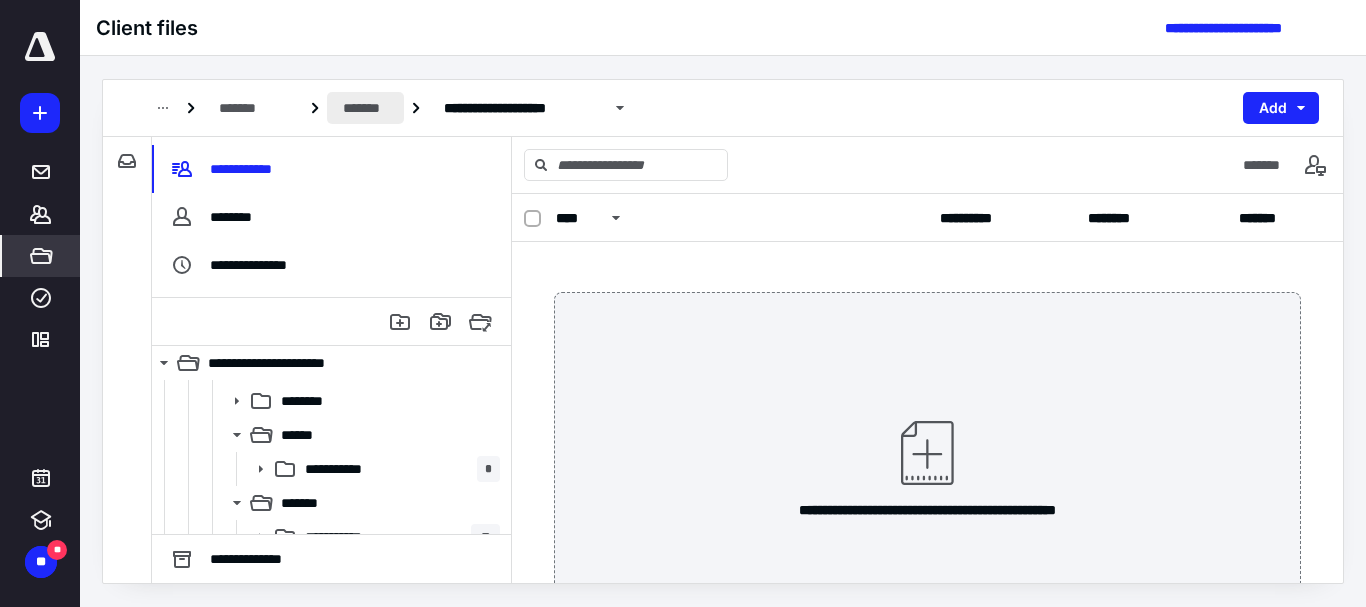 click on "*******" at bounding box center [365, 108] 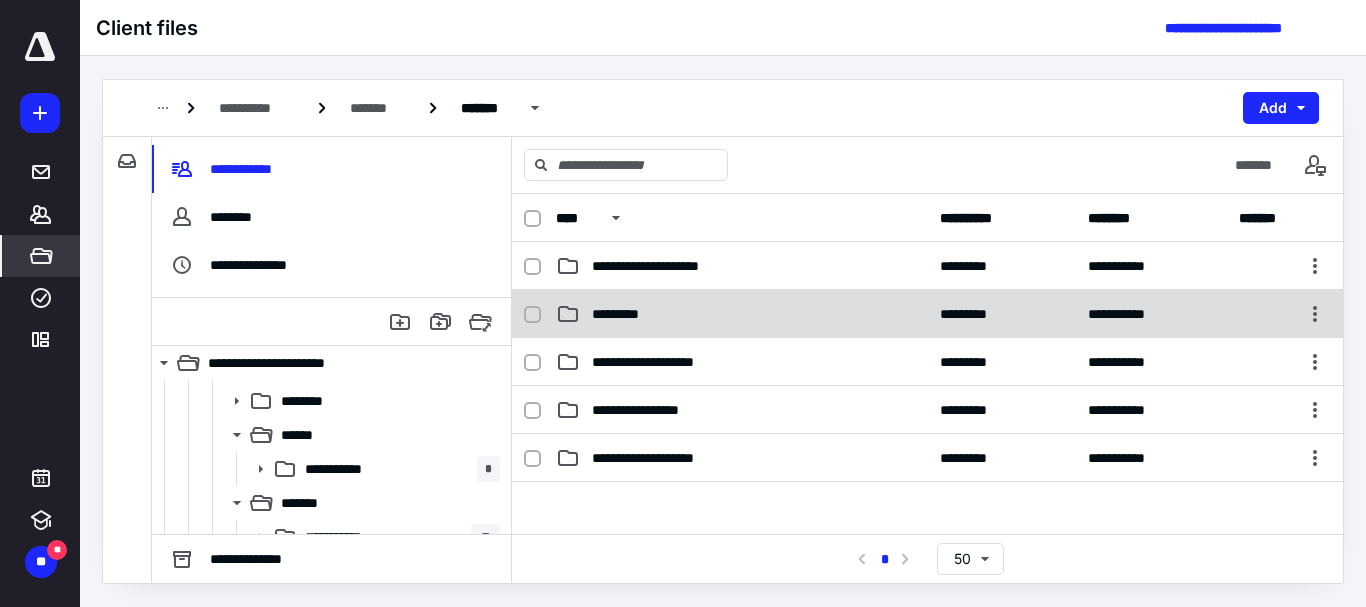 click on "**********" at bounding box center [927, 314] 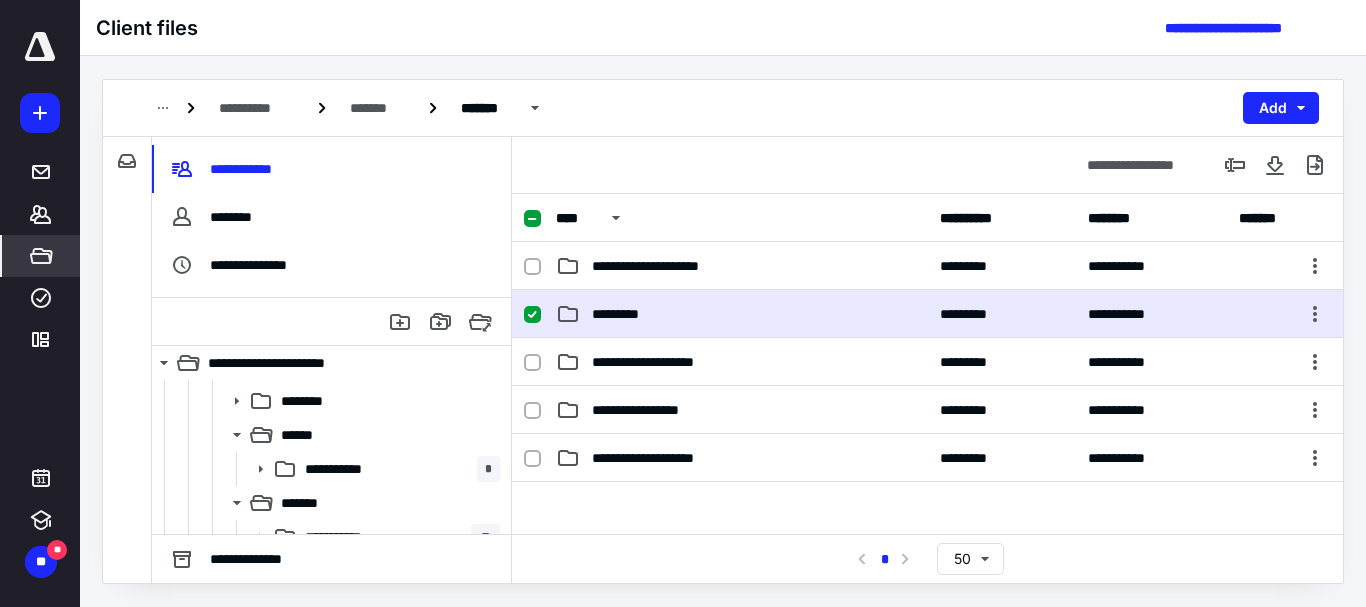 click on "**********" at bounding box center [927, 314] 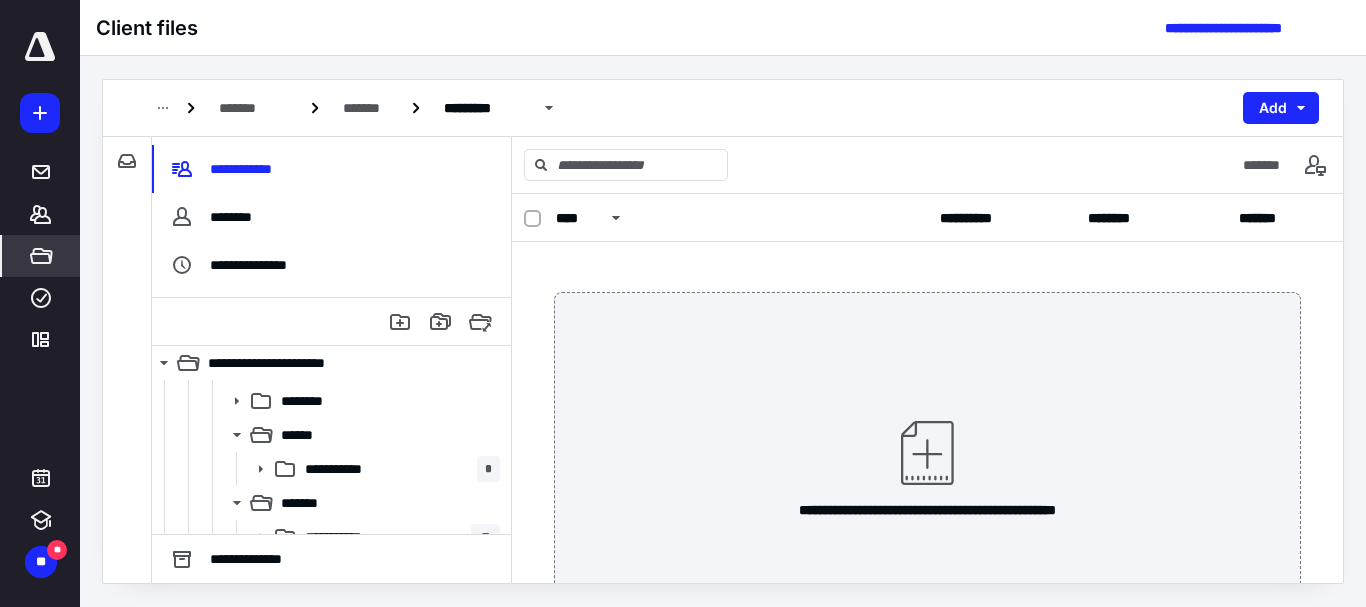 click on "**********" at bounding box center (928, 467) 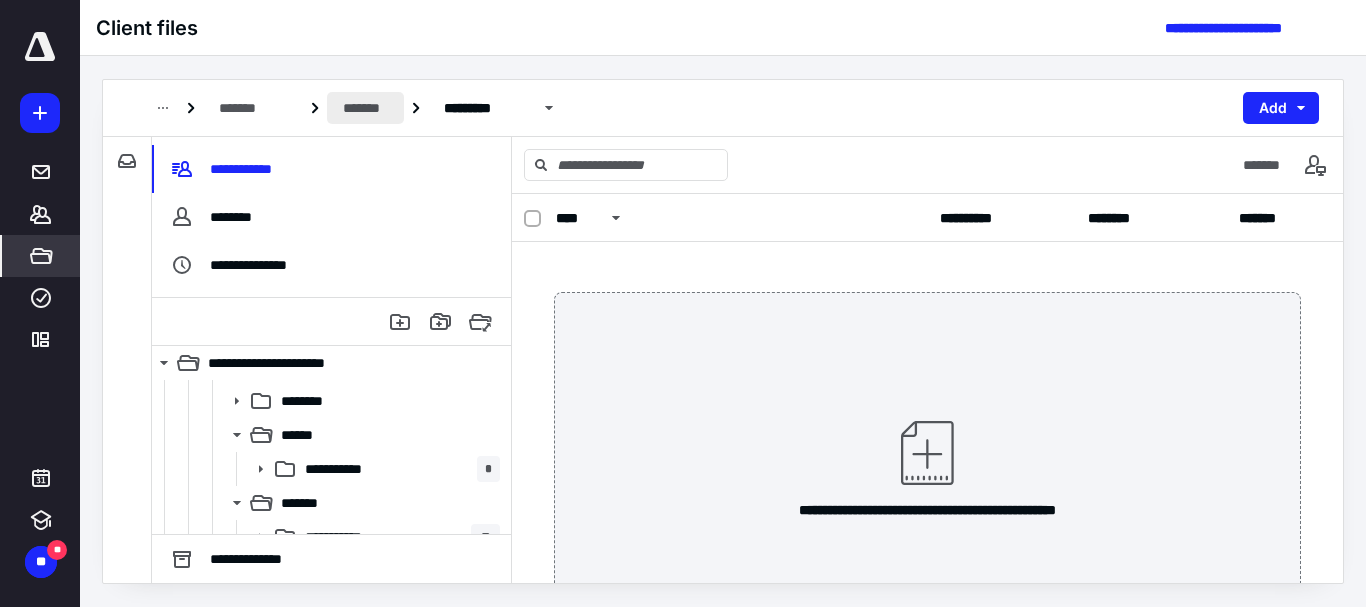 click on "*******" at bounding box center (365, 108) 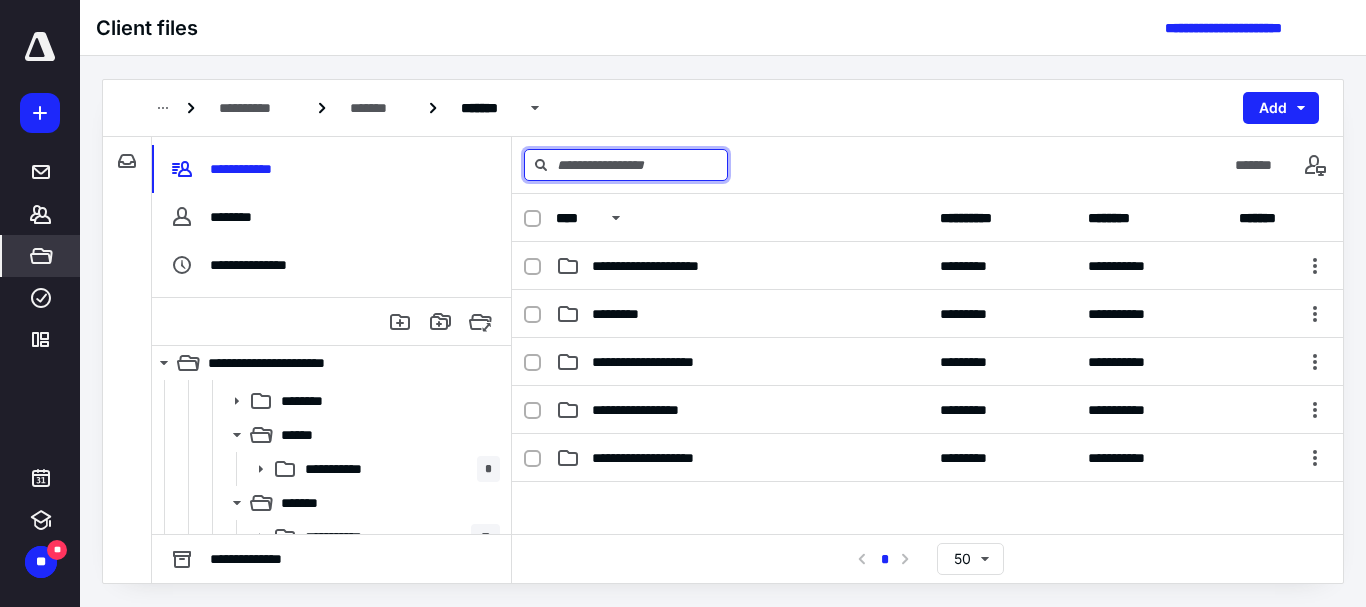 click at bounding box center (626, 165) 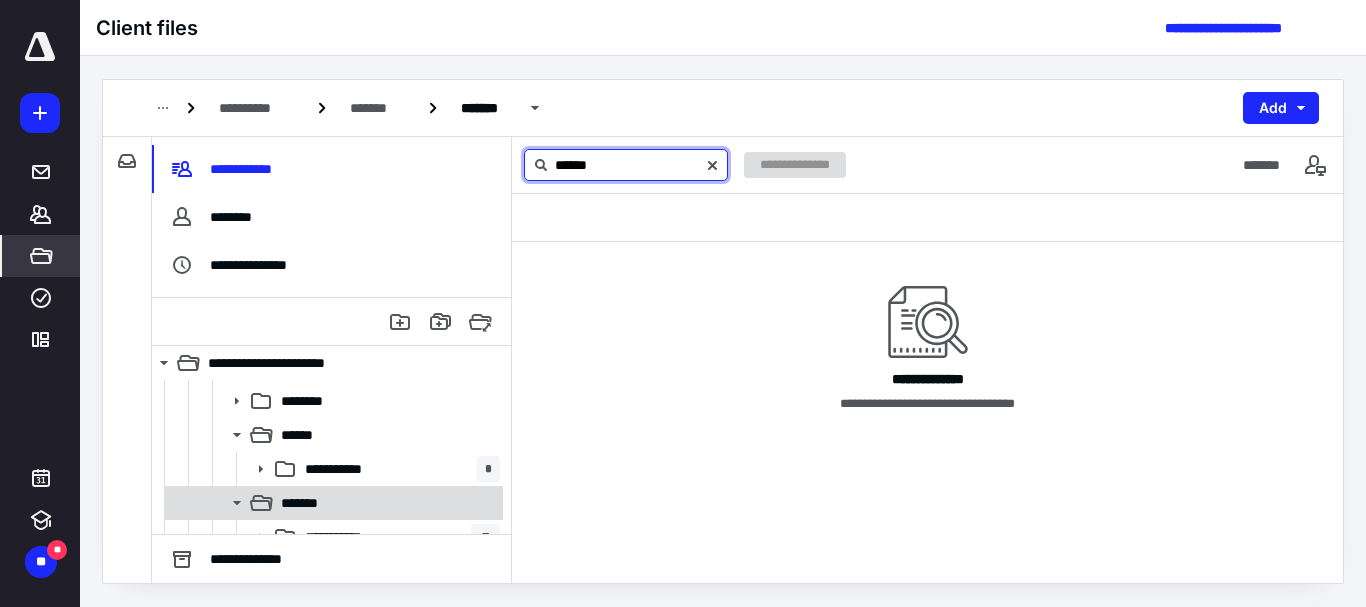 type on "******" 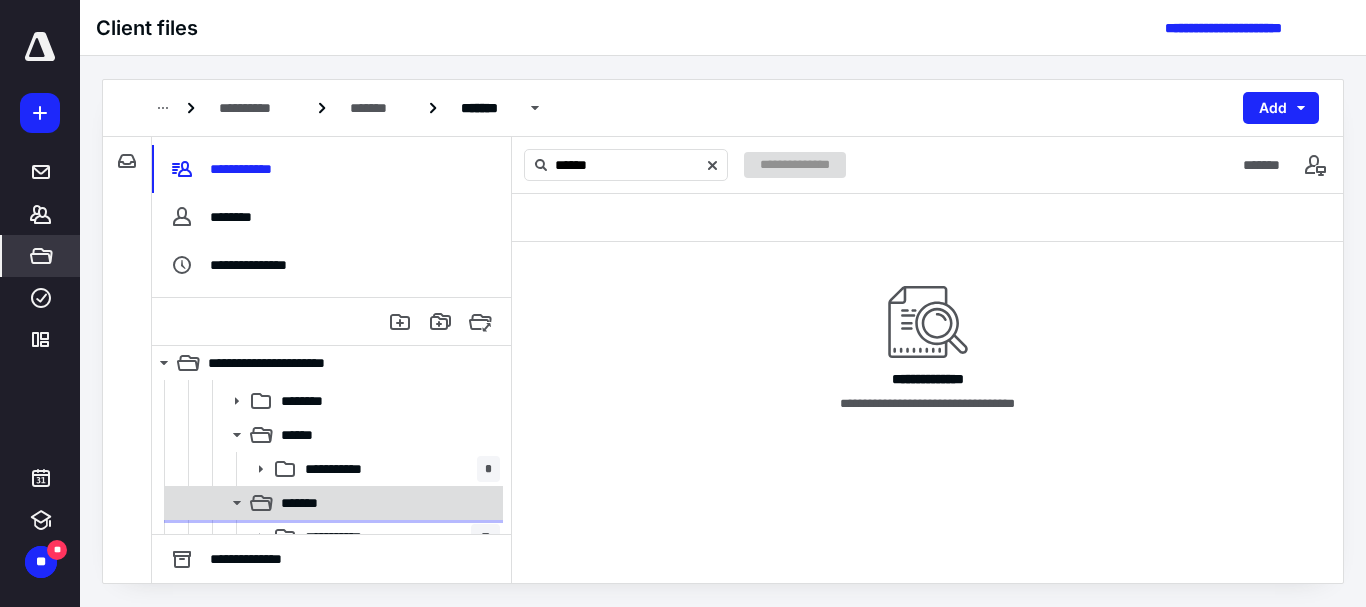 click on "*******" at bounding box center [308, 503] 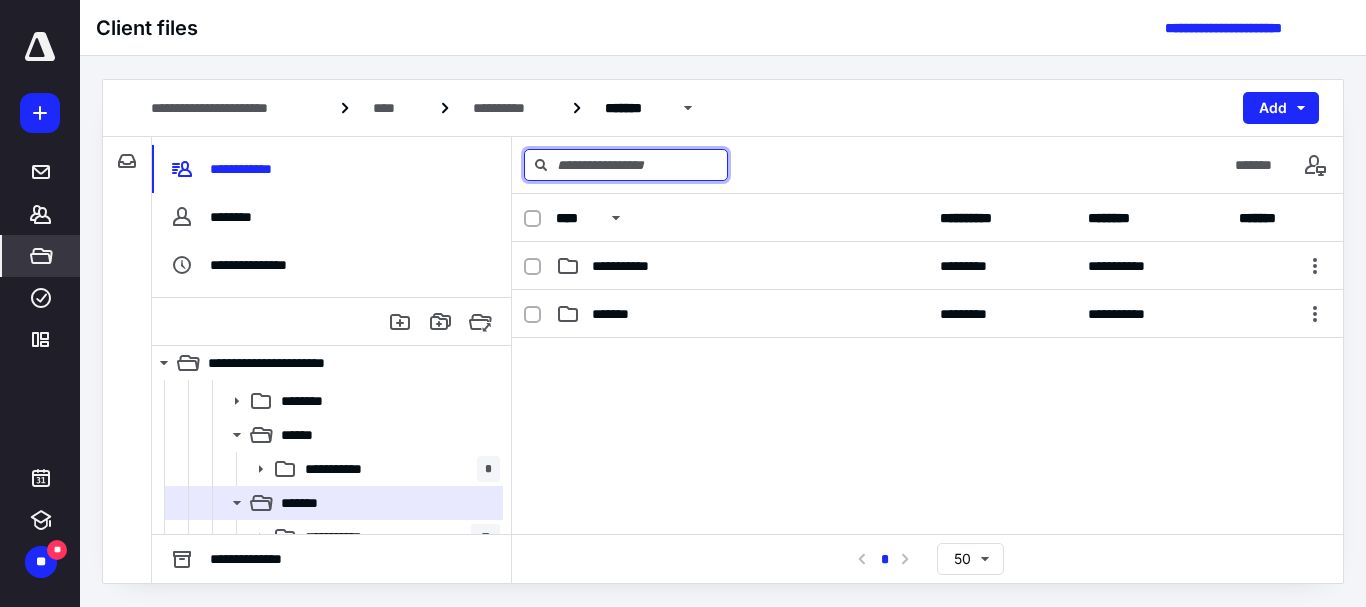 click at bounding box center [626, 165] 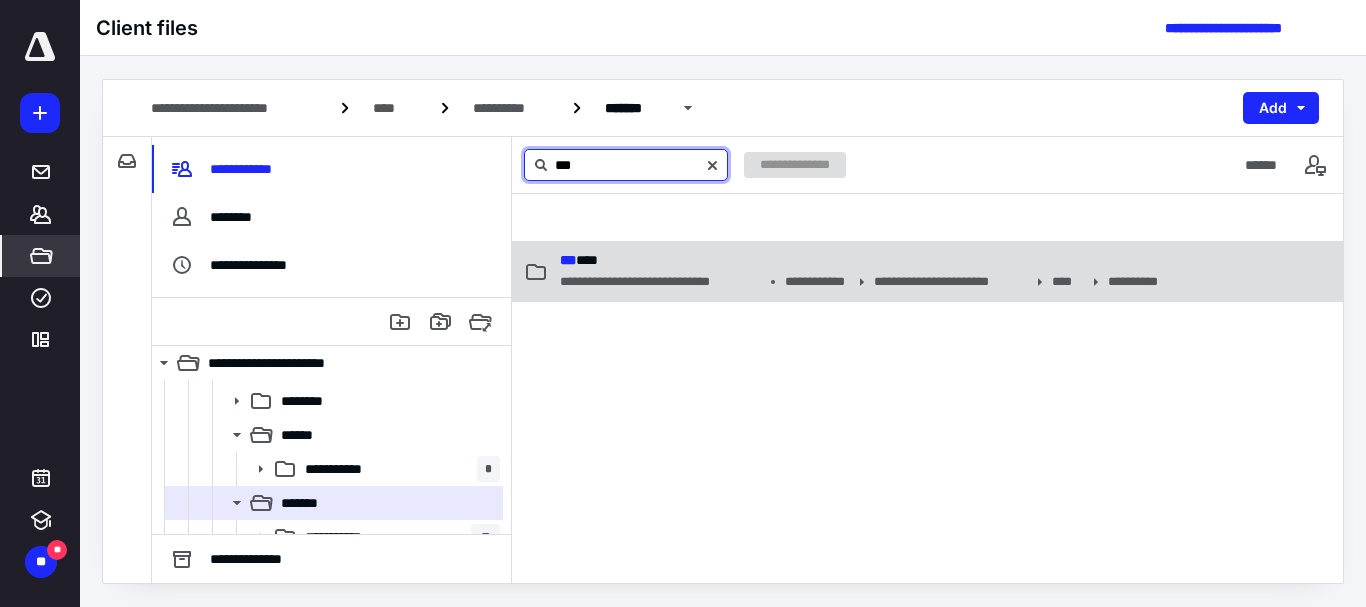 type on "***" 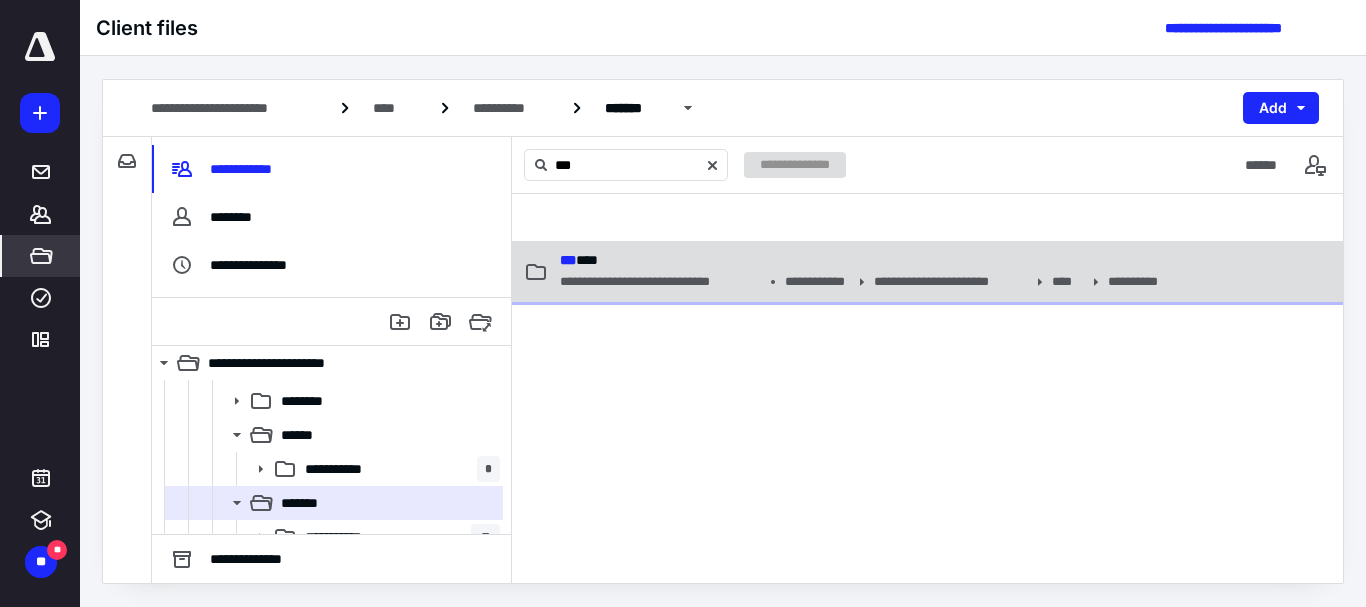 click on "**********" at bounding box center [863, 282] 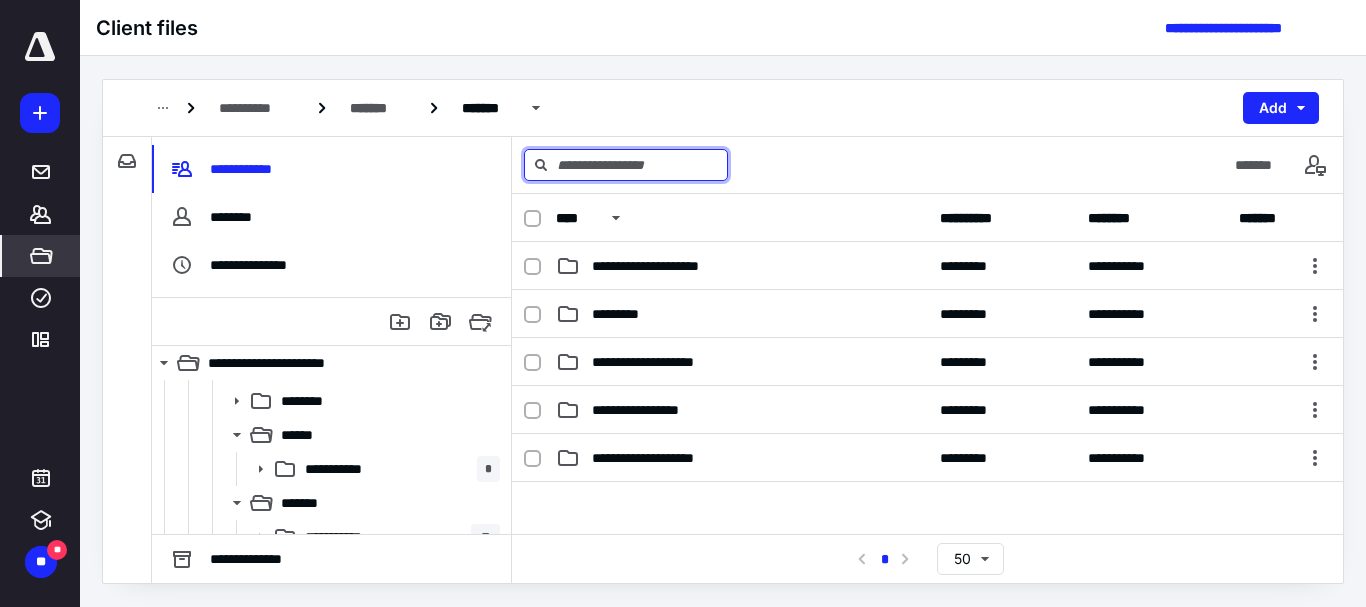 click at bounding box center (626, 165) 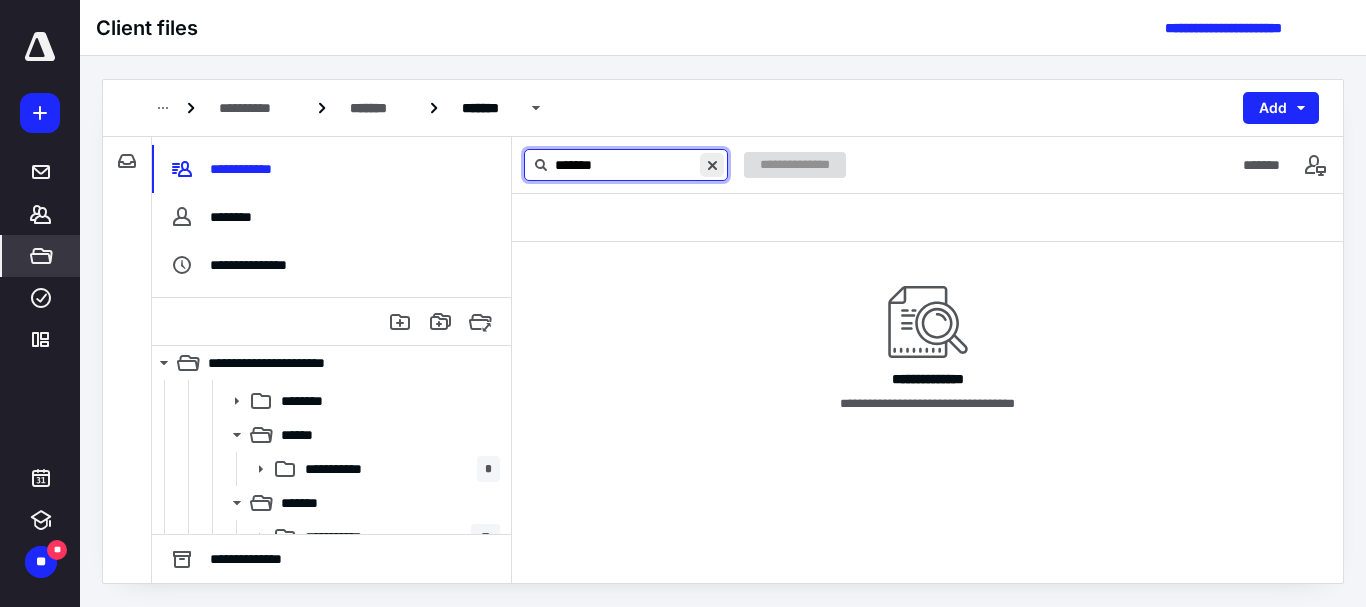 type on "*******" 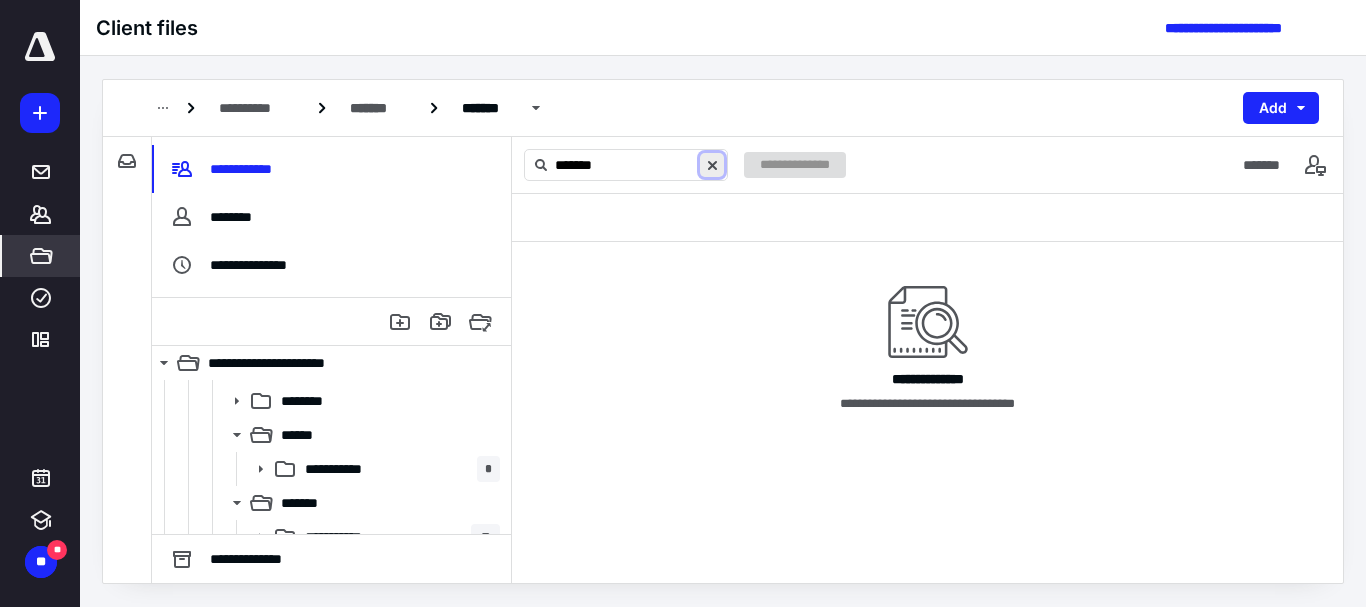 click at bounding box center [712, 165] 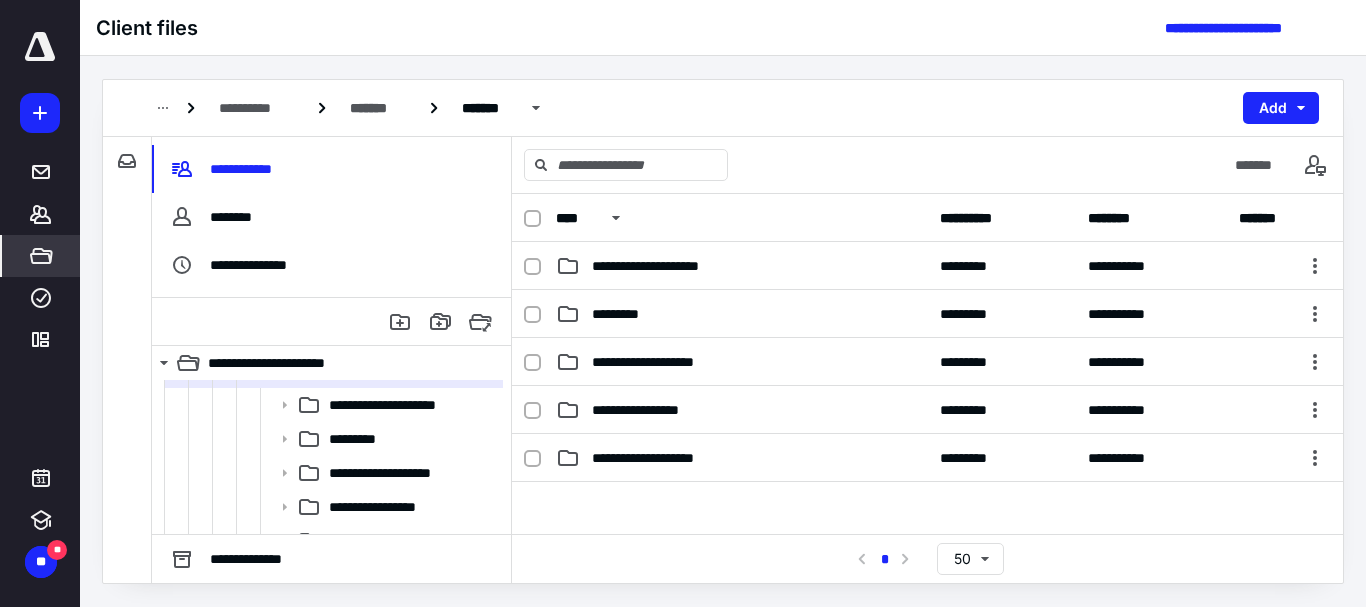 scroll, scrollTop: 500, scrollLeft: 0, axis: vertical 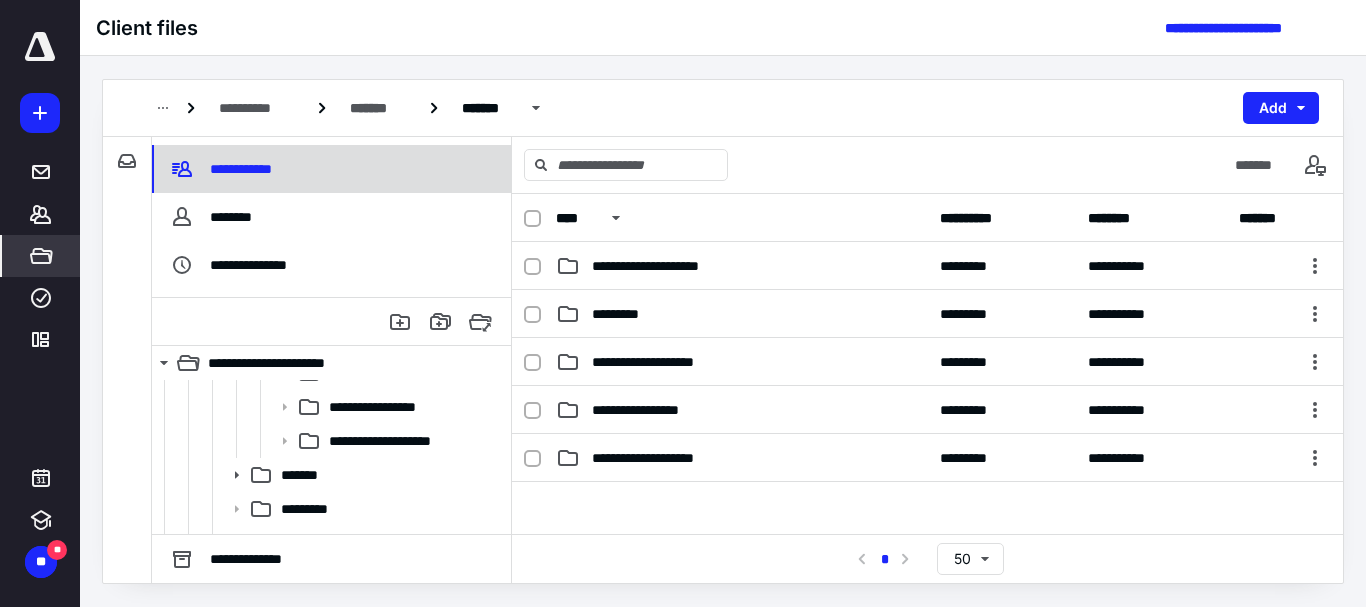 click on "**********" at bounding box center [331, 169] 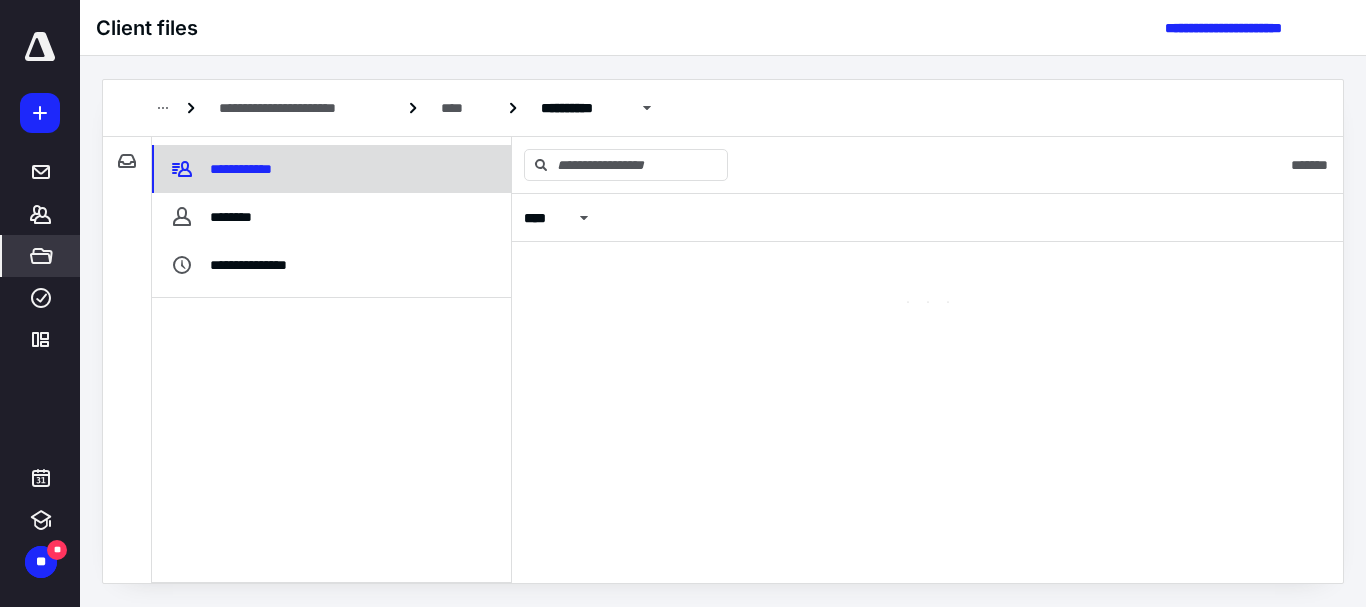 scroll, scrollTop: 0, scrollLeft: 0, axis: both 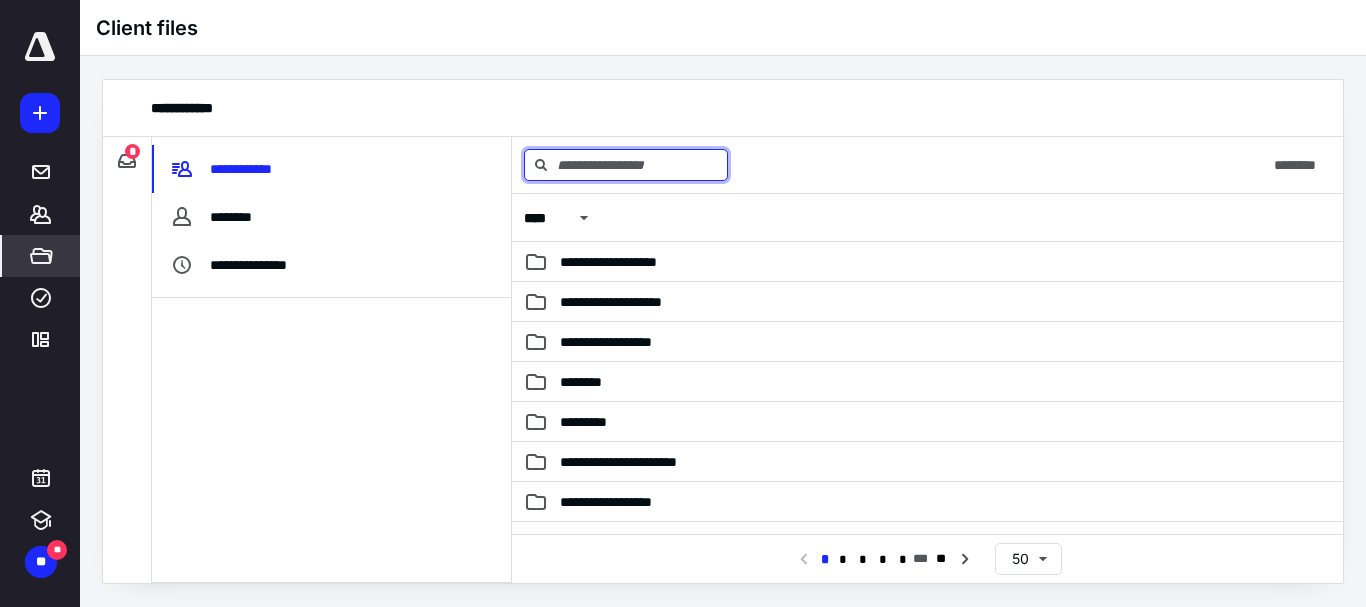 click at bounding box center (626, 165) 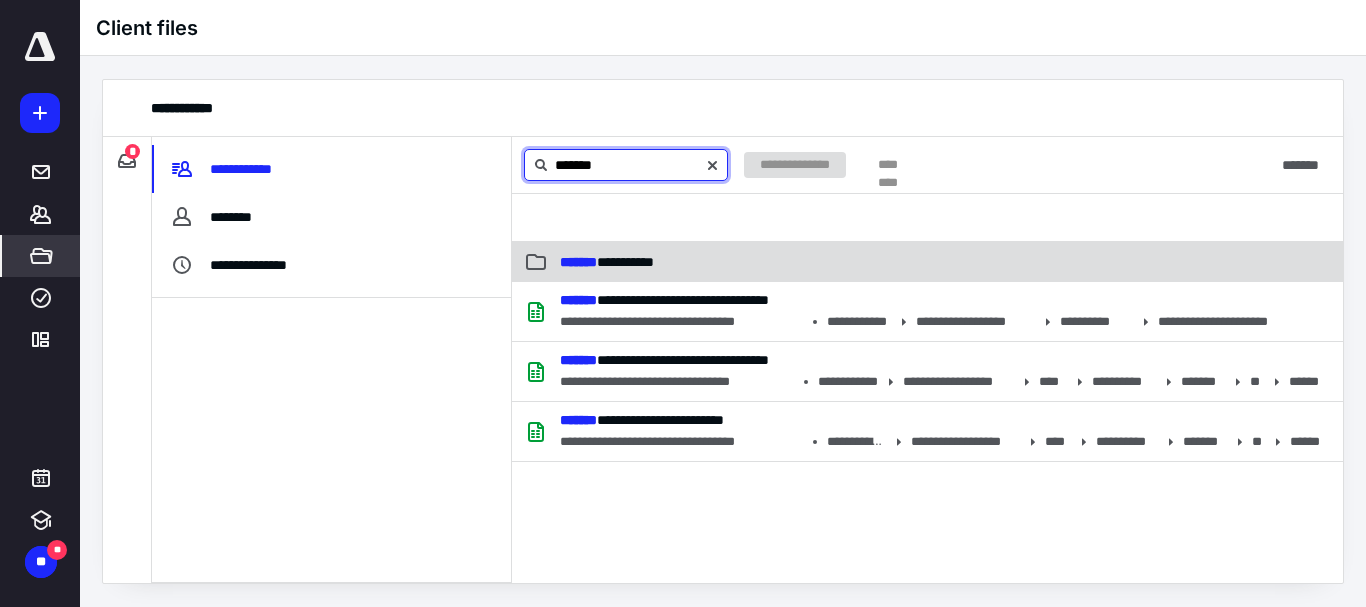 type on "*******" 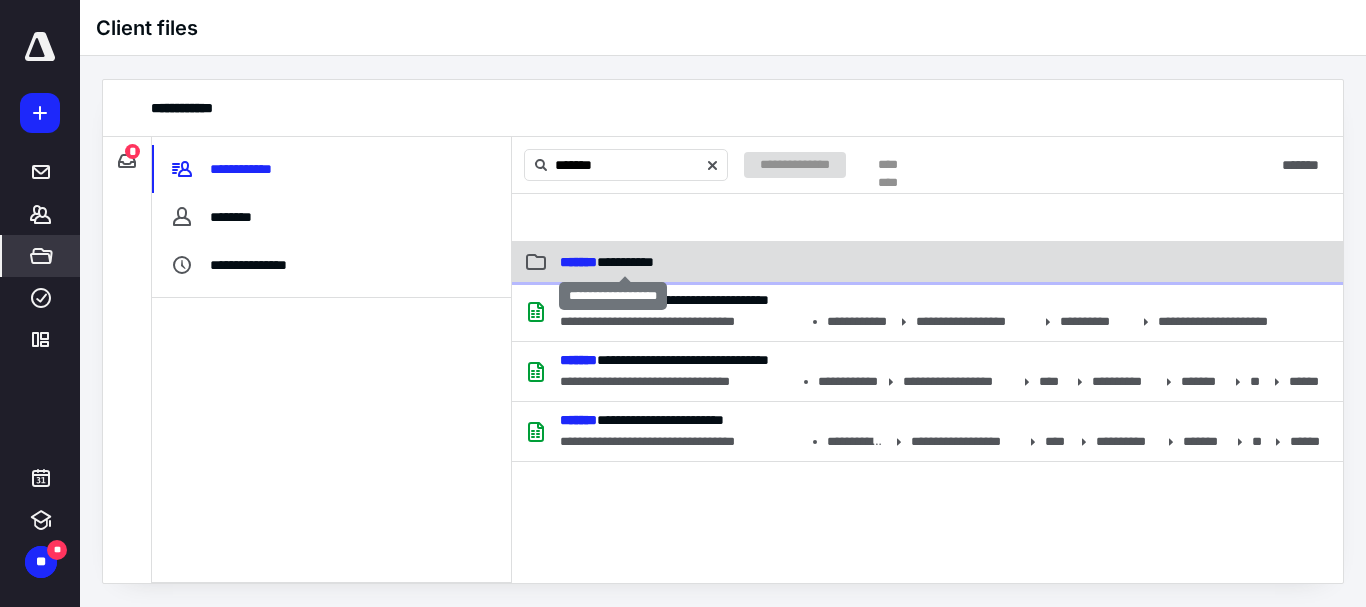 click on "**********" at bounding box center (607, 262) 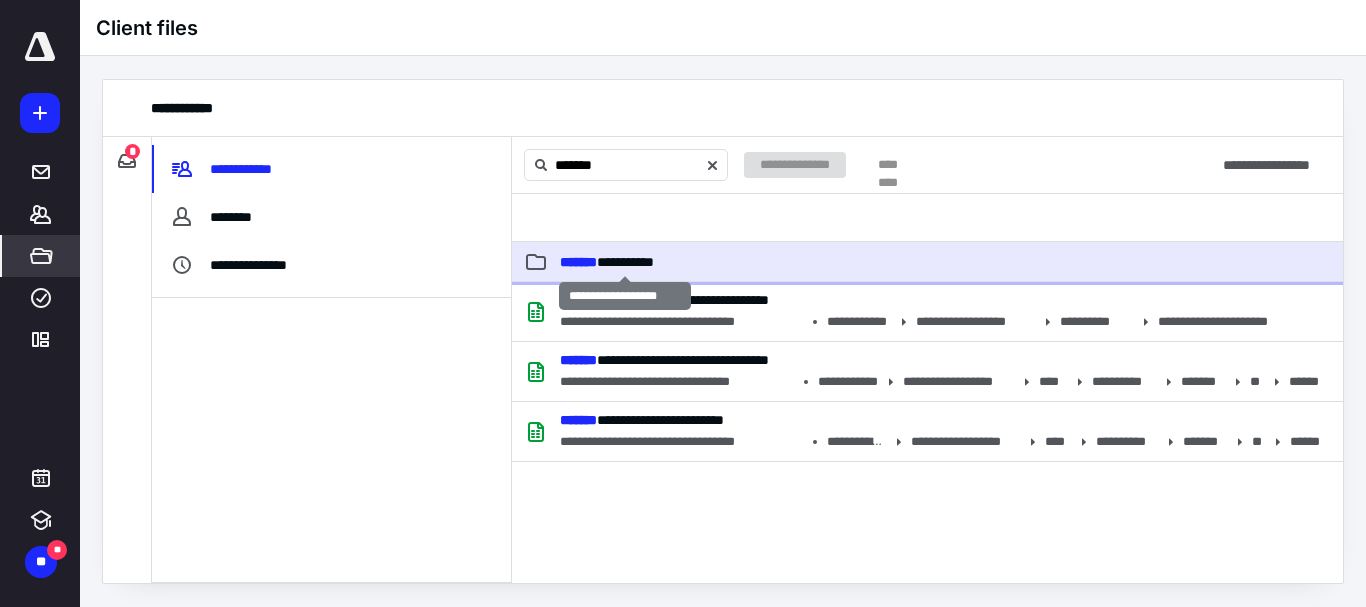 click on "**********" at bounding box center (607, 262) 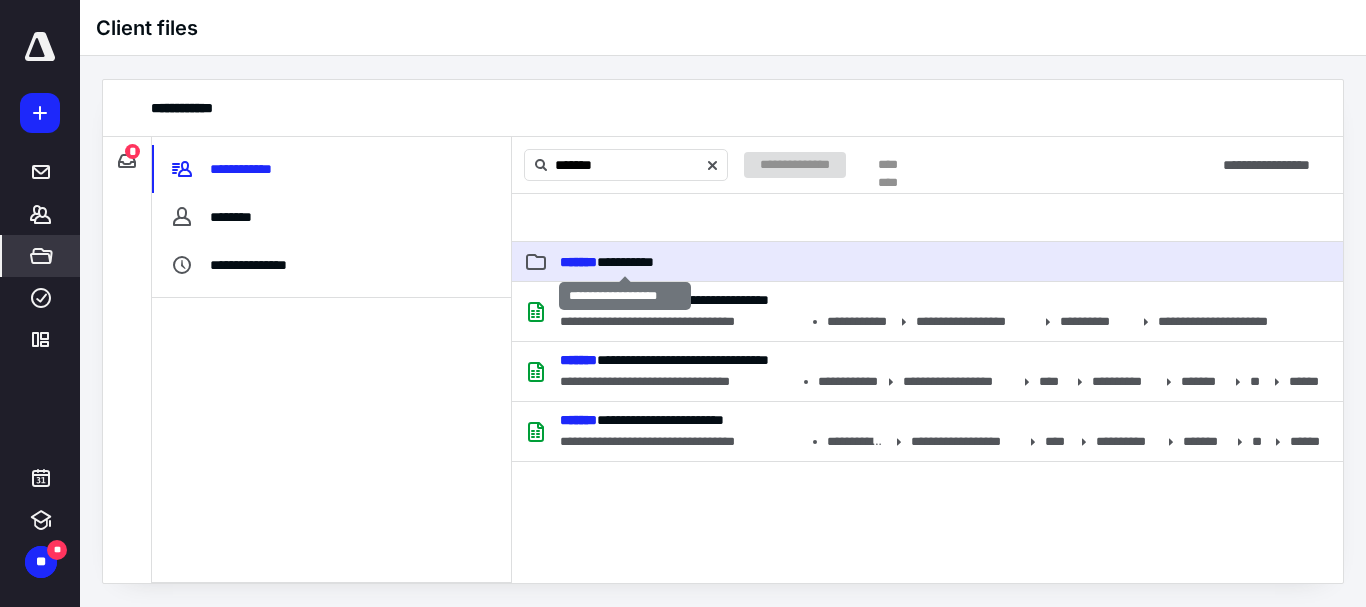 type 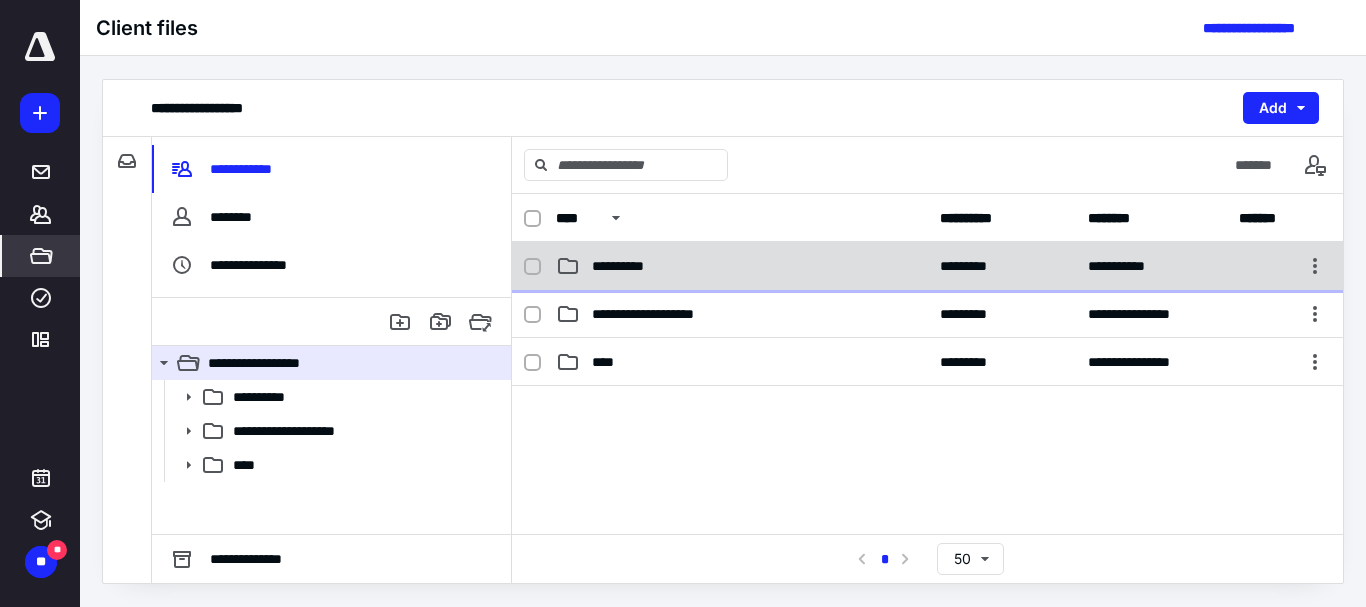 click on "**********" at bounding box center (927, 266) 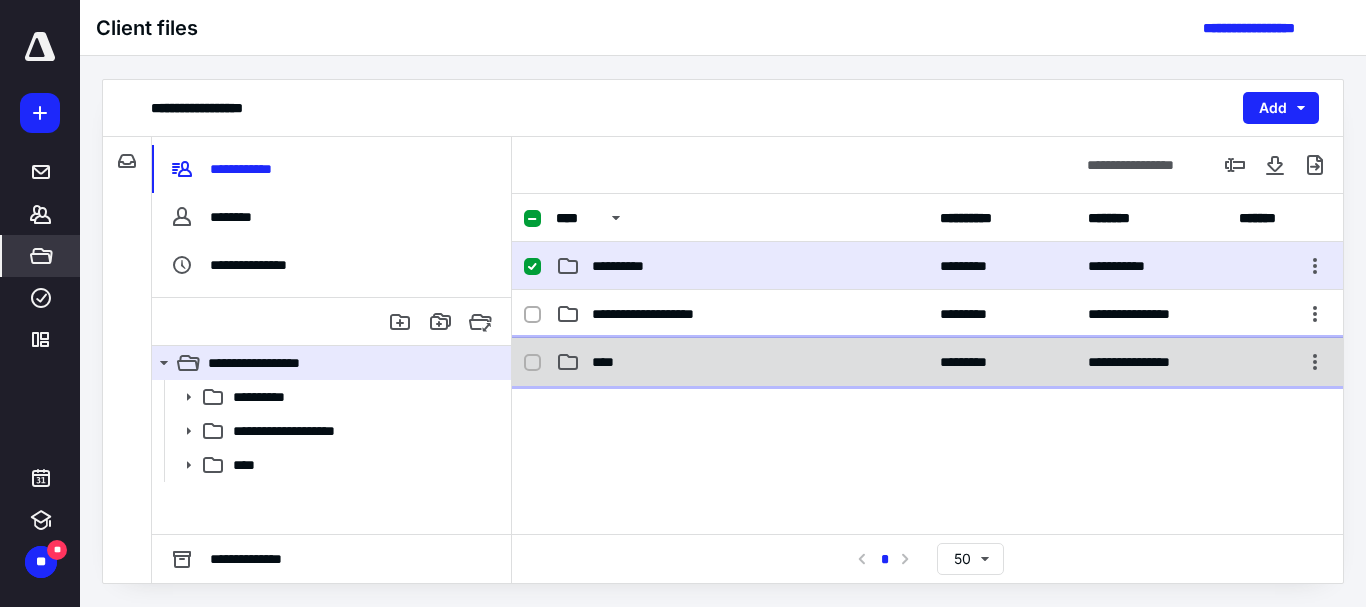 click on "**********" at bounding box center [927, 362] 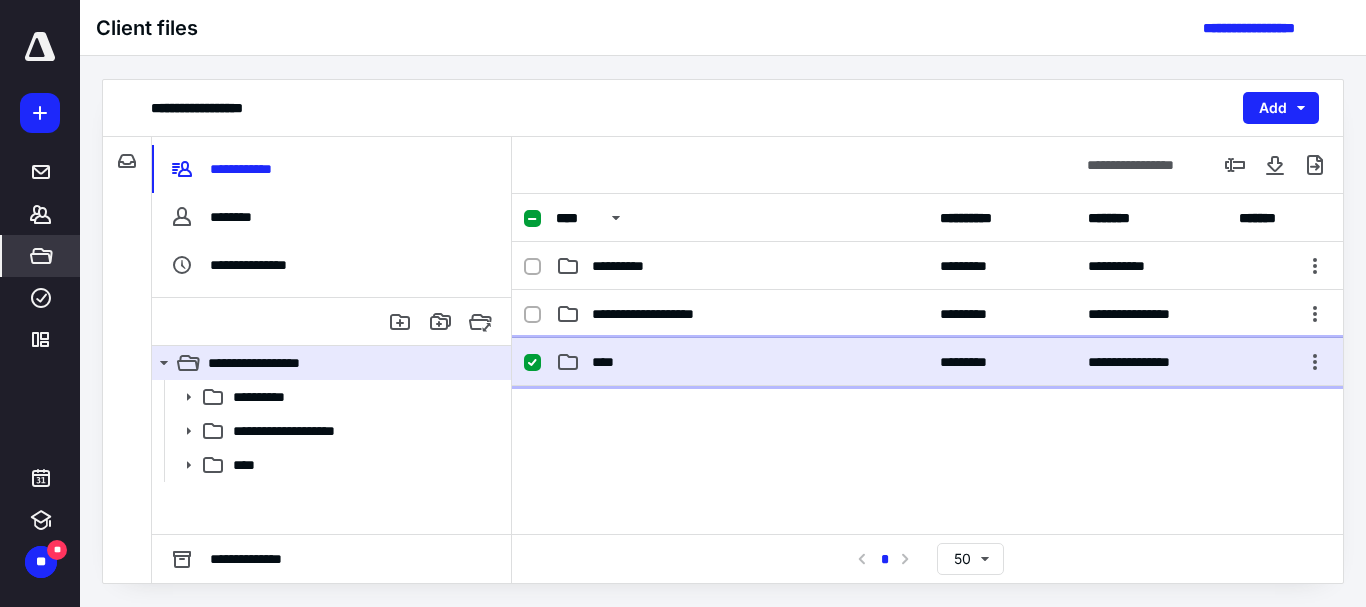 click on "****" at bounding box center [609, 362] 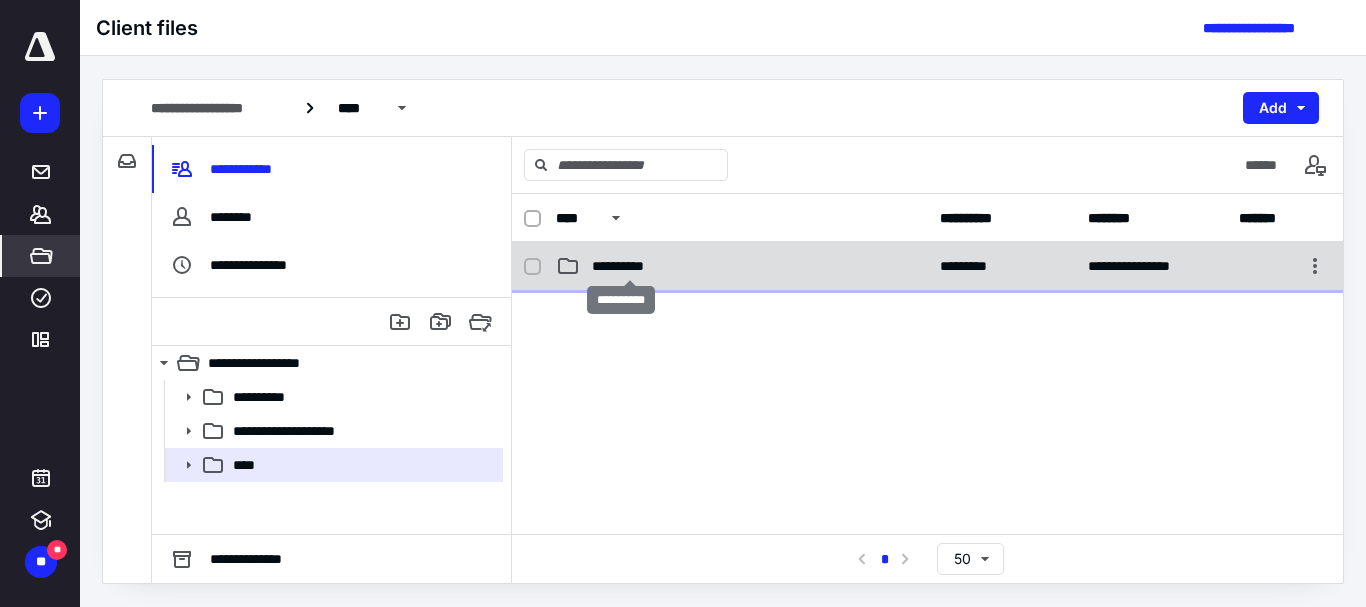 click on "**********" at bounding box center (629, 266) 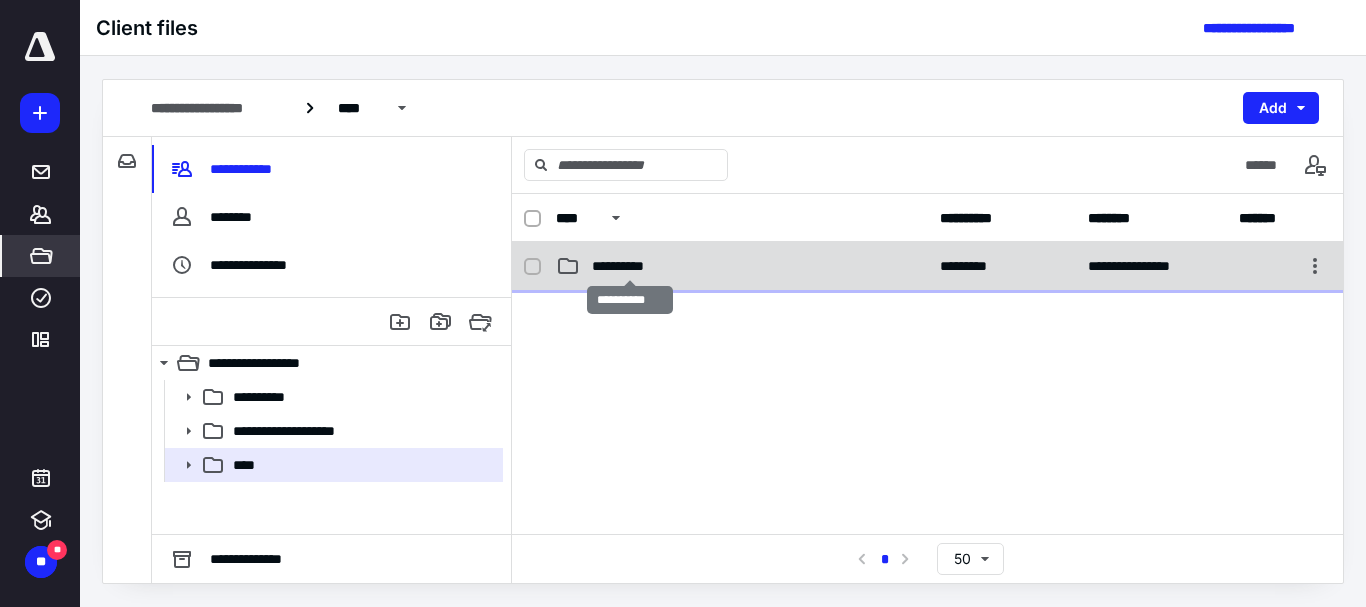 click on "**********" at bounding box center (629, 266) 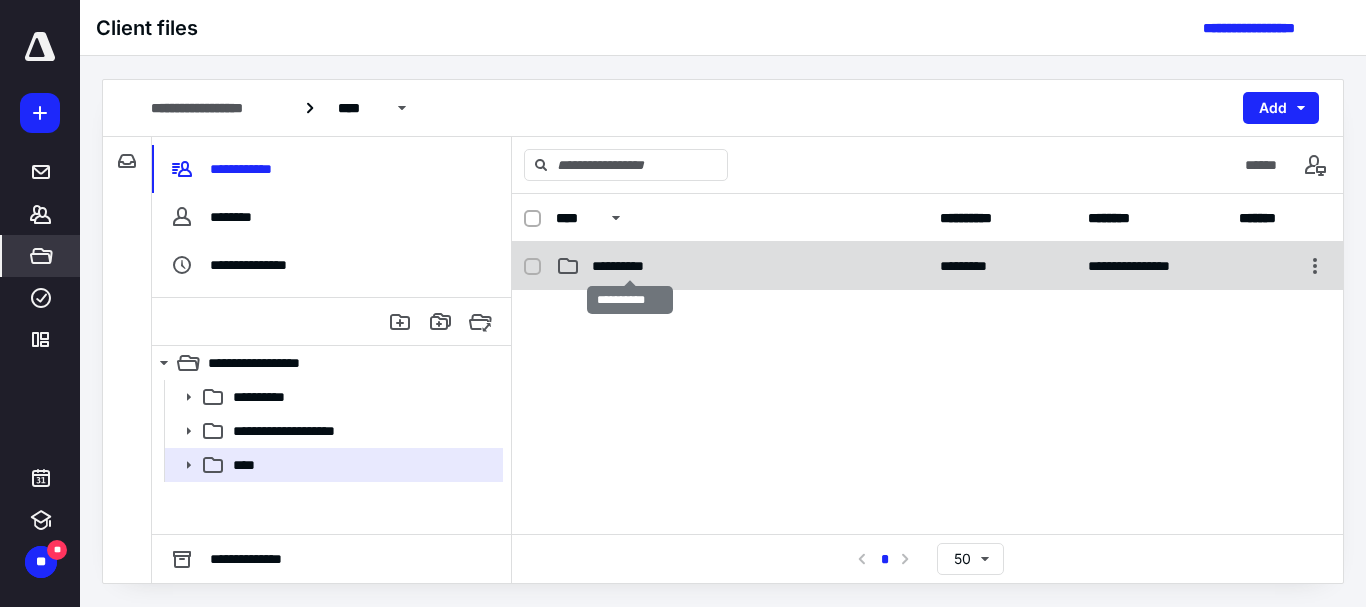 checkbox on "false" 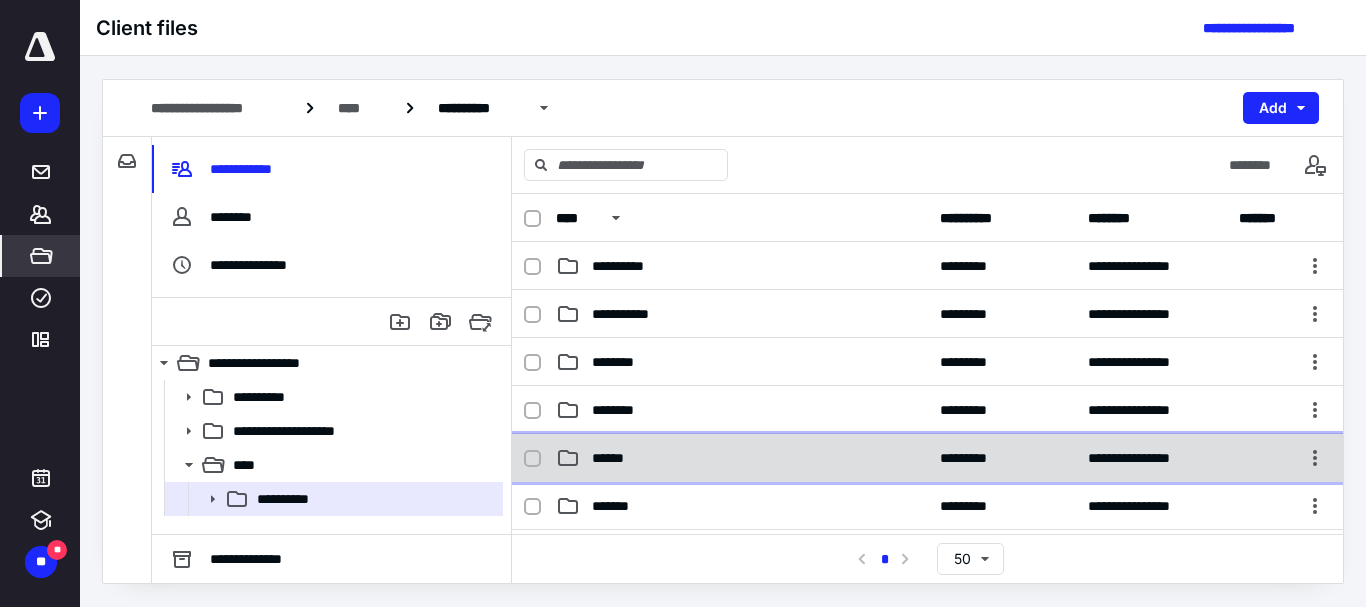 click on "******" at bounding box center (616, 458) 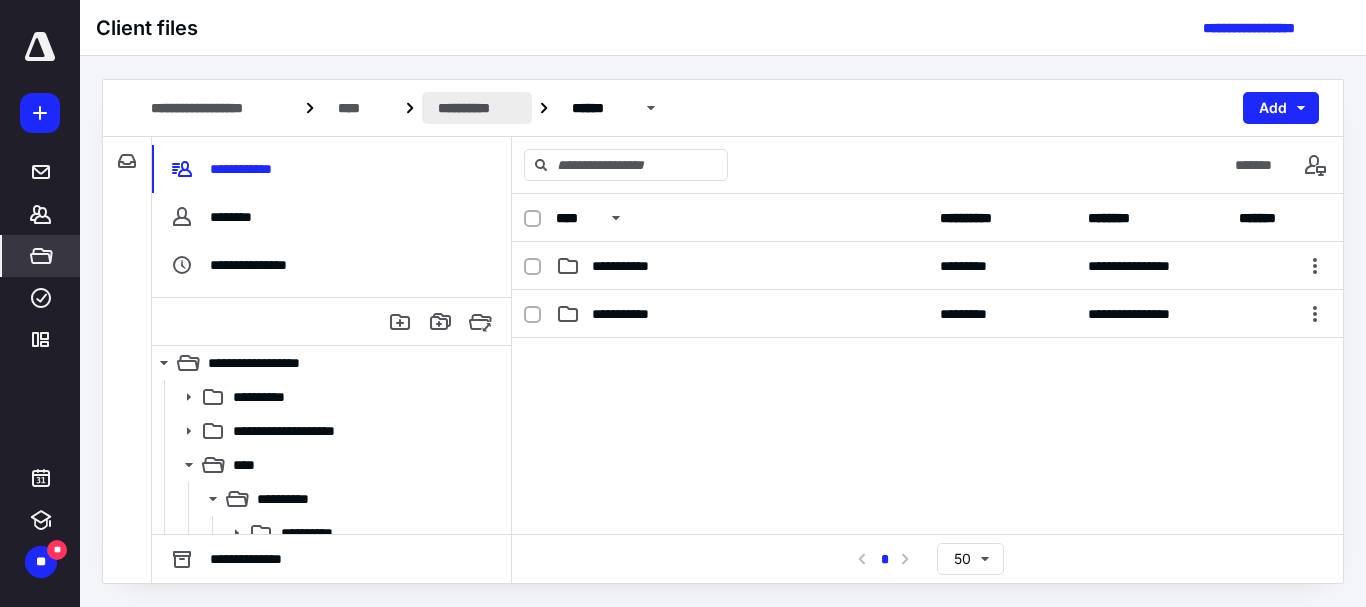 click on "**********" at bounding box center (477, 108) 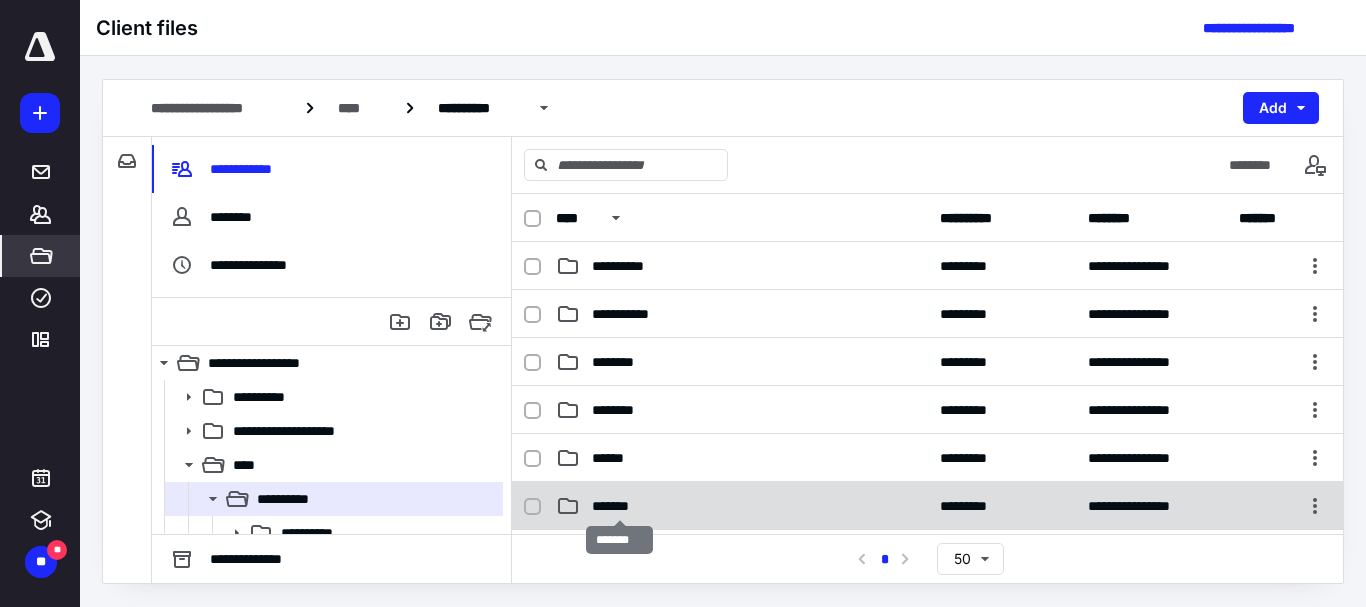 click on "*******" at bounding box center (619, 506) 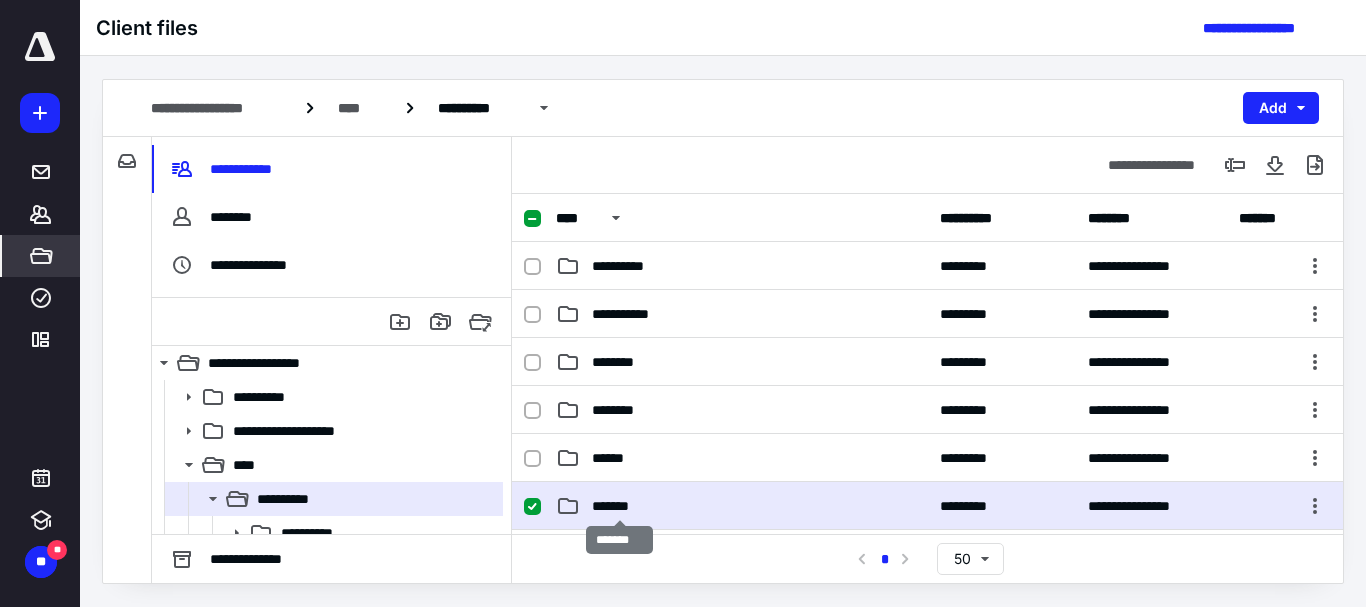 click on "*******" at bounding box center [619, 506] 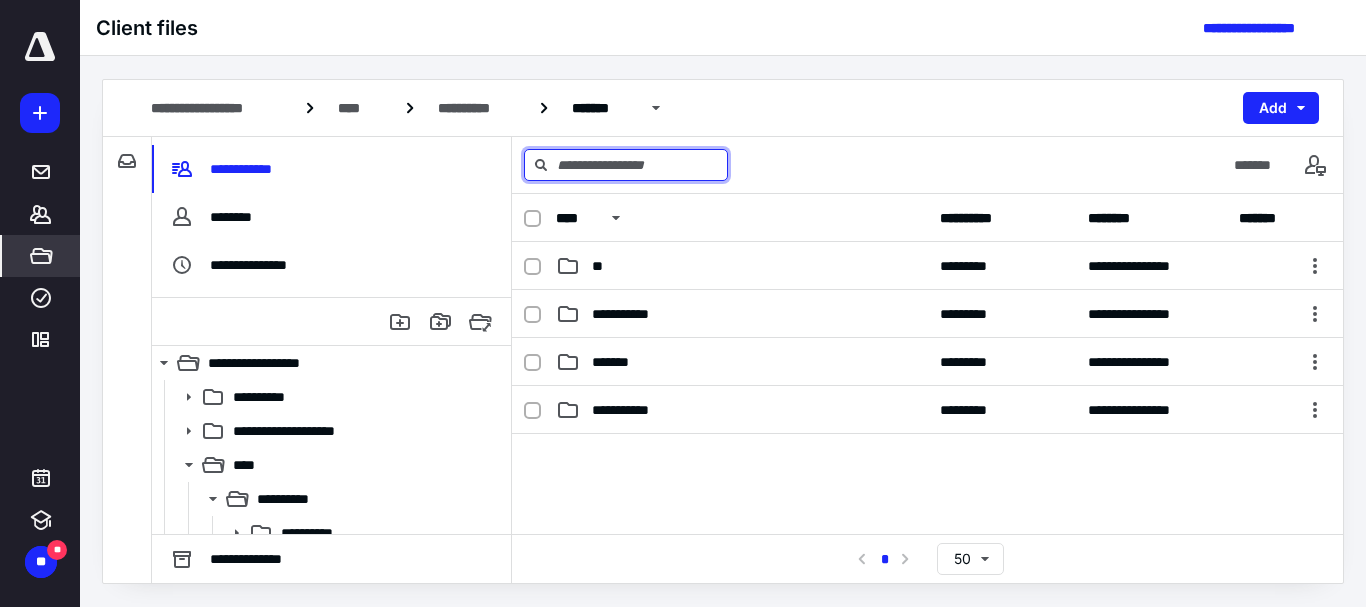 click at bounding box center [626, 165] 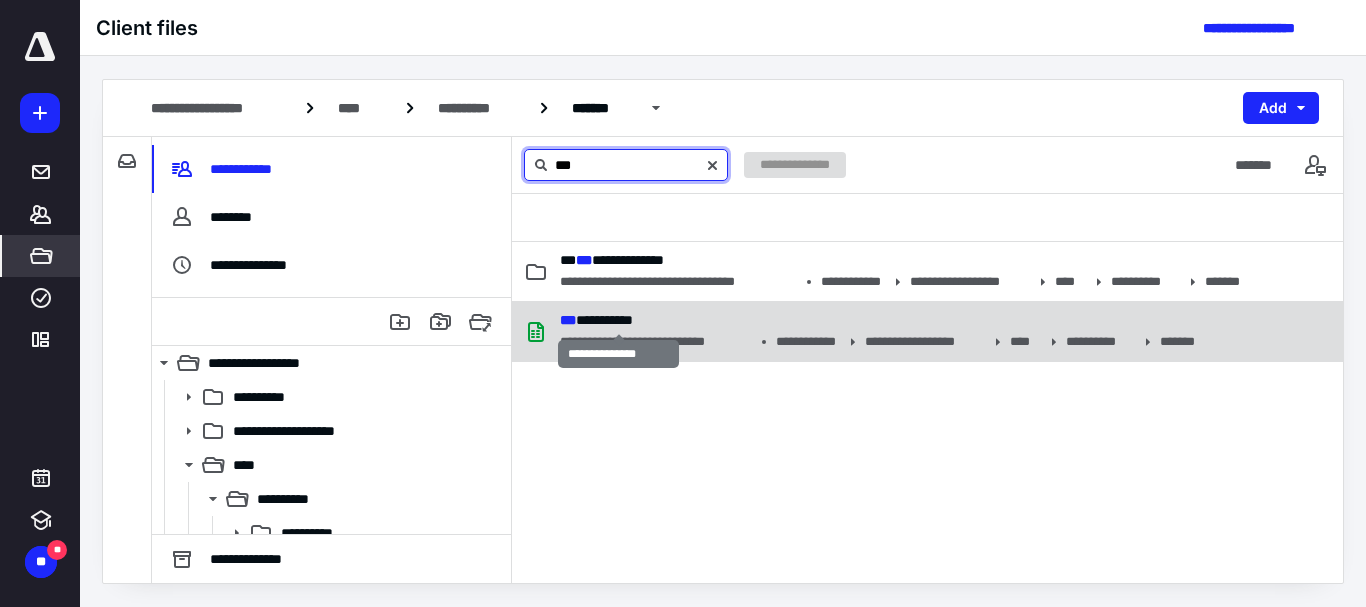 type on "***" 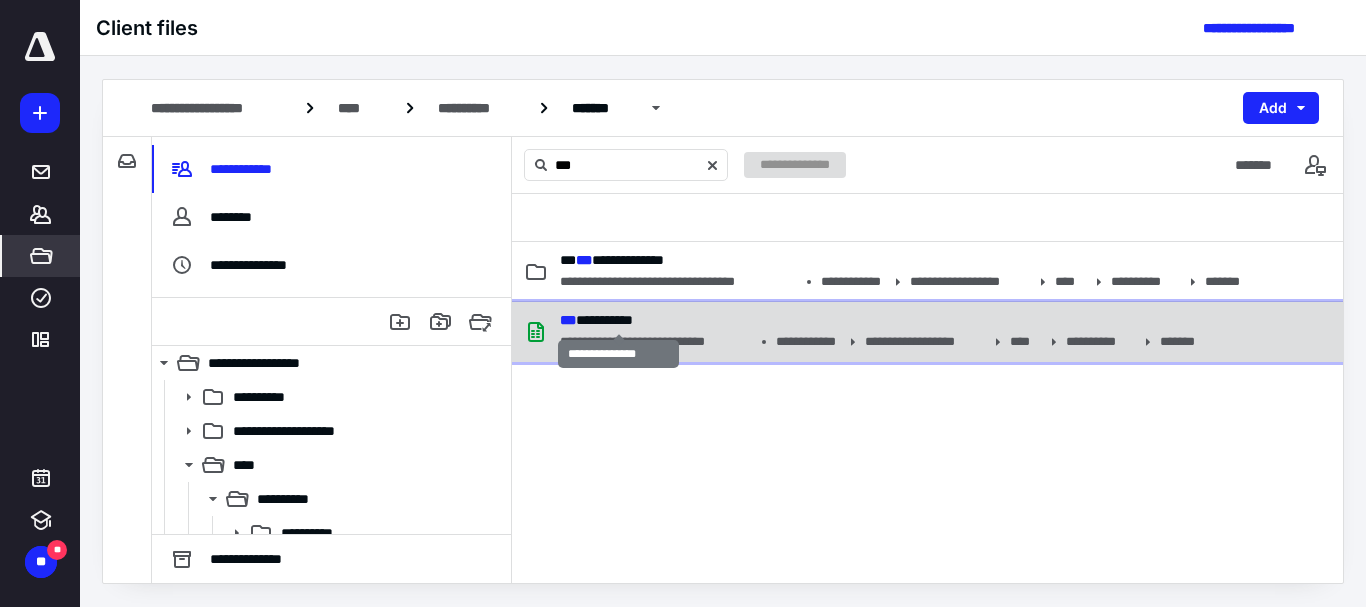 click on "**********" at bounding box center [596, 320] 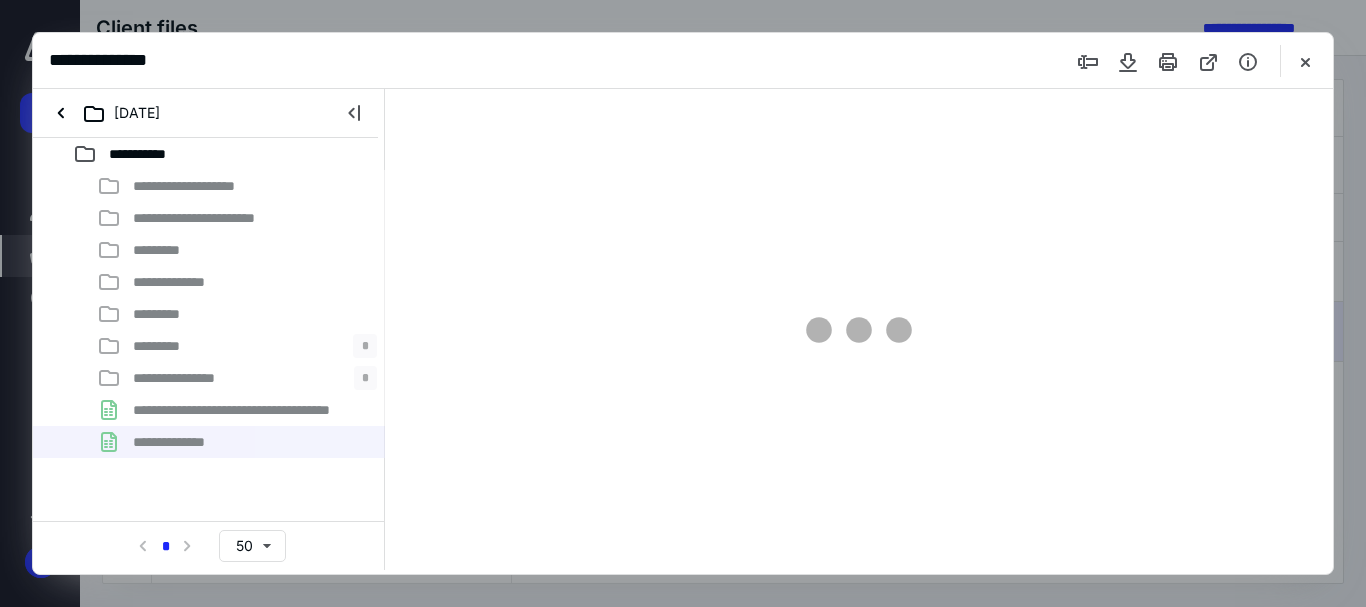 scroll, scrollTop: 0, scrollLeft: 0, axis: both 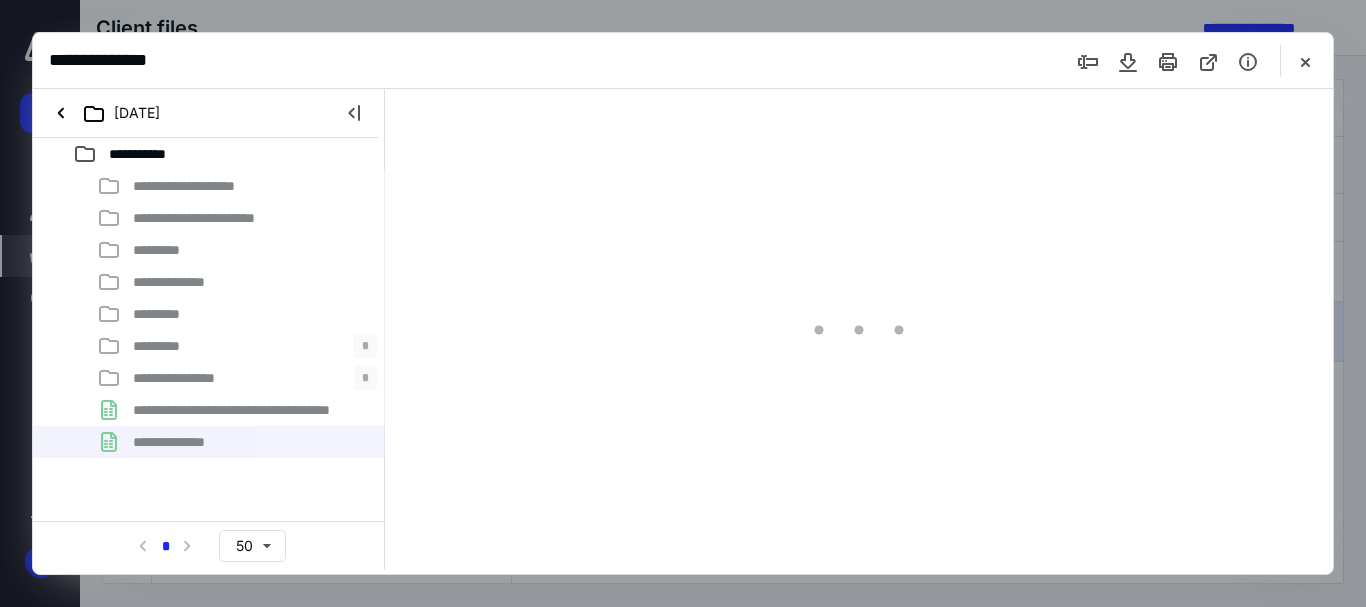 type on "51" 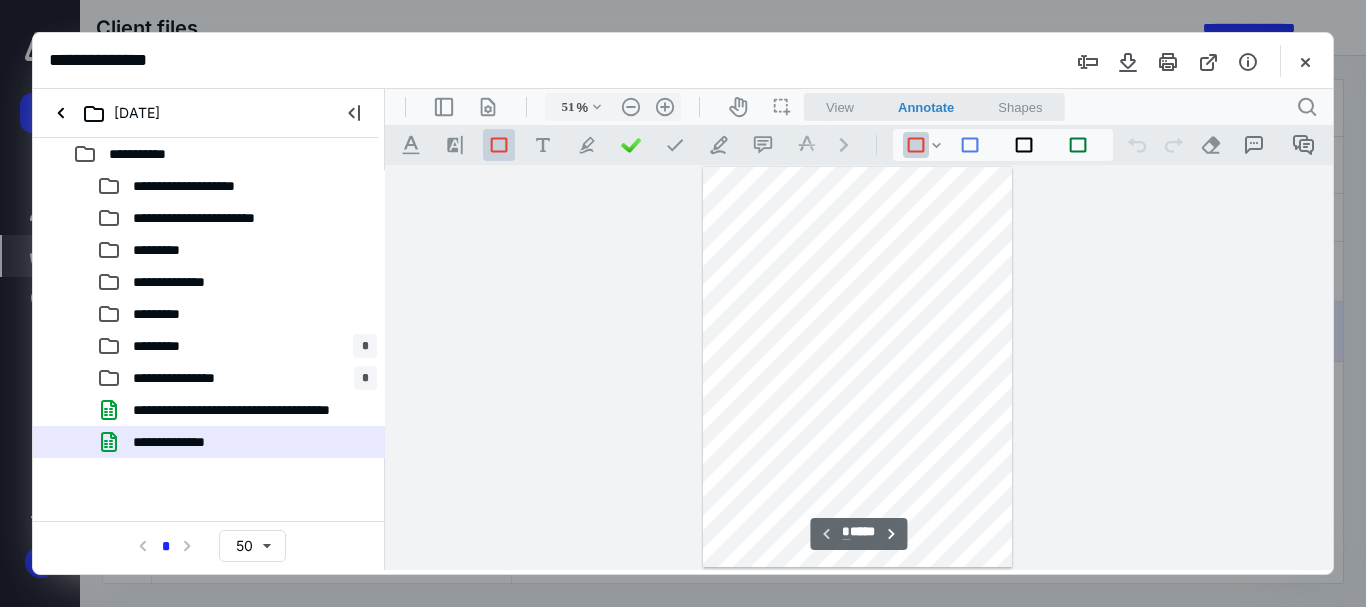 scroll, scrollTop: 200, scrollLeft: 0, axis: vertical 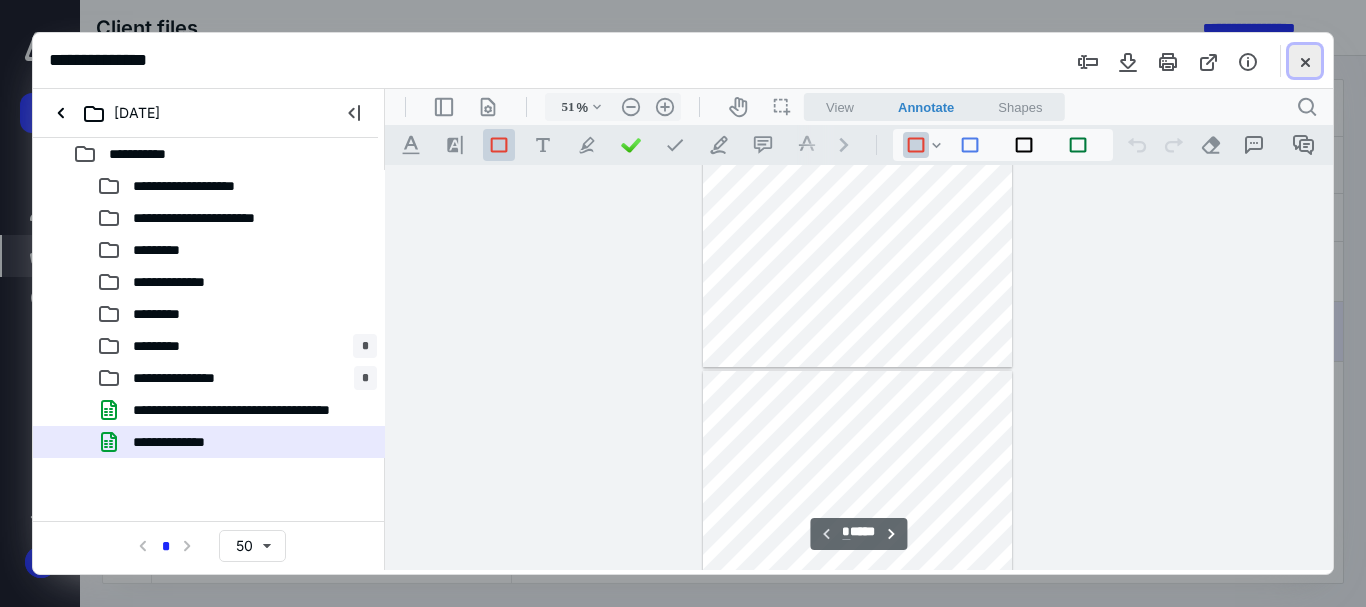 click at bounding box center [1305, 61] 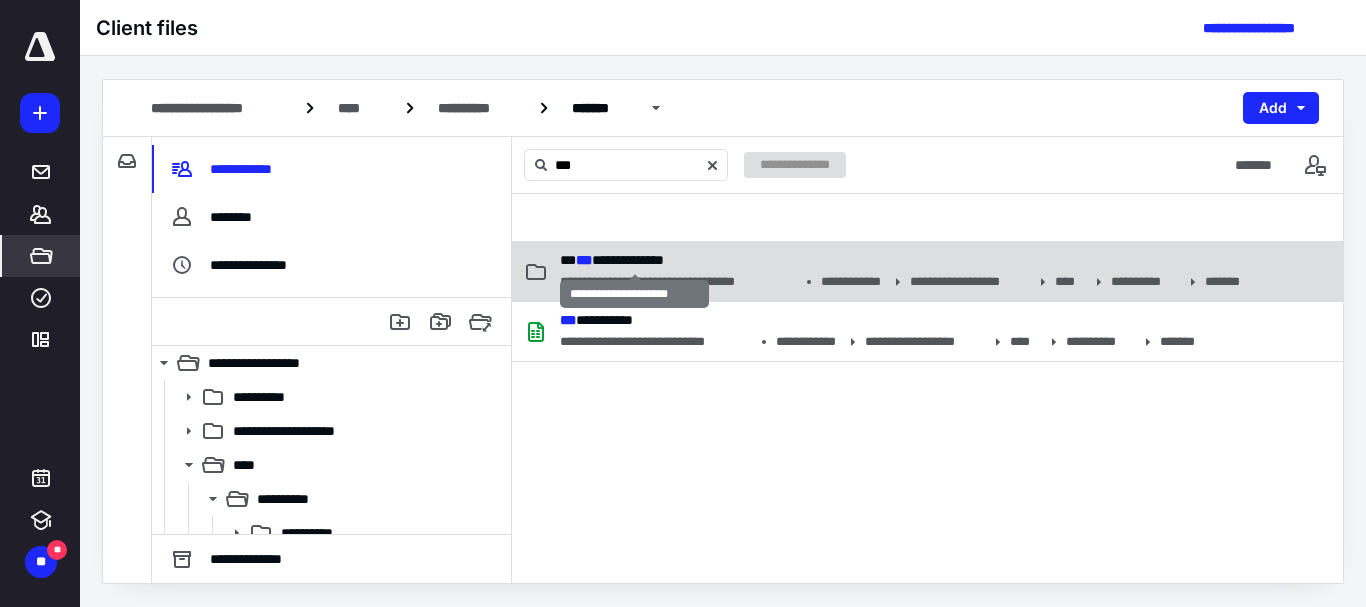 click on "**********" at bounding box center [612, 260] 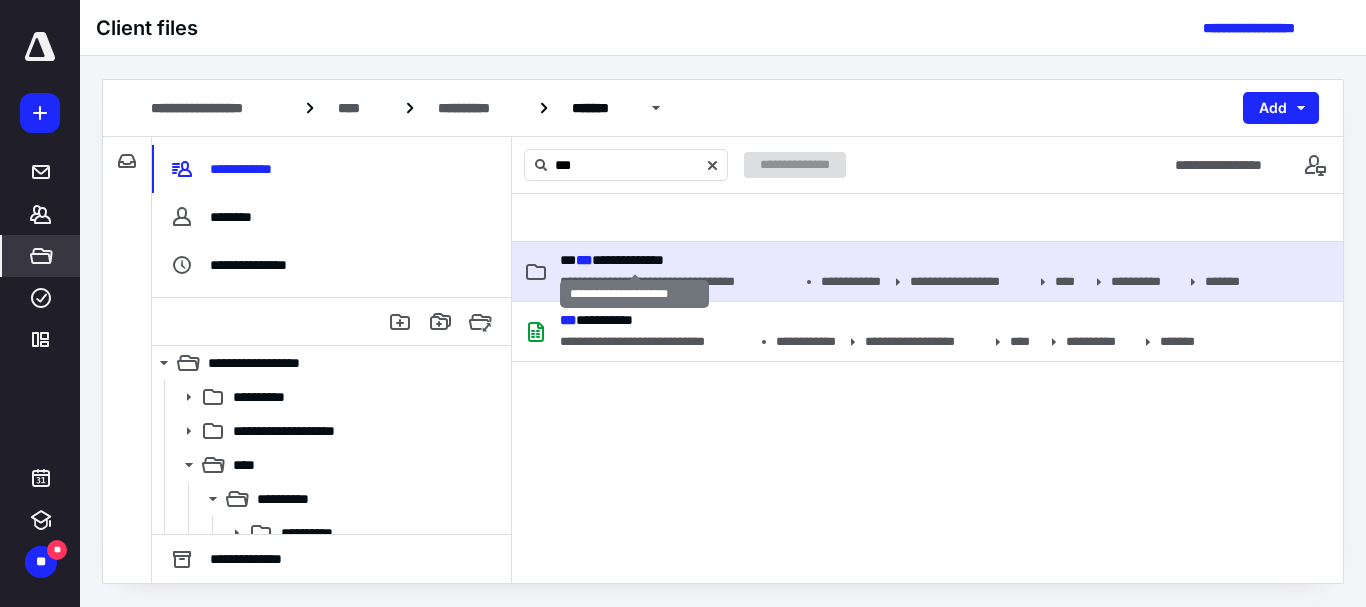 click on "**********" at bounding box center [612, 260] 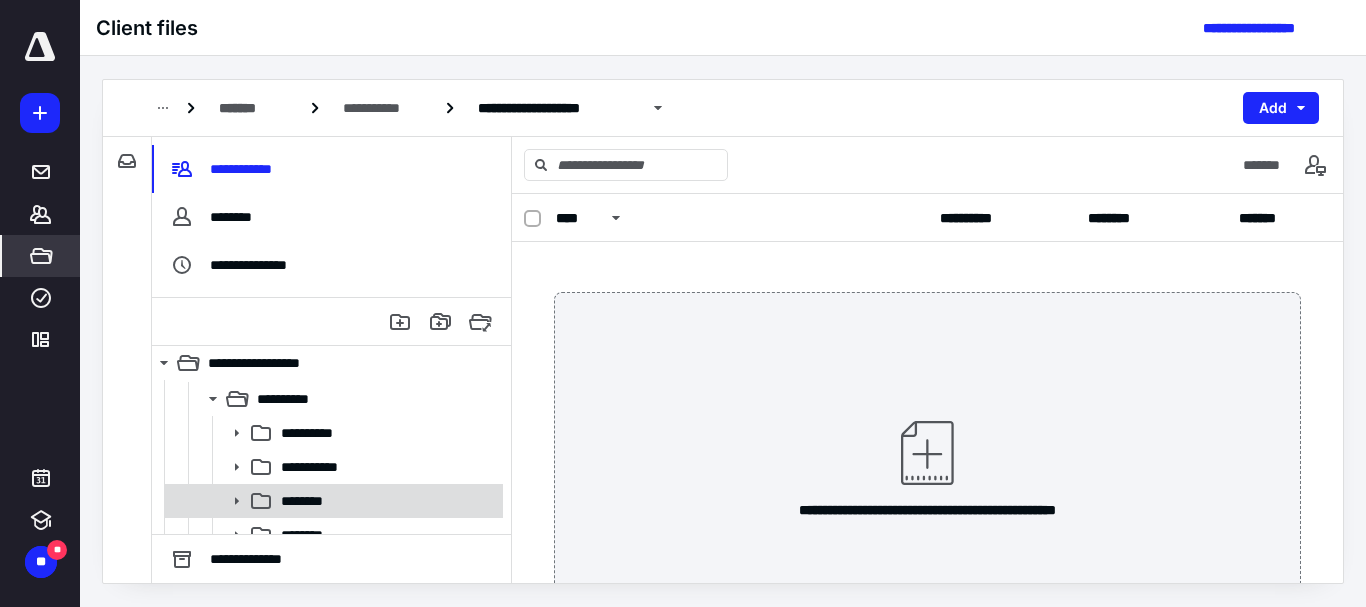 scroll, scrollTop: 200, scrollLeft: 0, axis: vertical 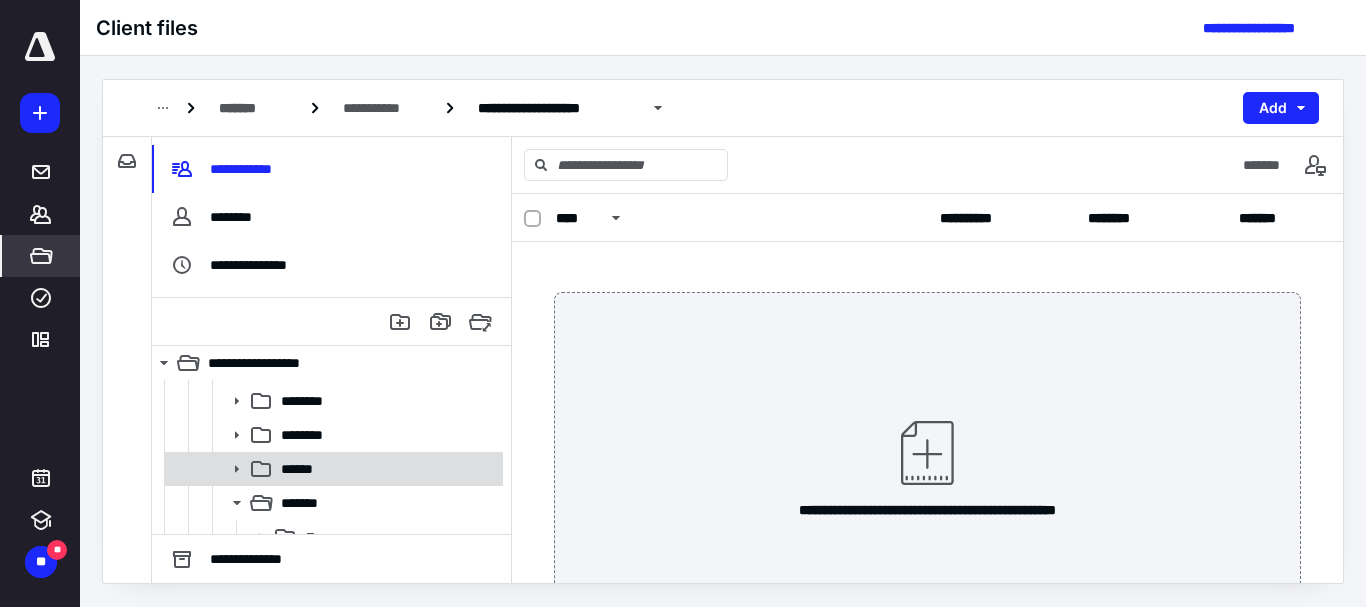 click on "******" at bounding box center [332, 469] 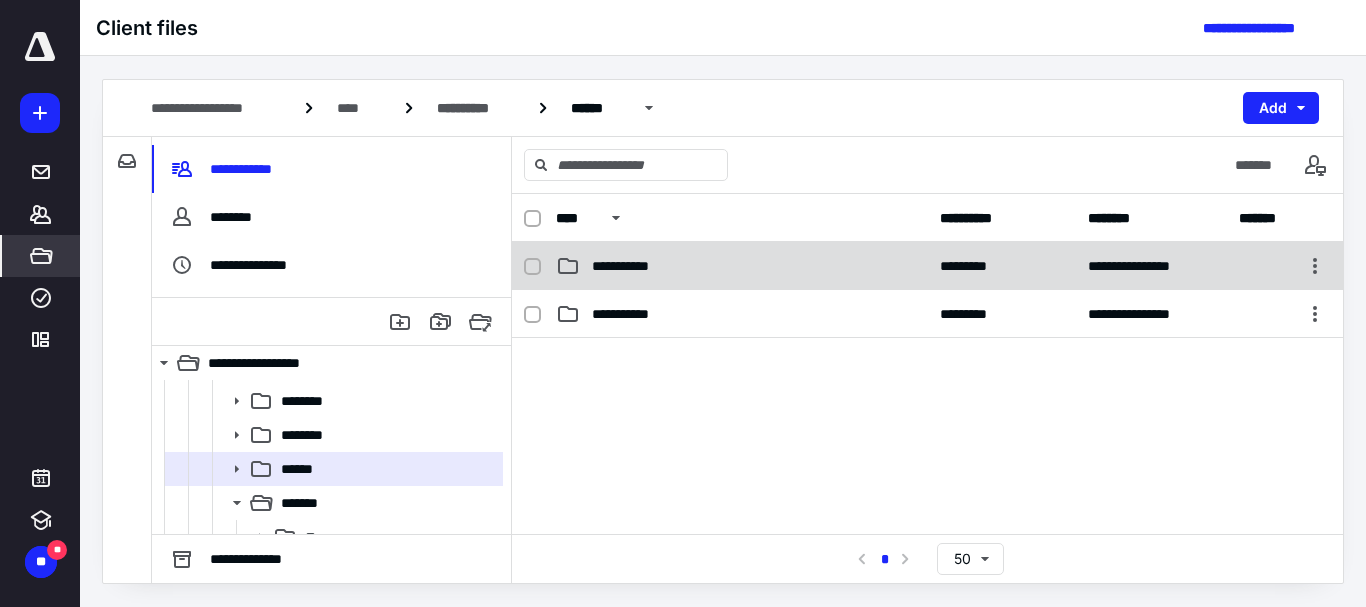click on "**********" at bounding box center [631, 266] 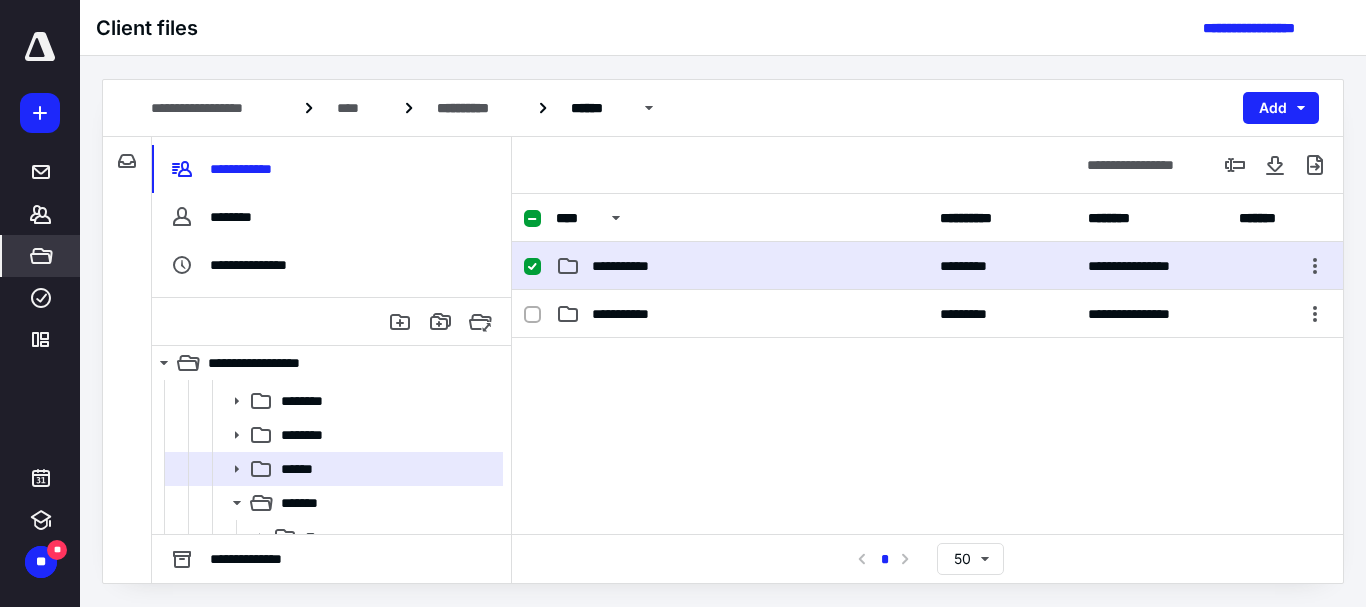 click on "**********" at bounding box center [631, 266] 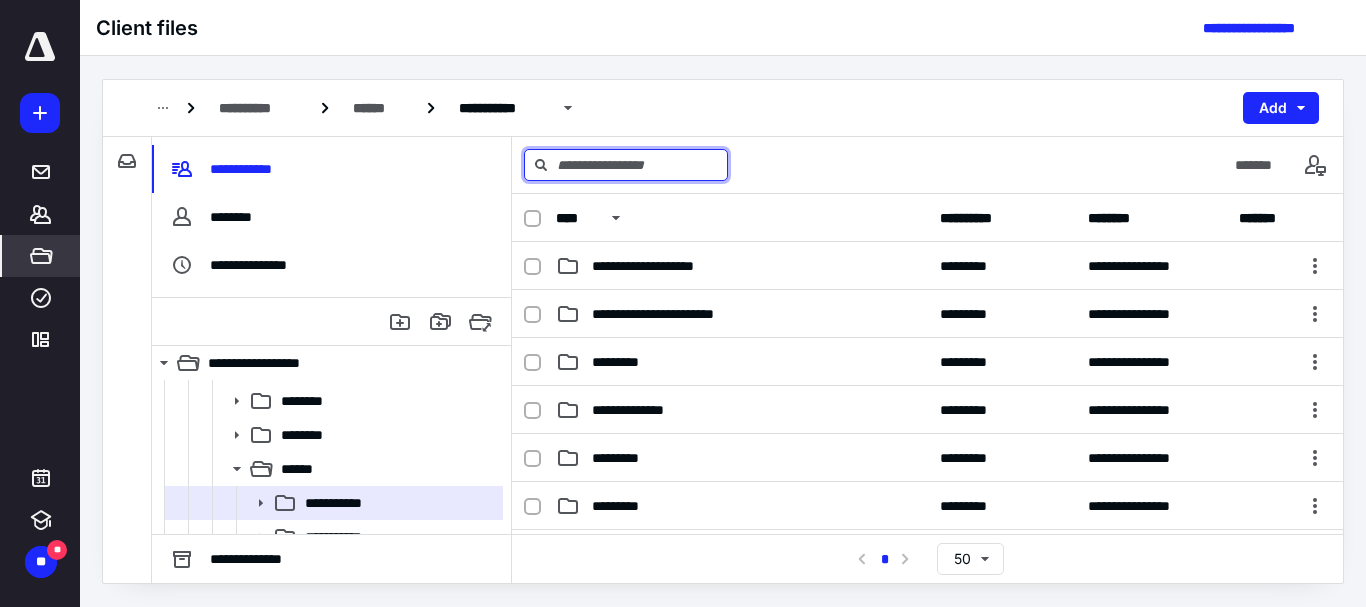 click at bounding box center (626, 165) 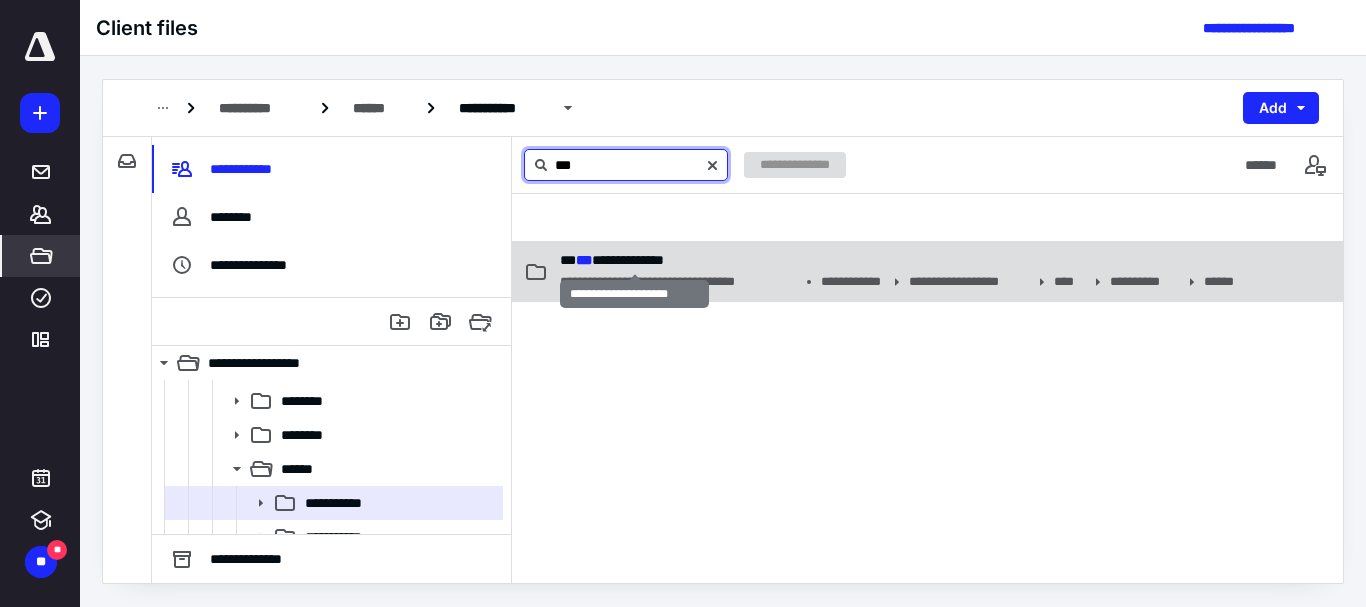 type on "***" 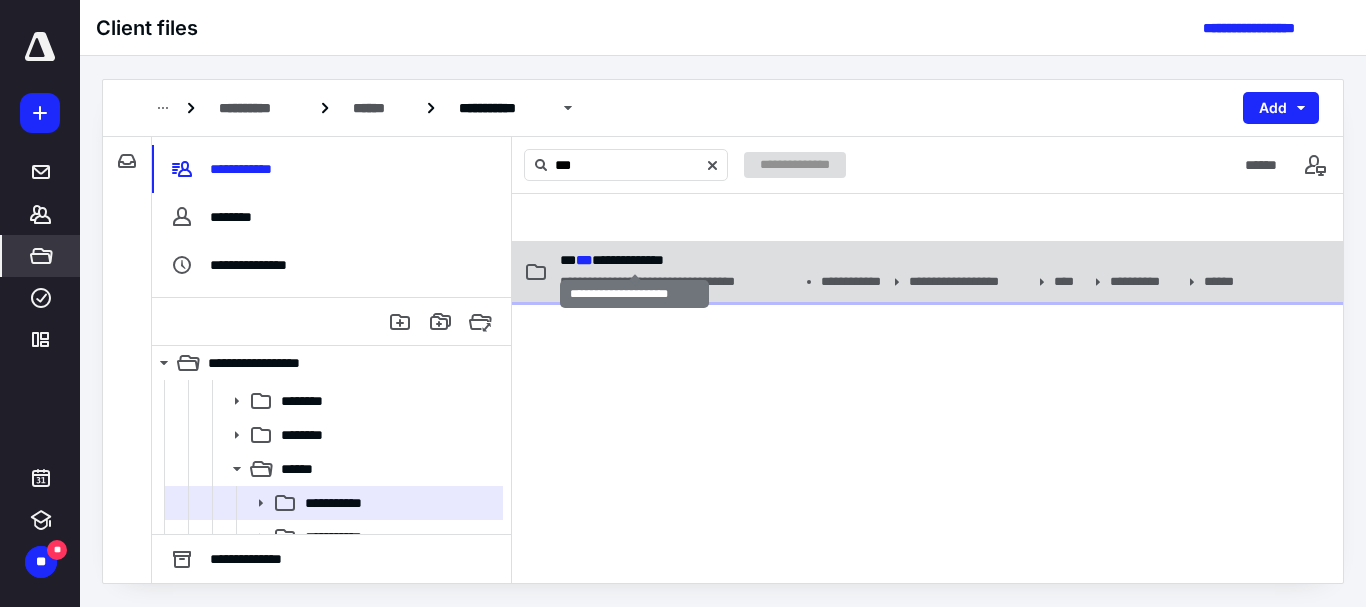 click on "**********" at bounding box center [612, 260] 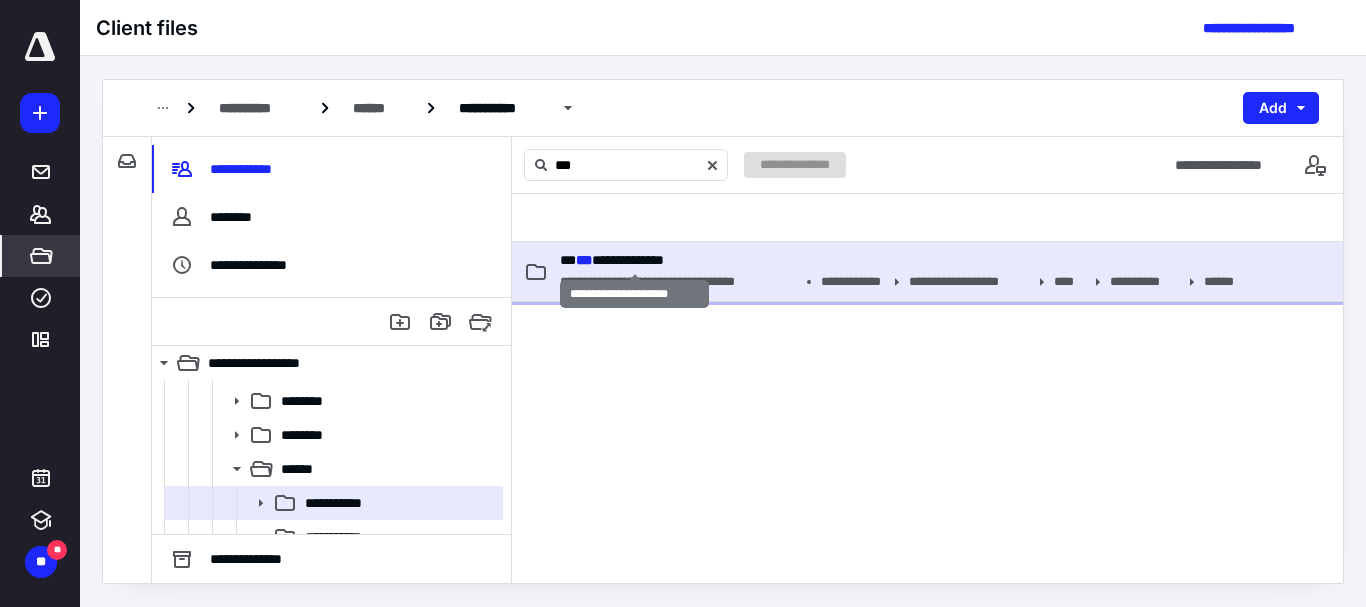click on "**********" at bounding box center (612, 260) 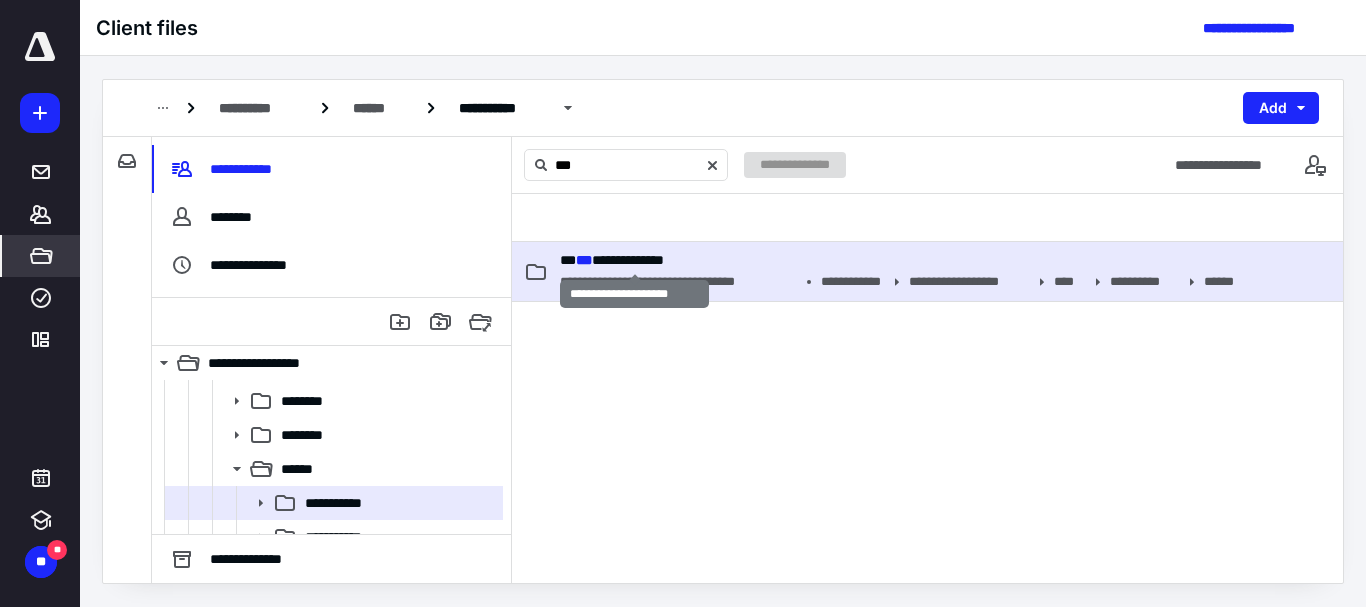 type 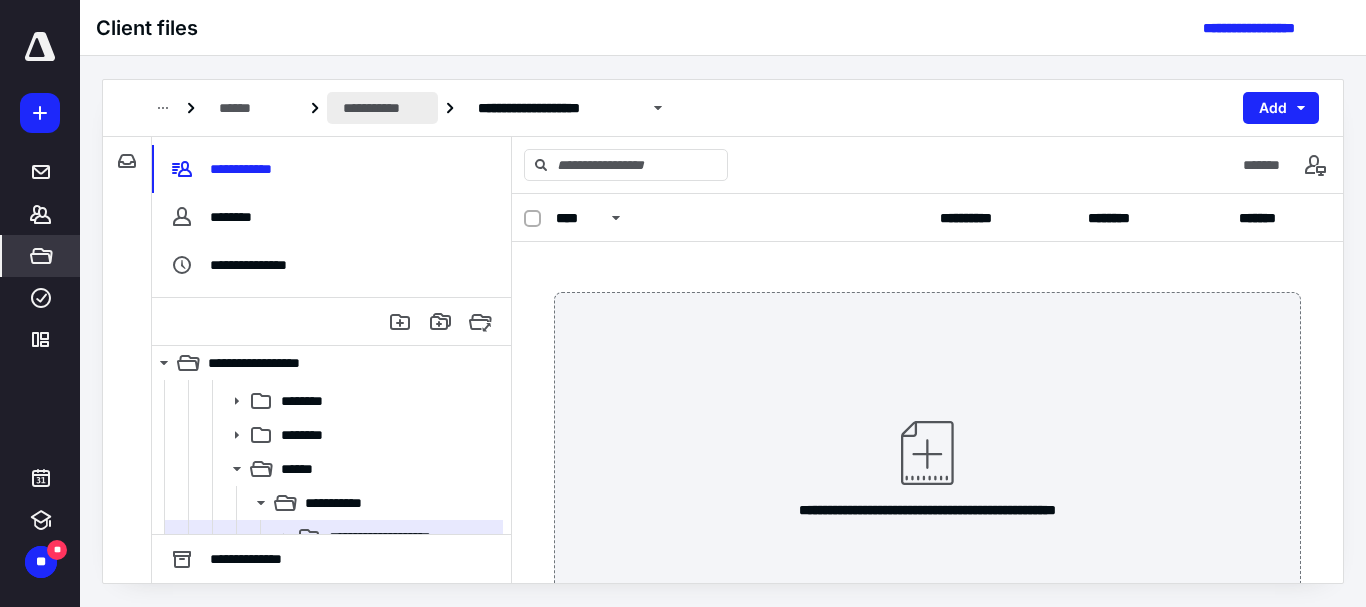 click on "**********" at bounding box center [382, 108] 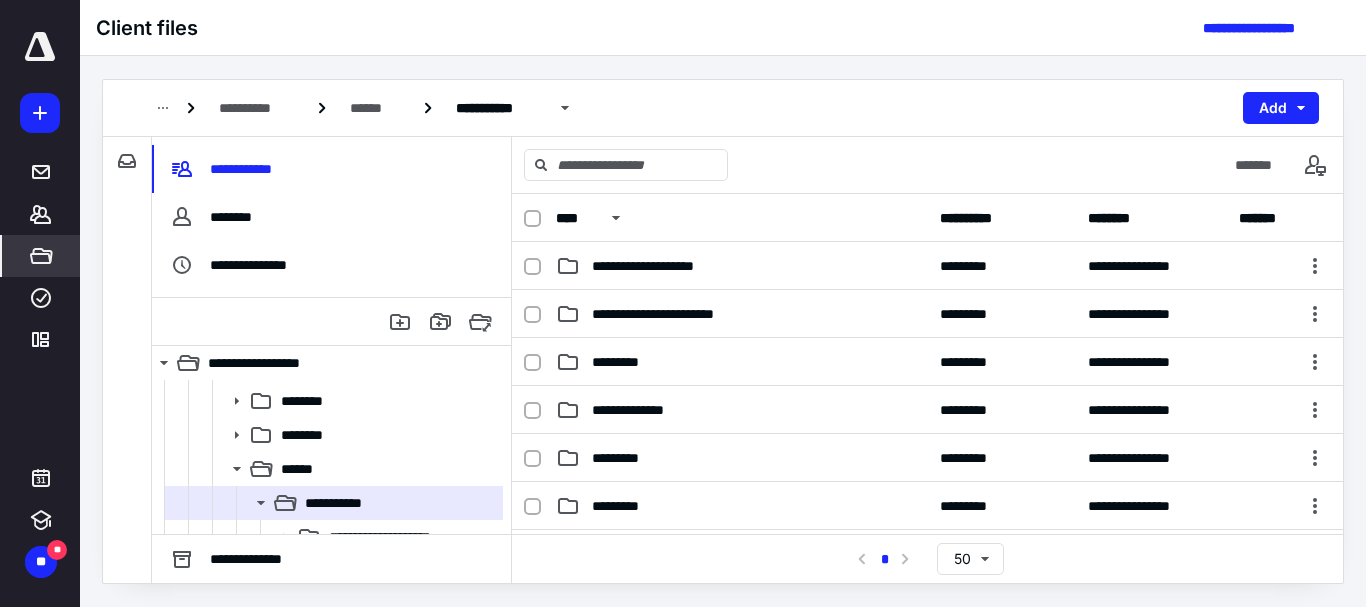 click on "**********" at bounding box center (256, 108) 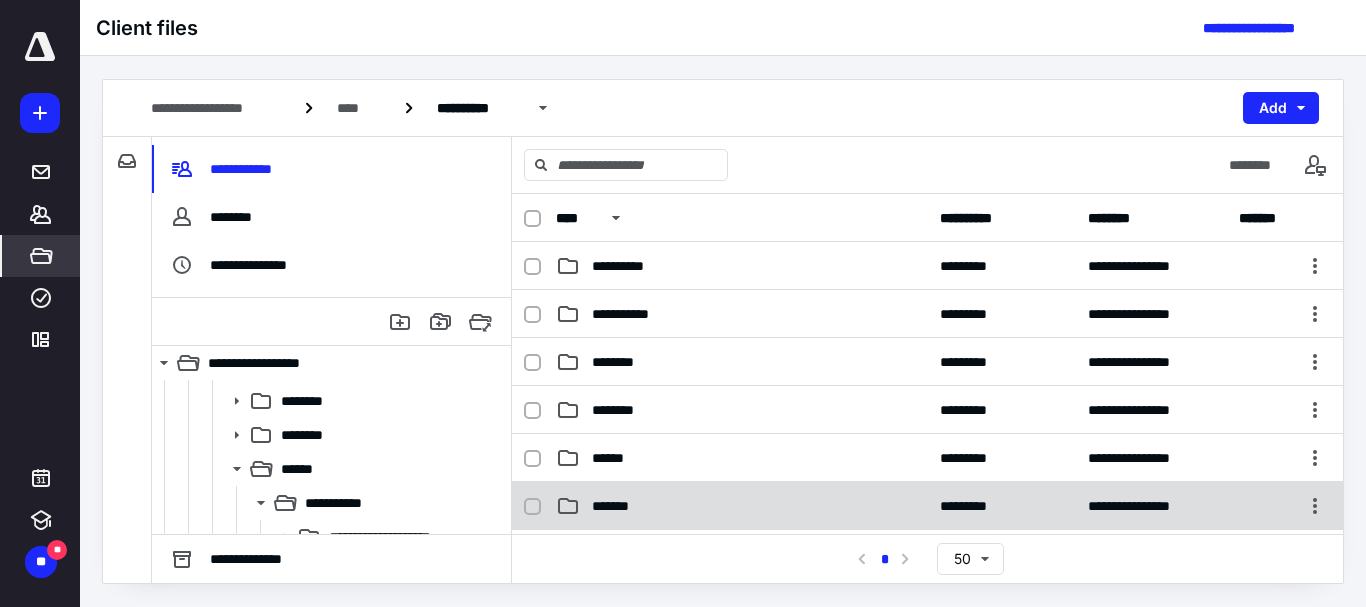 click on "*******" at bounding box center [742, 506] 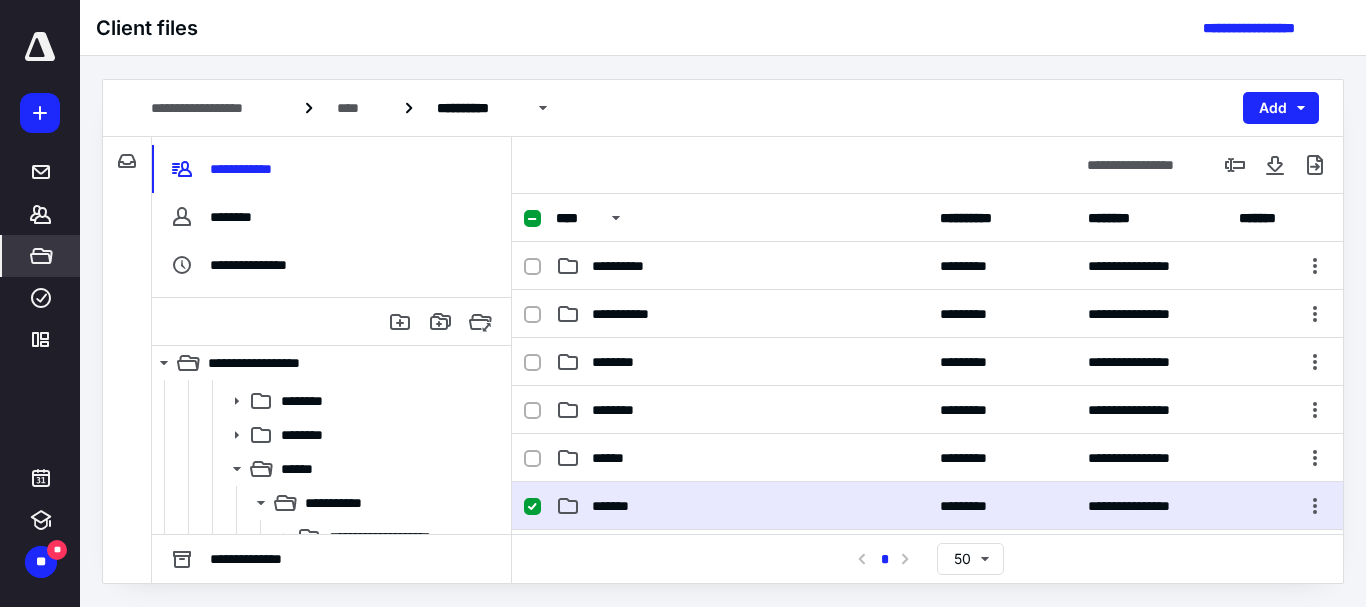 click on "*******" at bounding box center (742, 506) 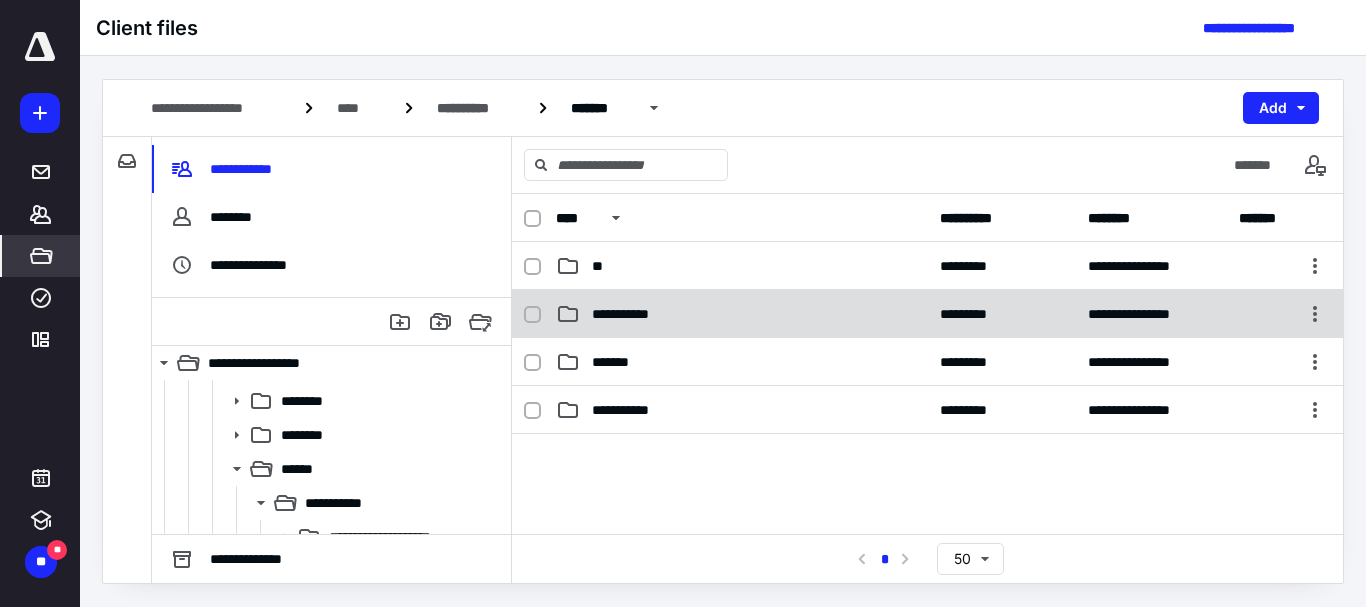 click on "**********" at bounding box center (631, 314) 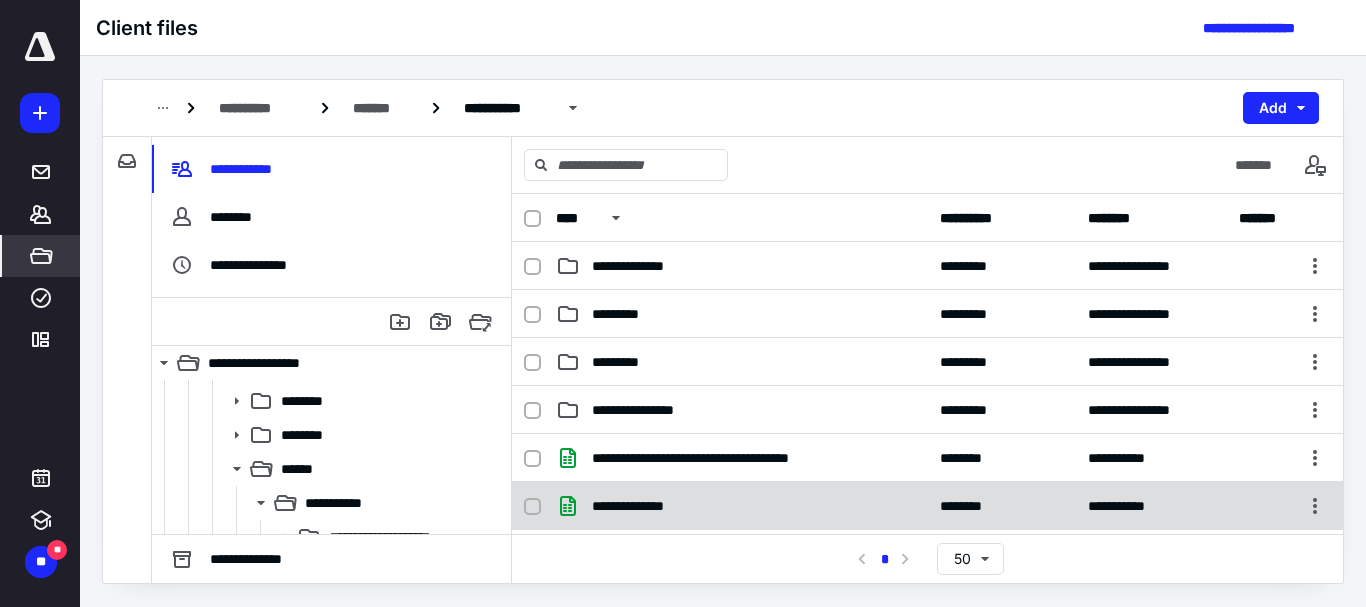 scroll, scrollTop: 0, scrollLeft: 0, axis: both 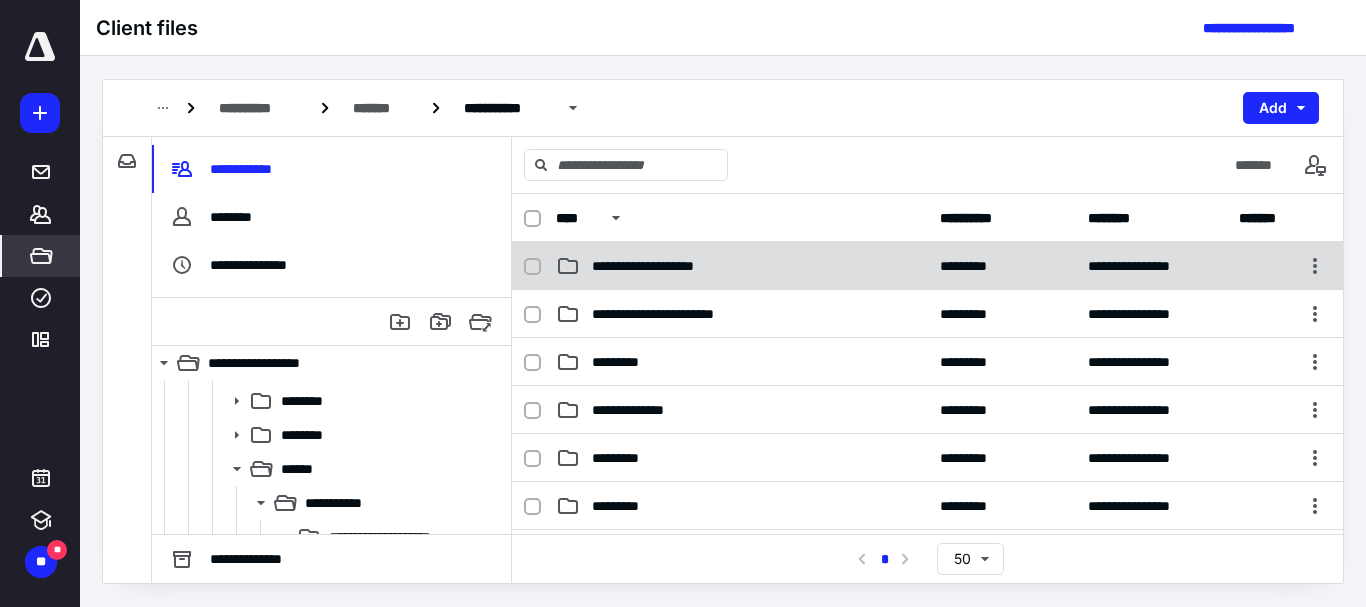 click on "**********" at bounding box center (927, 266) 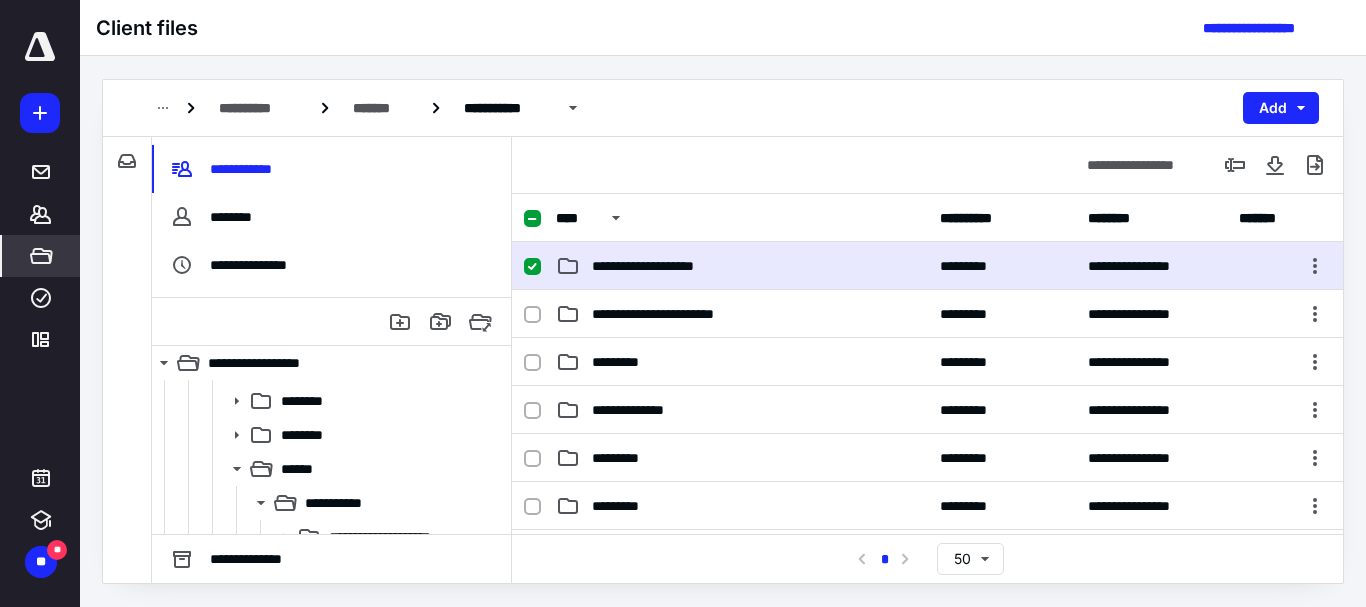 click on "**********" at bounding box center [927, 266] 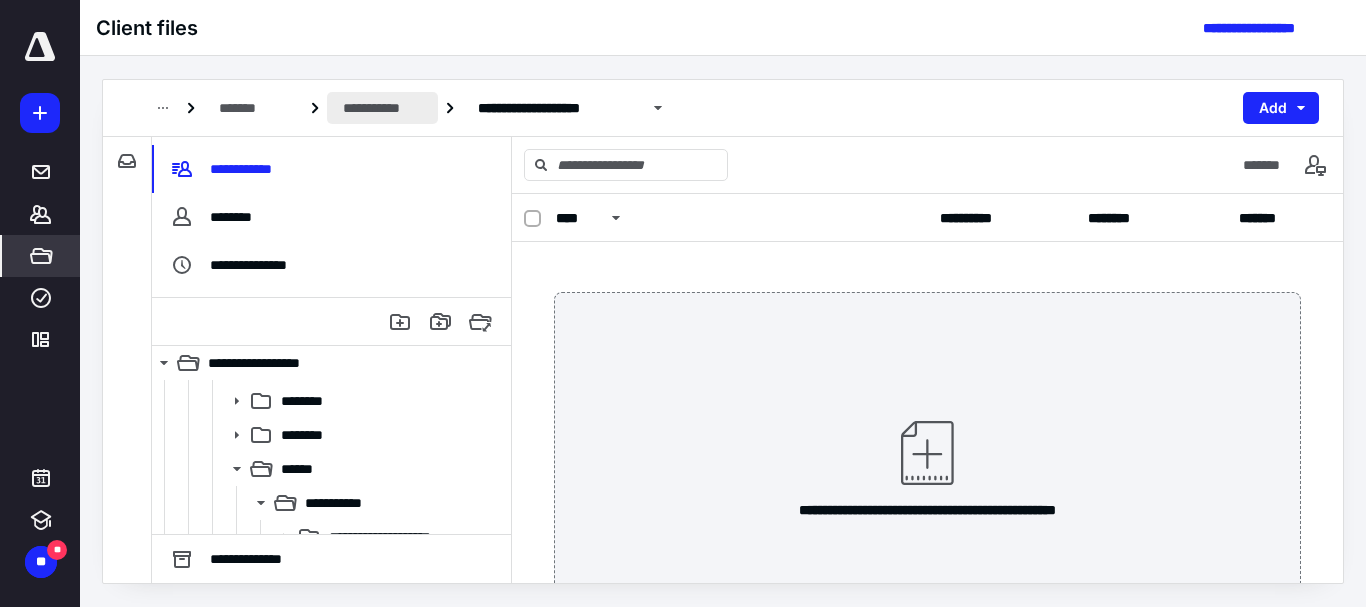 click on "**********" at bounding box center (382, 108) 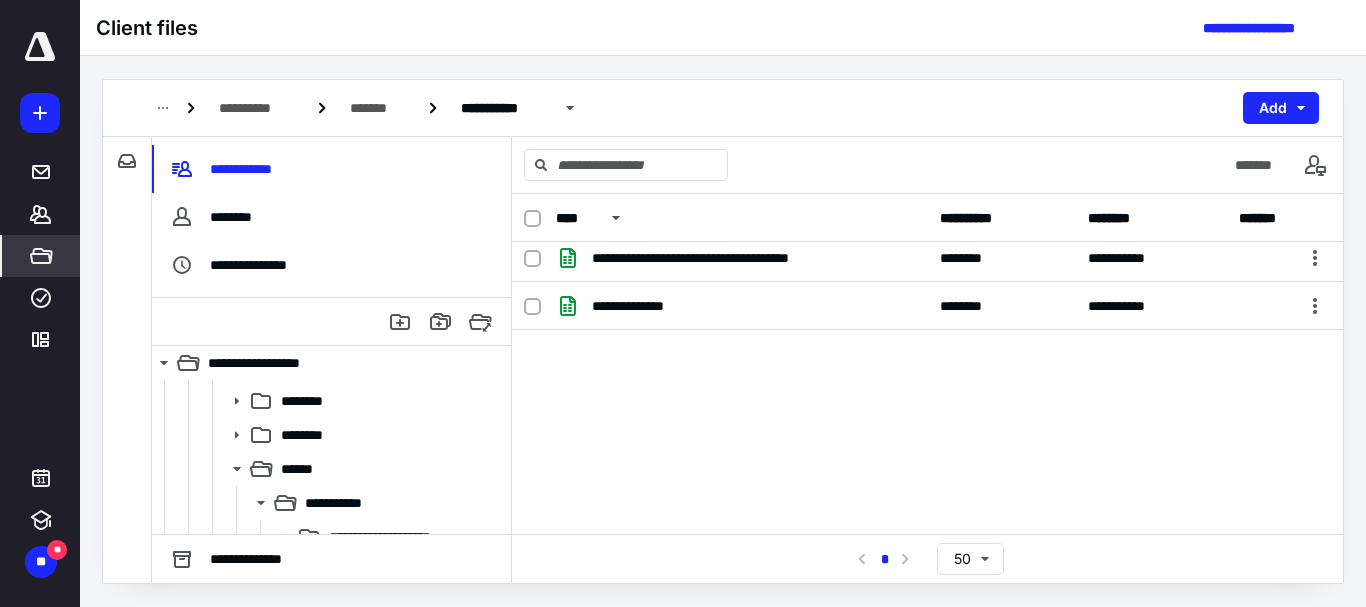 scroll, scrollTop: 0, scrollLeft: 0, axis: both 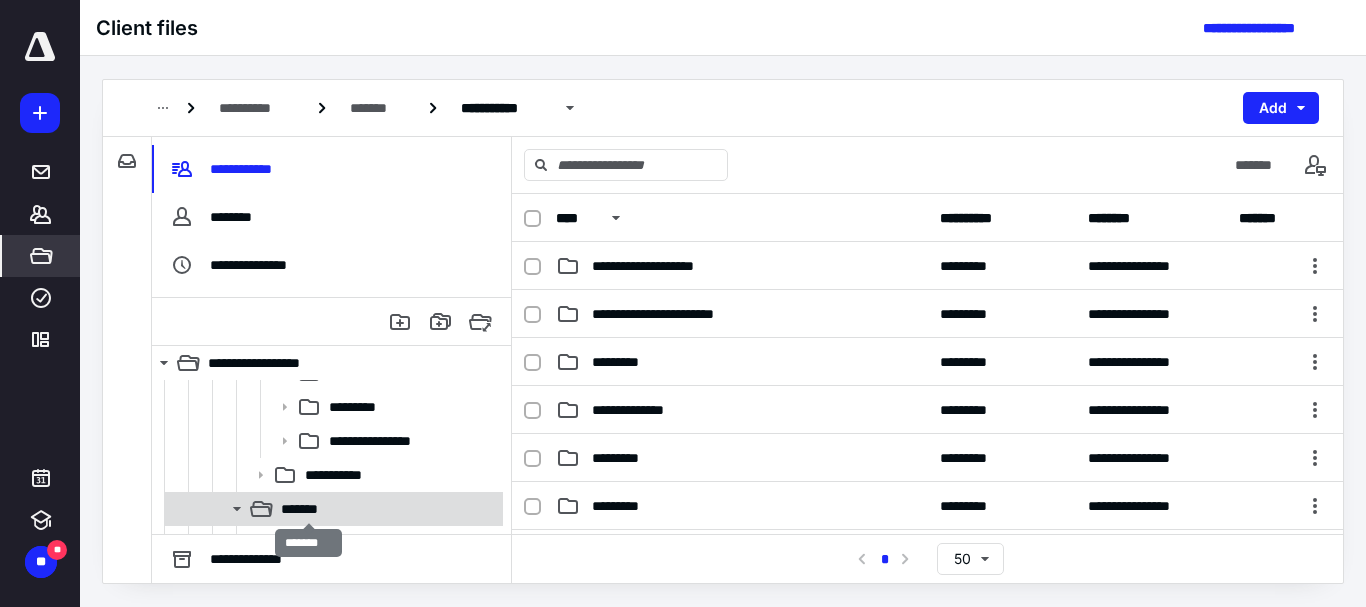 click on "*******" at bounding box center (308, 509) 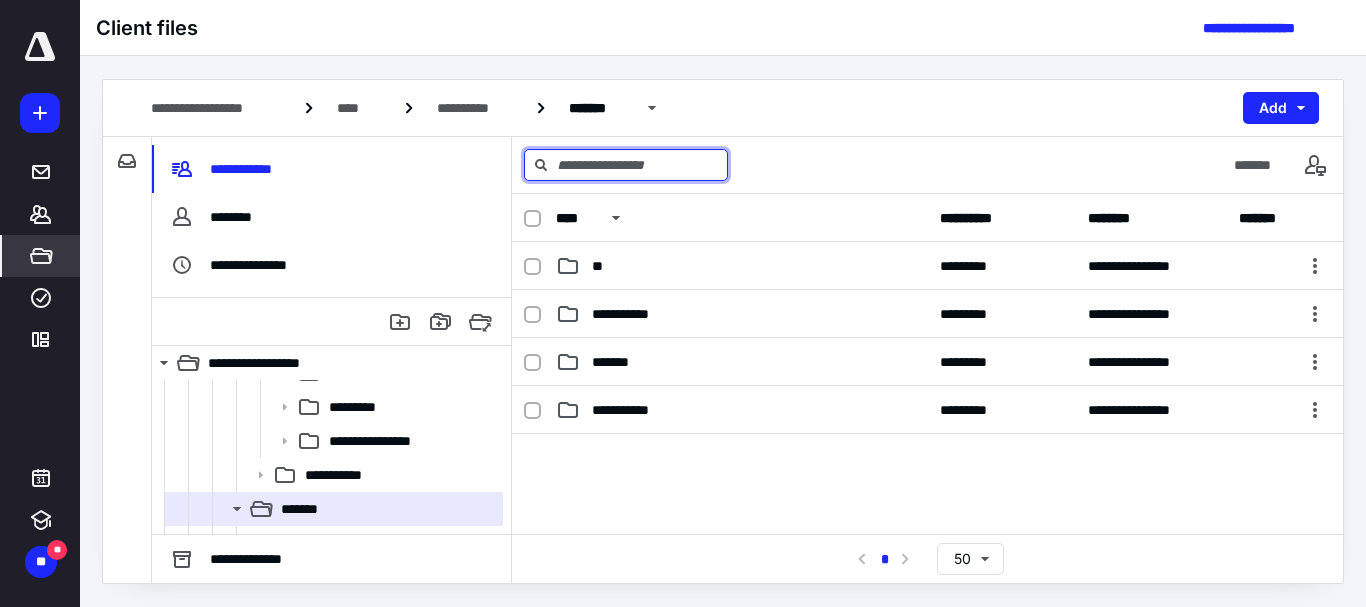 click at bounding box center [626, 165] 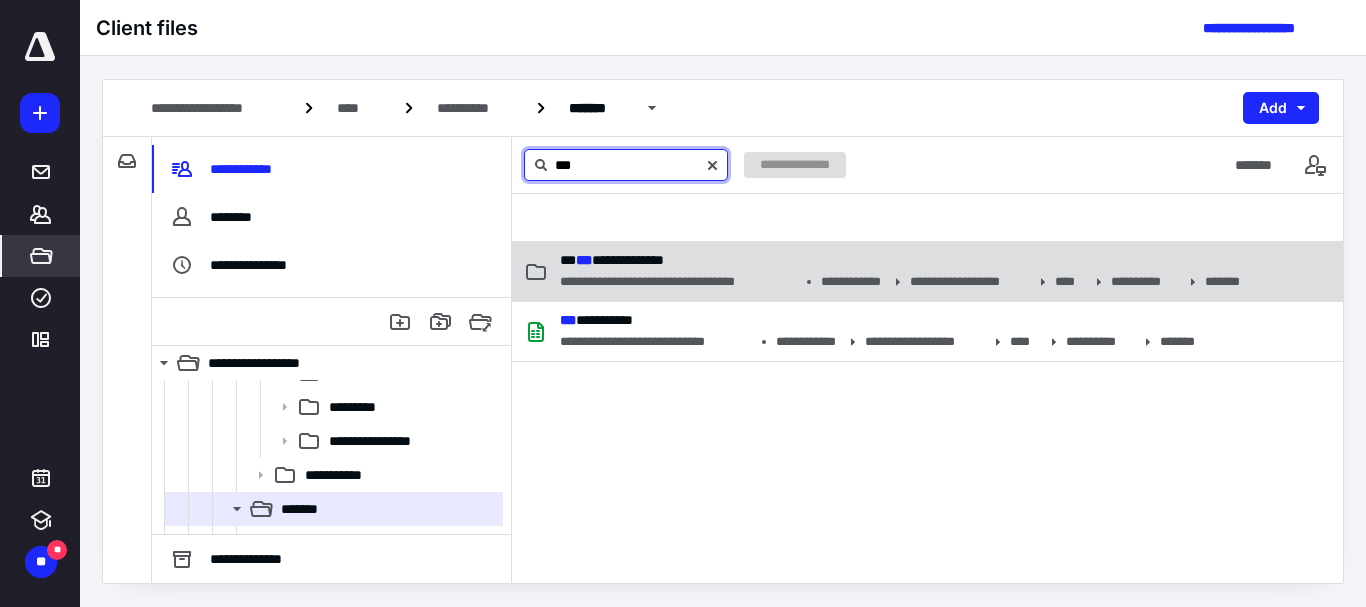 type on "***" 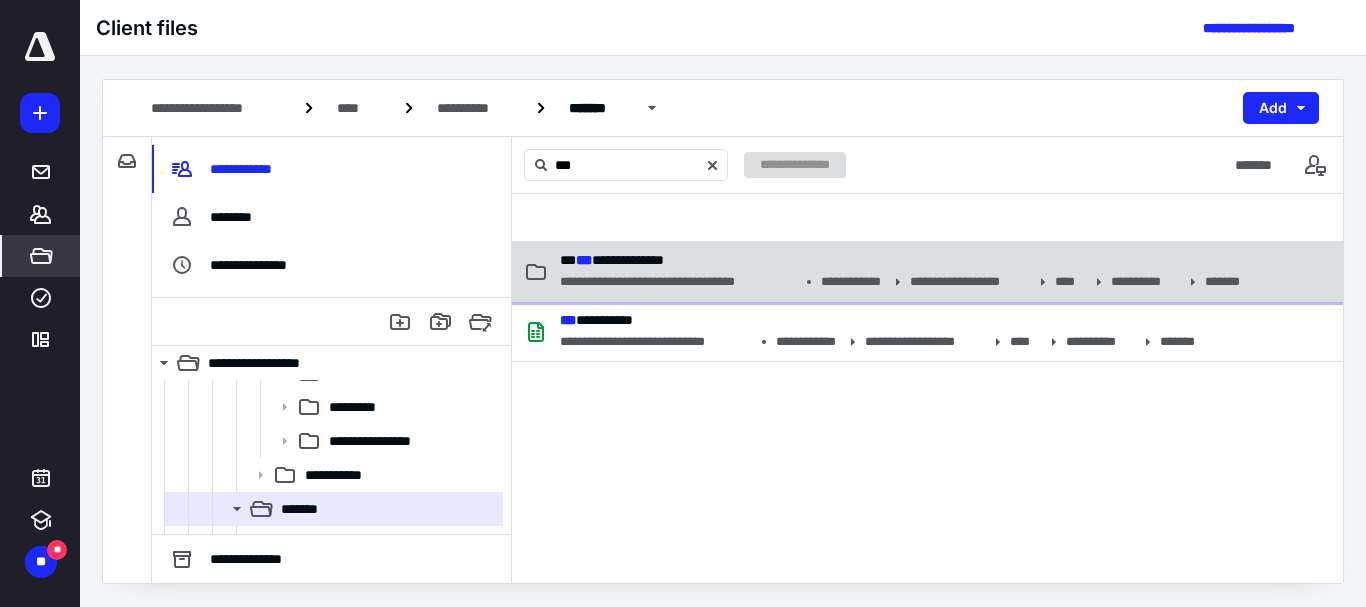click on "**********" at bounding box center [901, 282] 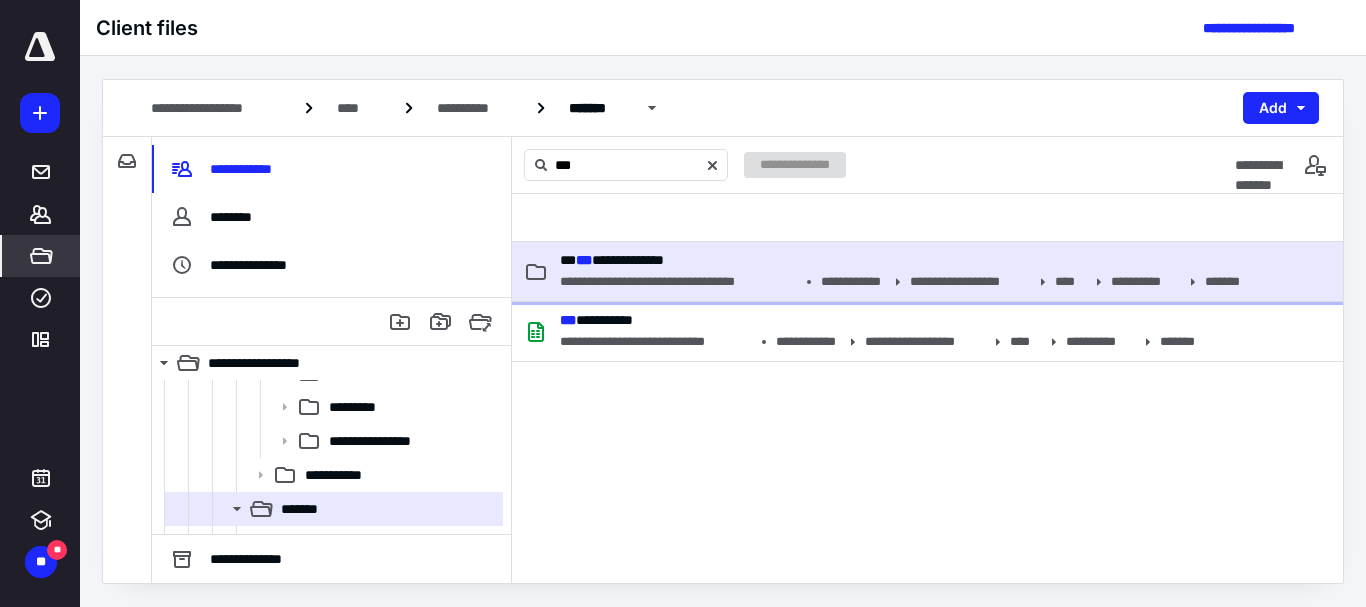 click on "**********" at bounding box center (901, 282) 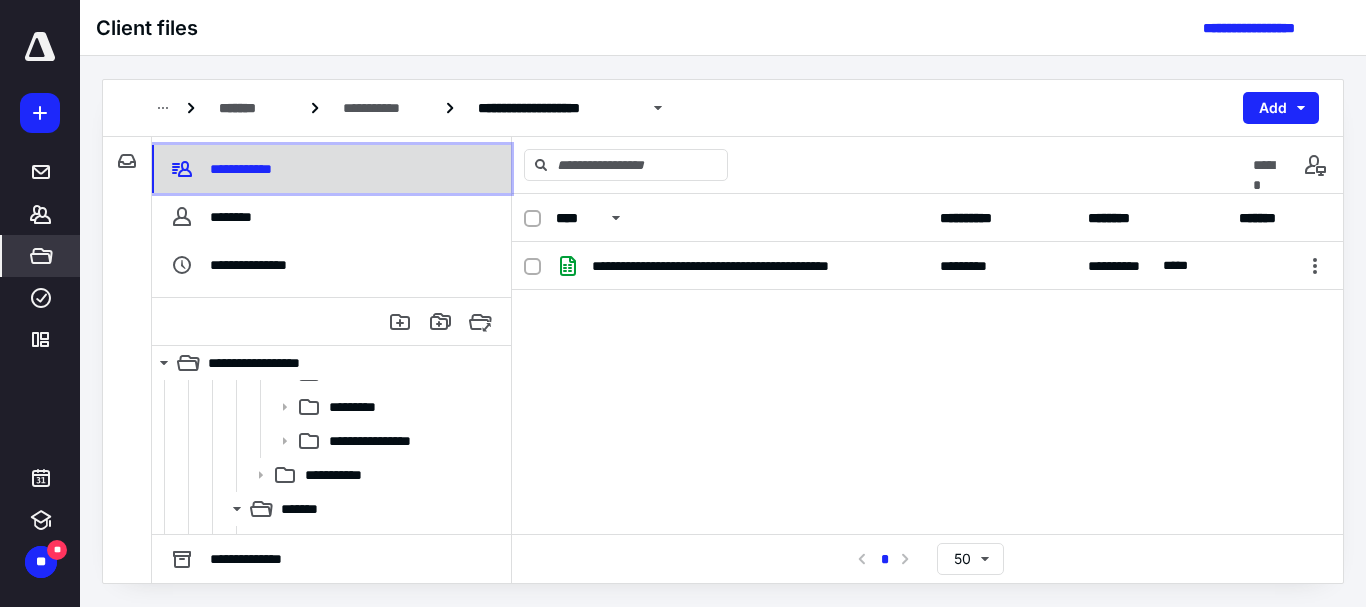 click on "**********" at bounding box center [244, 169] 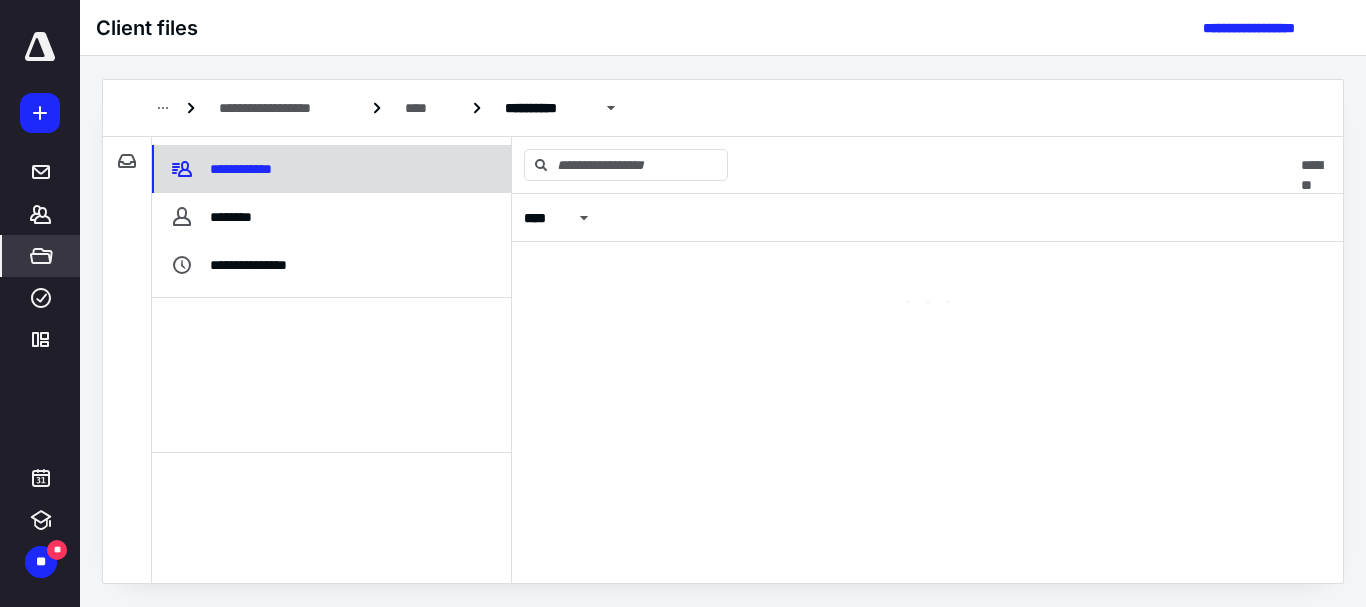 scroll, scrollTop: 0, scrollLeft: 0, axis: both 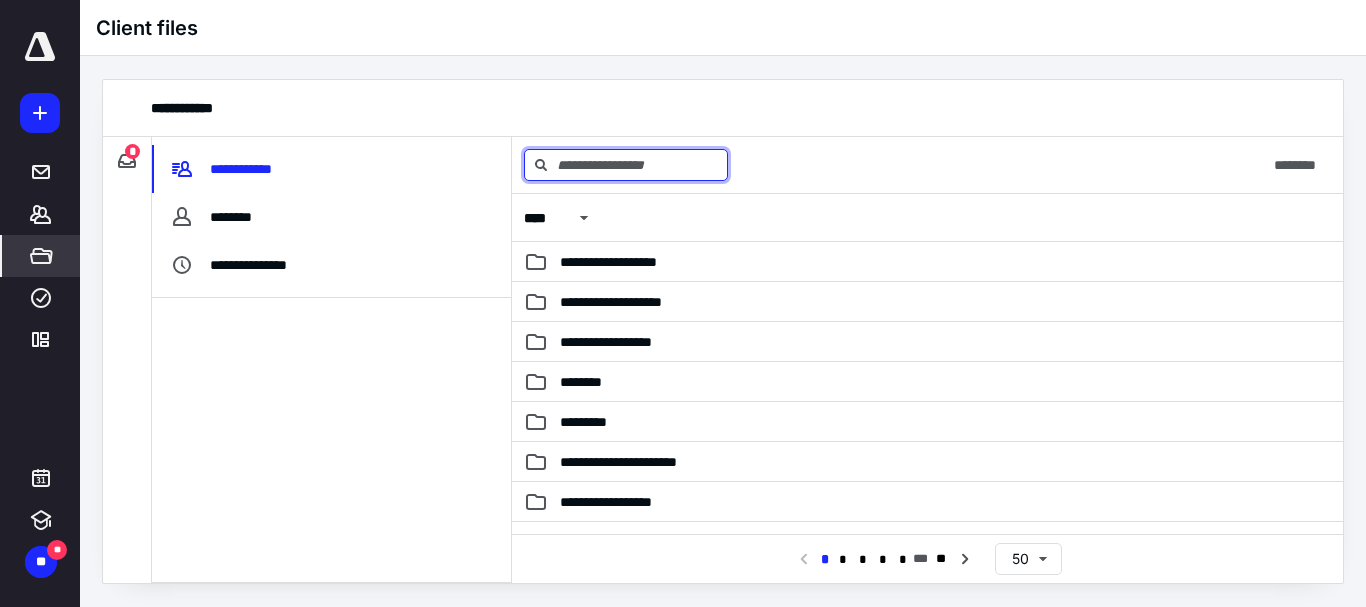 click at bounding box center [626, 165] 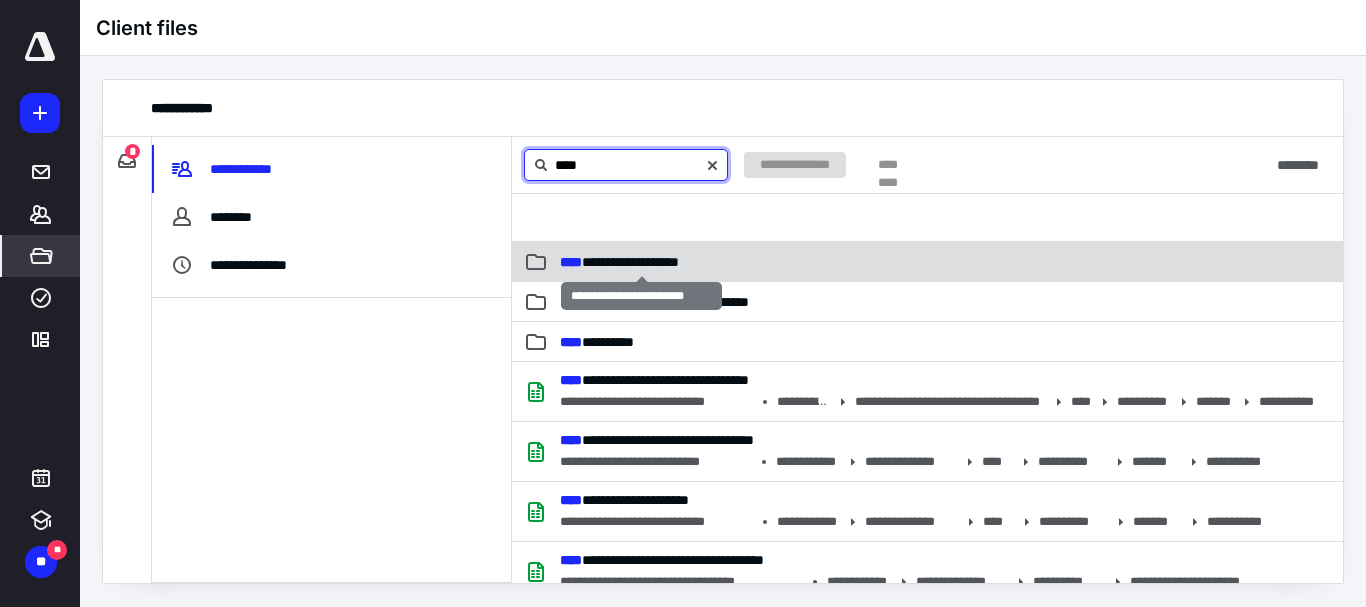 type on "****" 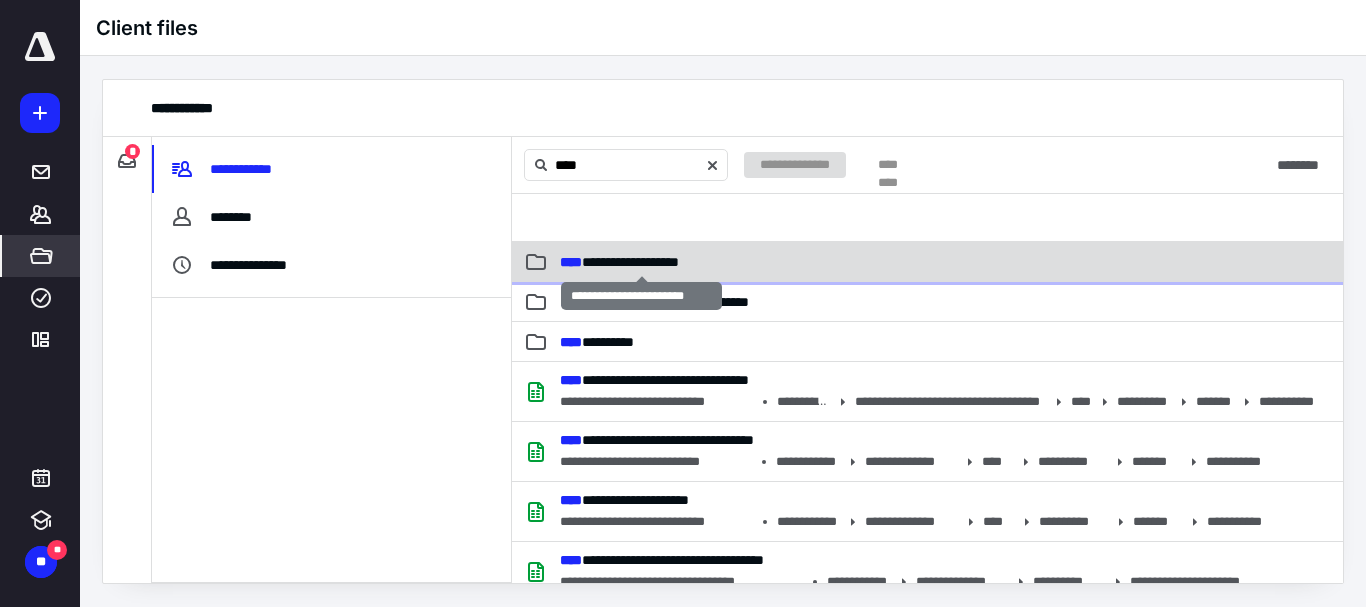 click on "**********" at bounding box center [619, 262] 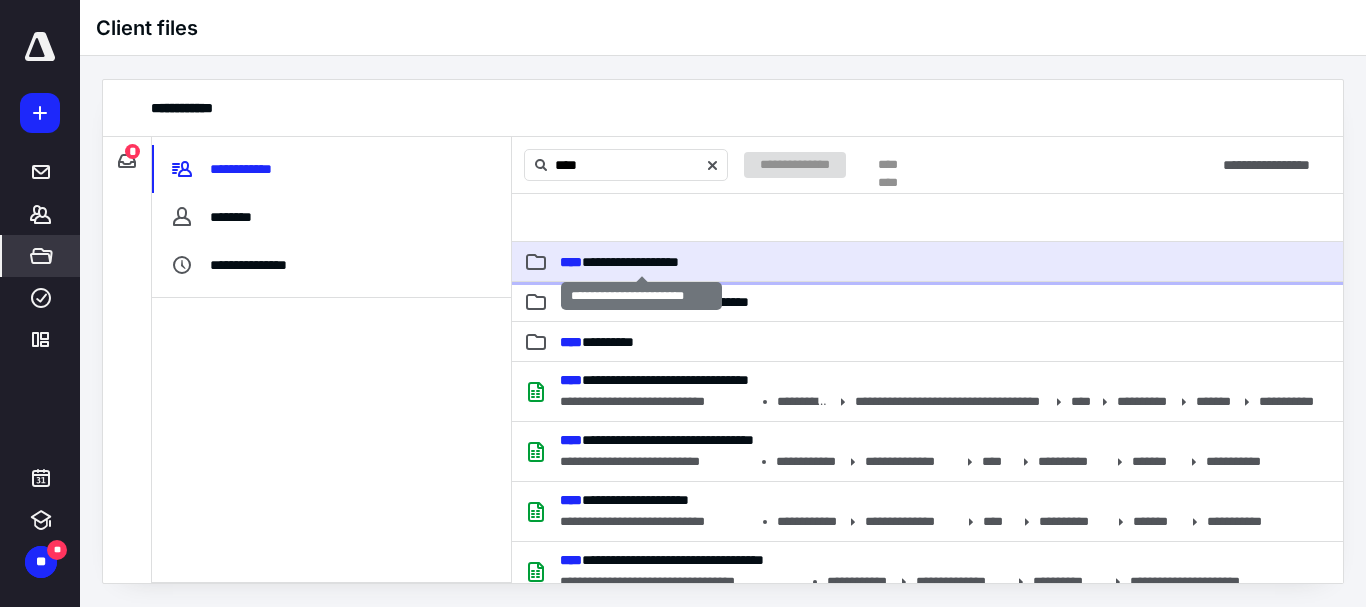 click on "**********" at bounding box center [619, 262] 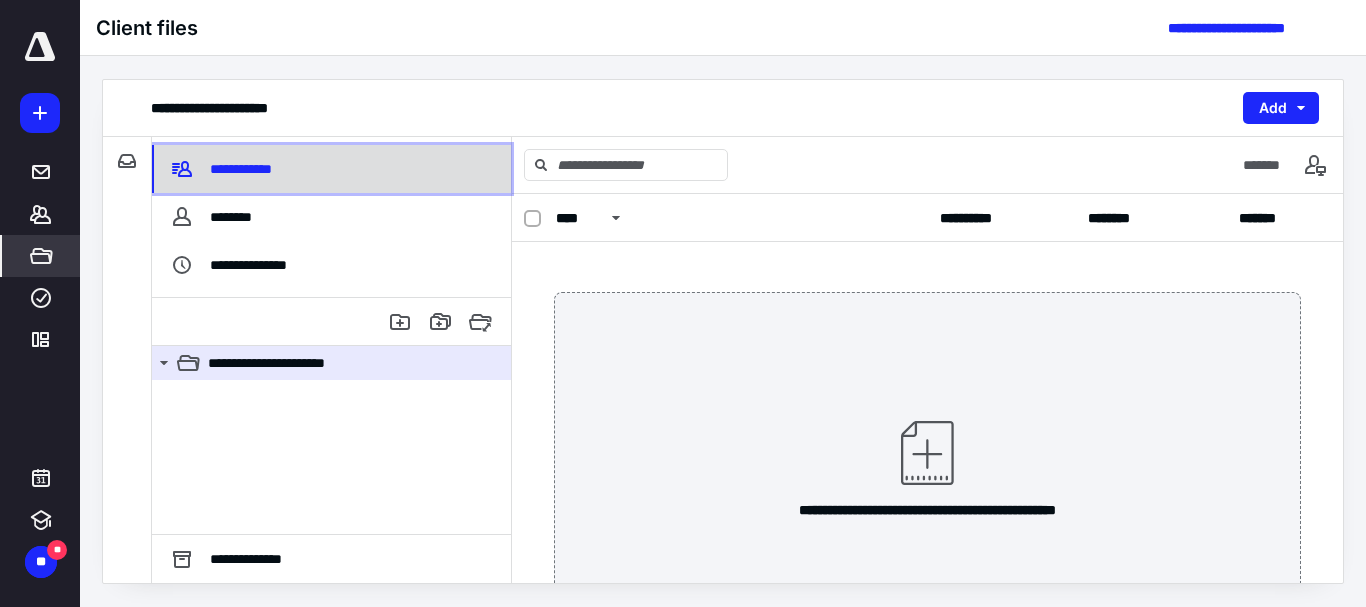 click on "**********" at bounding box center [331, 169] 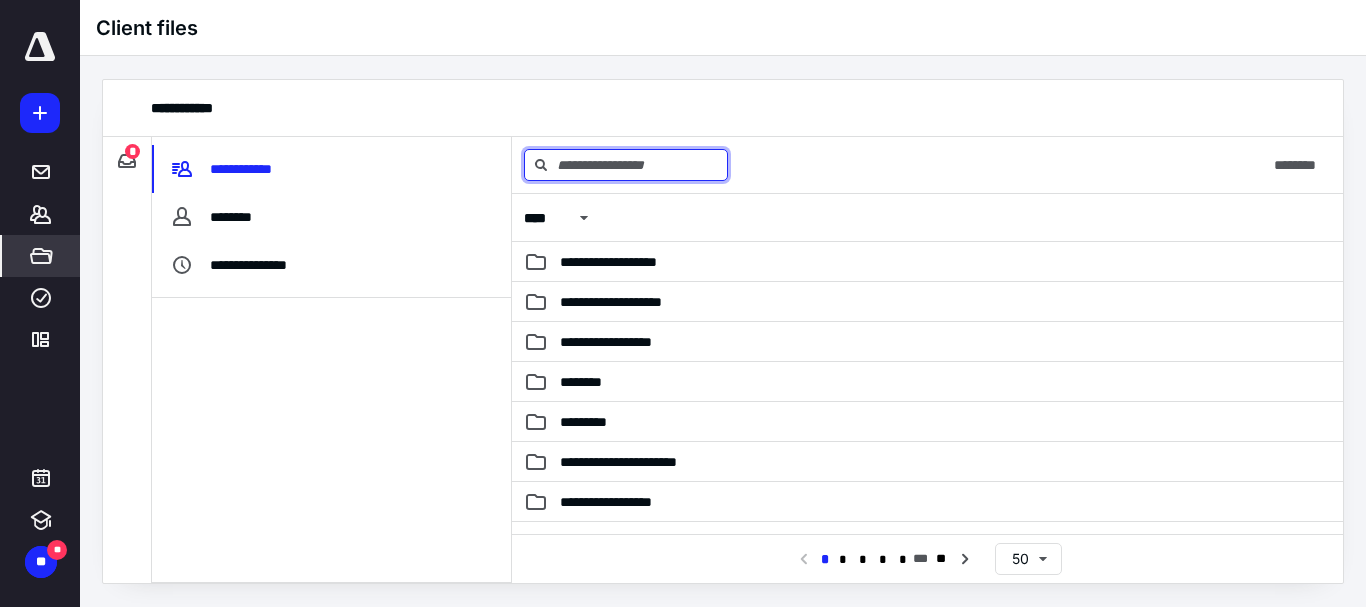 click at bounding box center [626, 165] 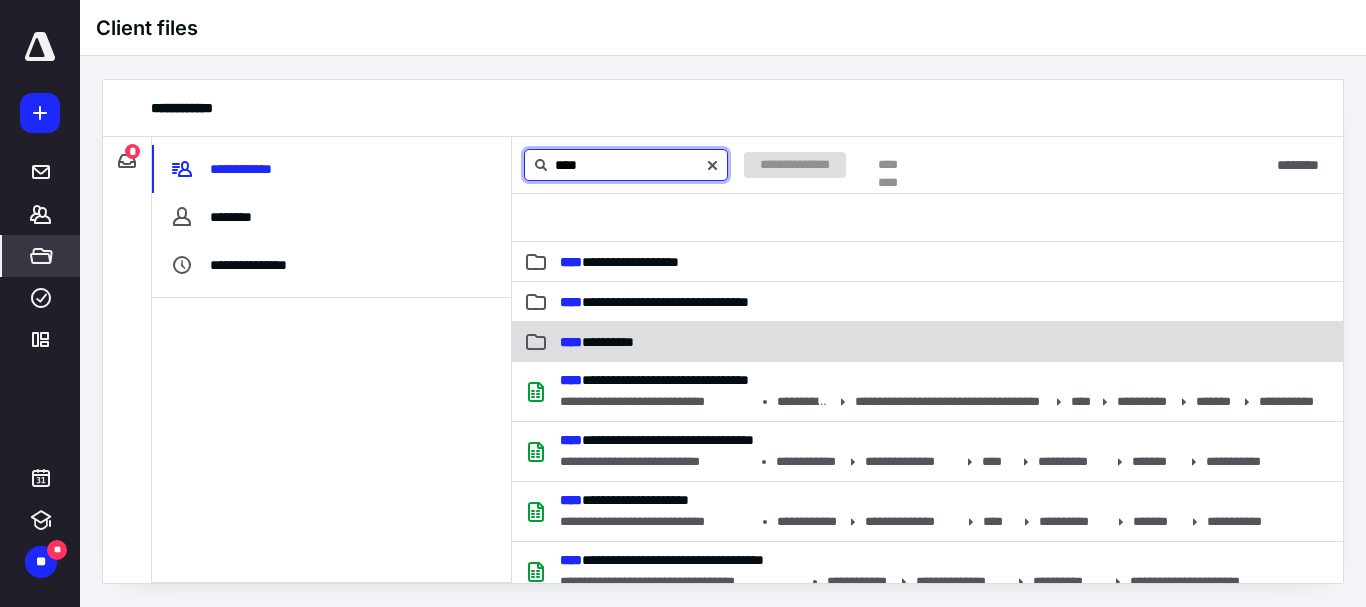 type on "****" 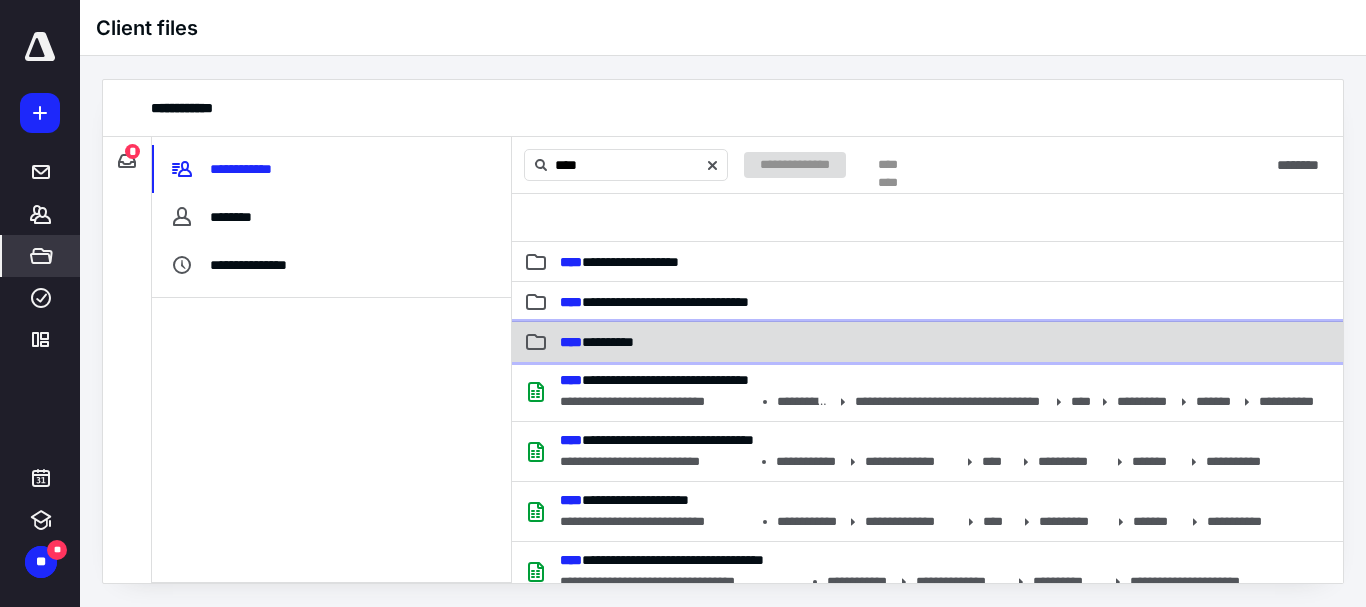 click on "**********" at bounding box center (927, 342) 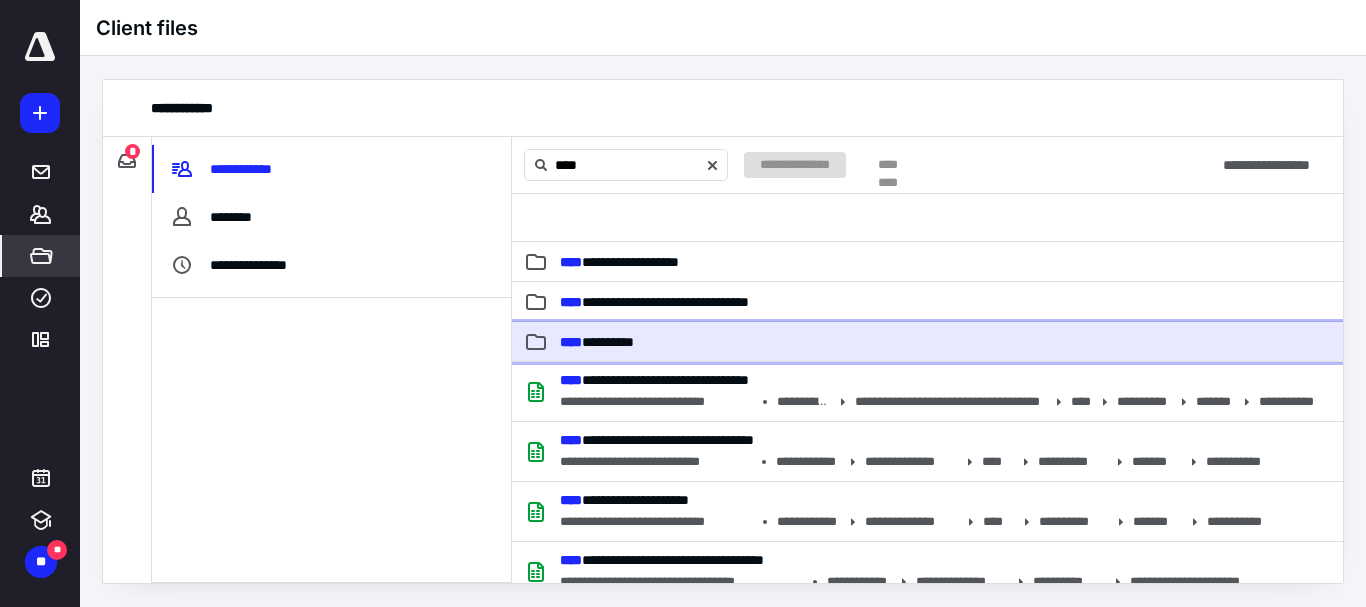 click on "**********" at bounding box center [927, 342] 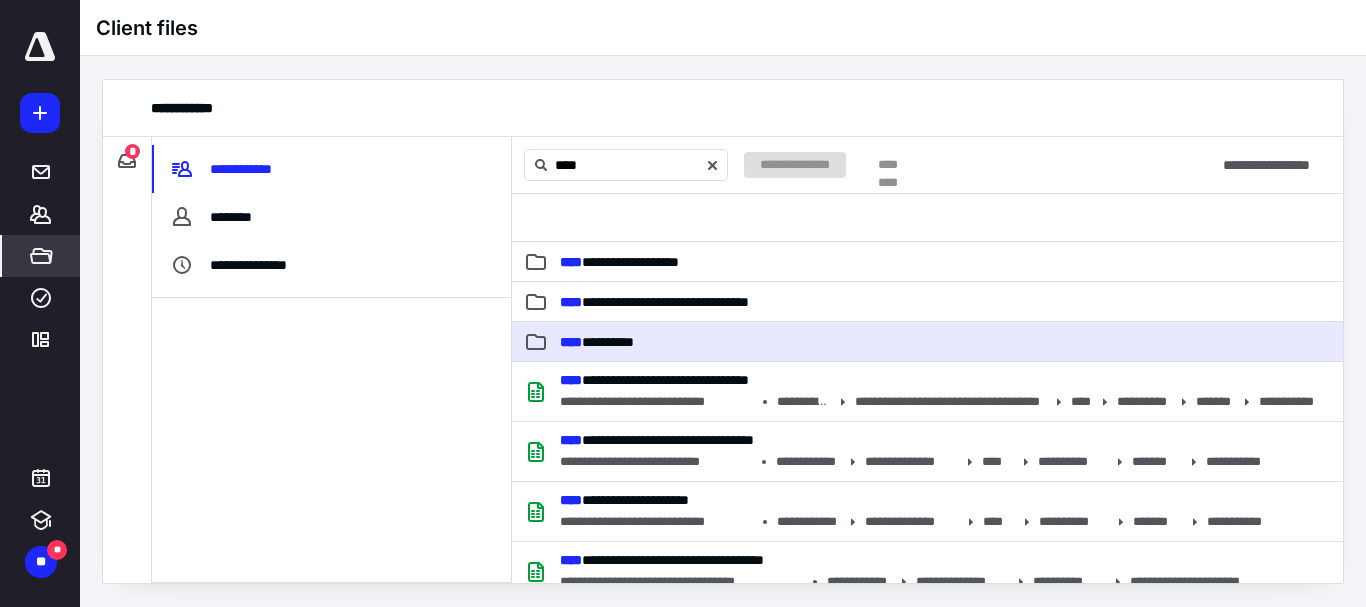 type 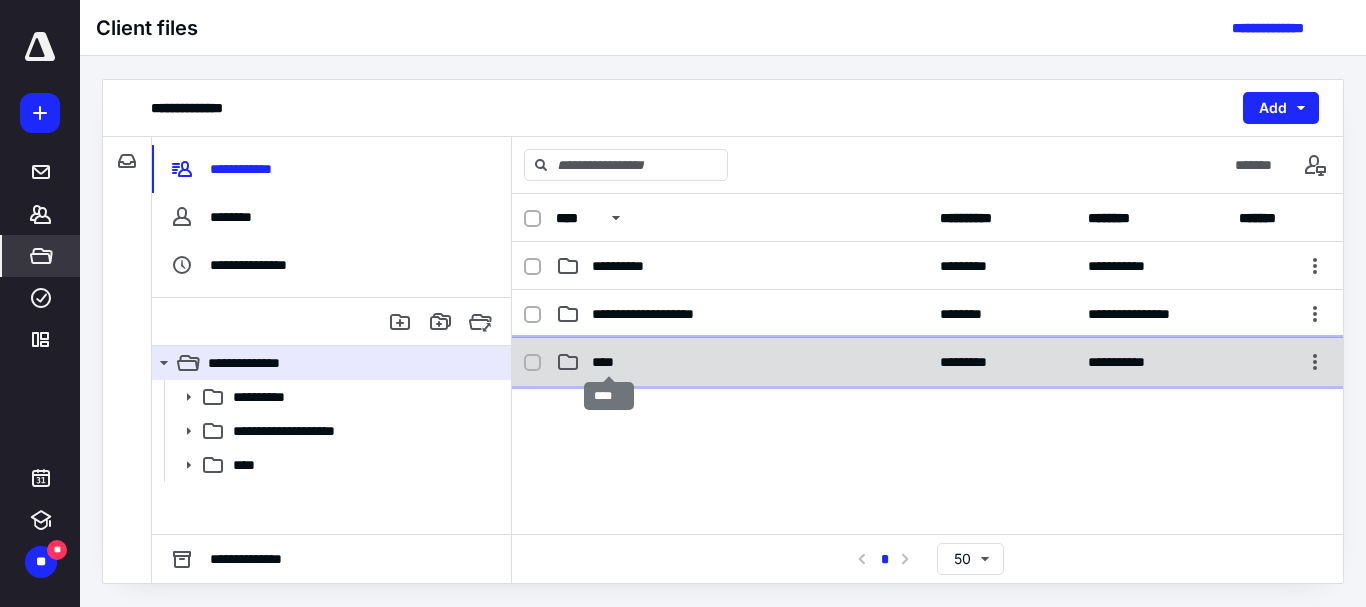 click on "****" at bounding box center (609, 362) 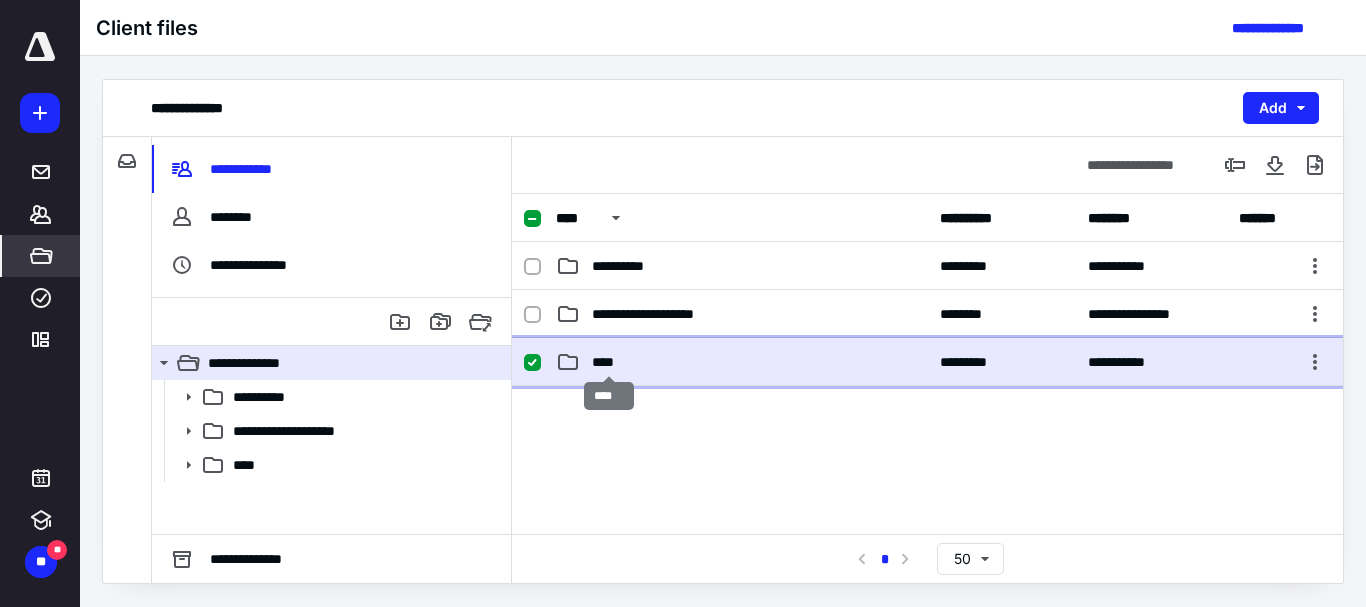 click on "****" at bounding box center [609, 362] 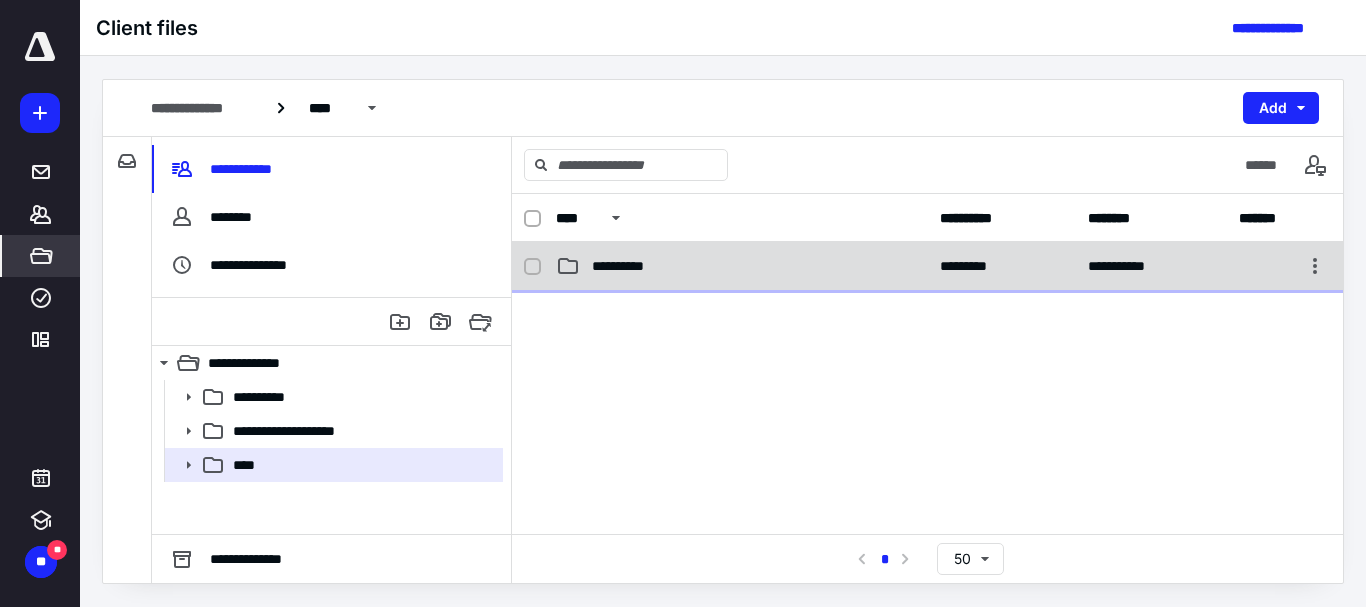 click on "**********" at bounding box center [629, 266] 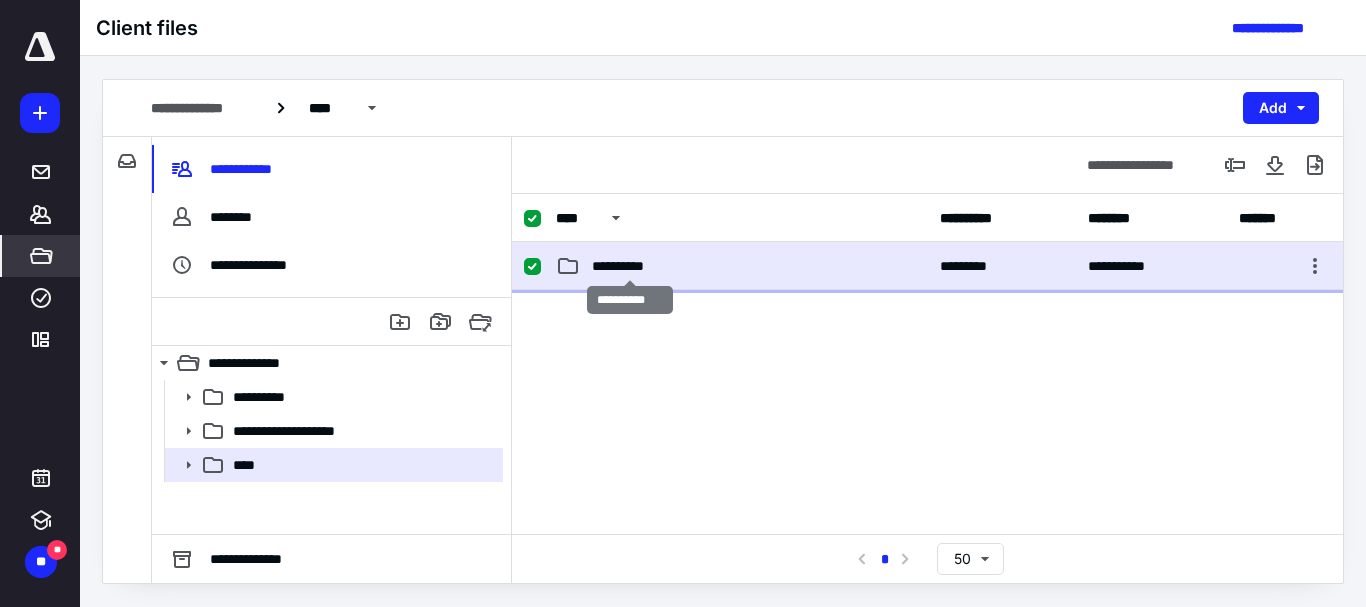 click on "**********" at bounding box center (629, 266) 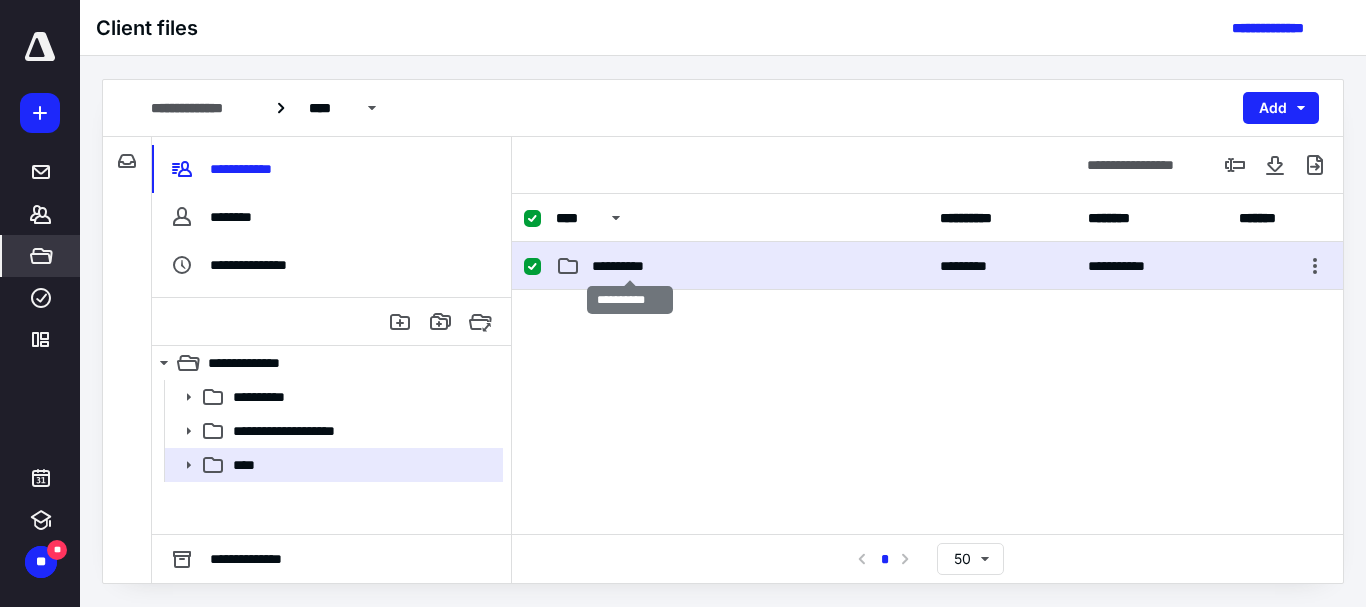 checkbox on "false" 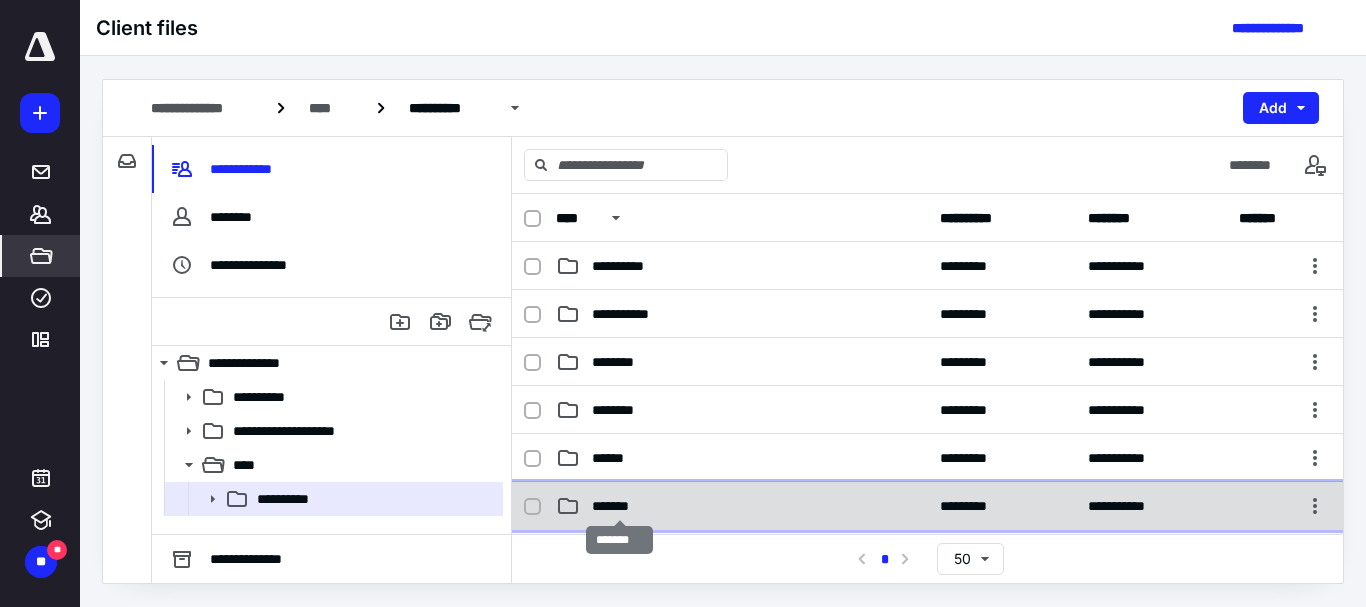 click on "*******" at bounding box center (619, 506) 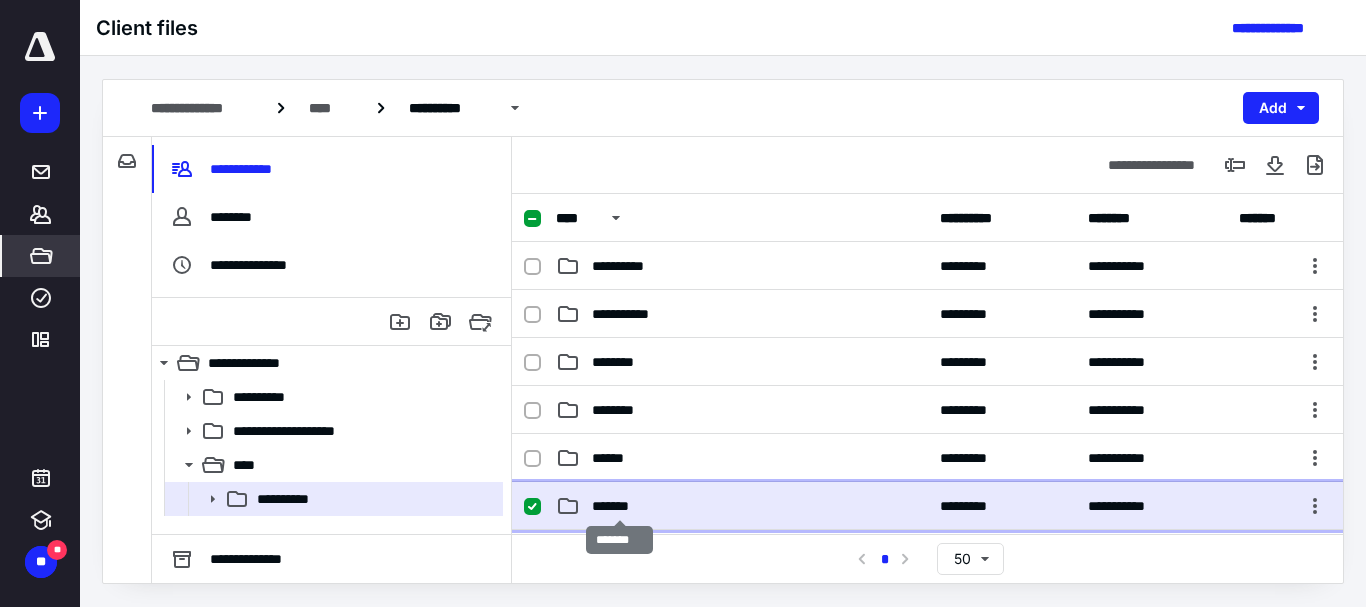 click on "*******" at bounding box center [619, 506] 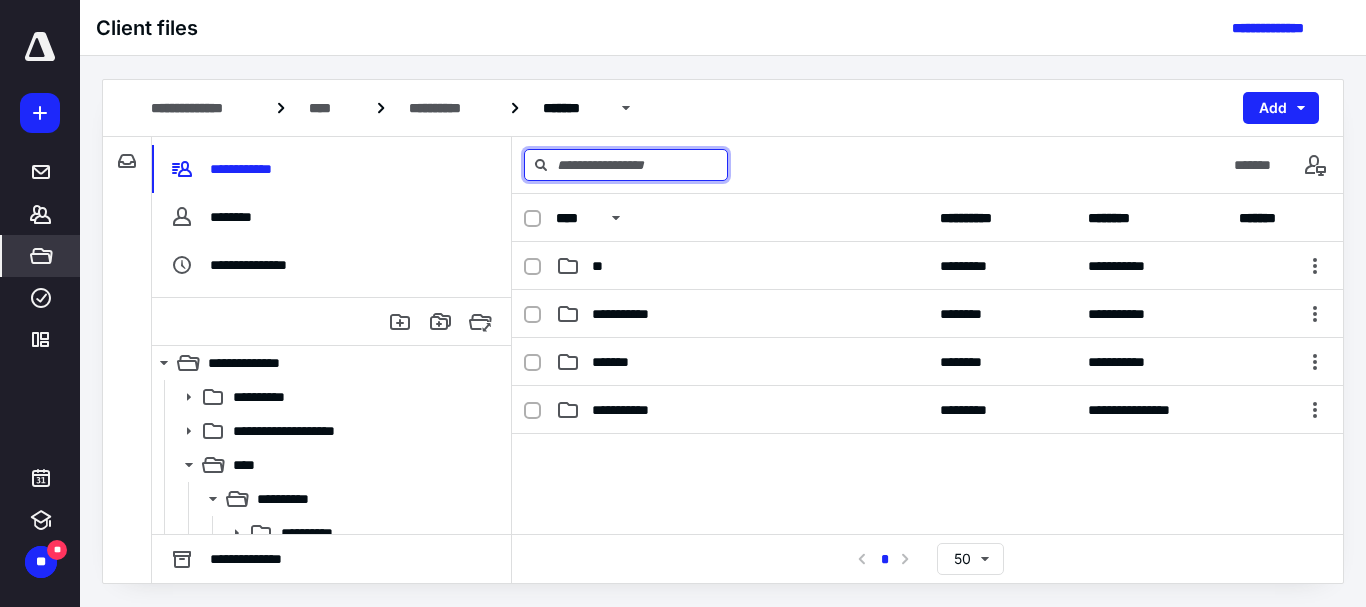 click at bounding box center (626, 165) 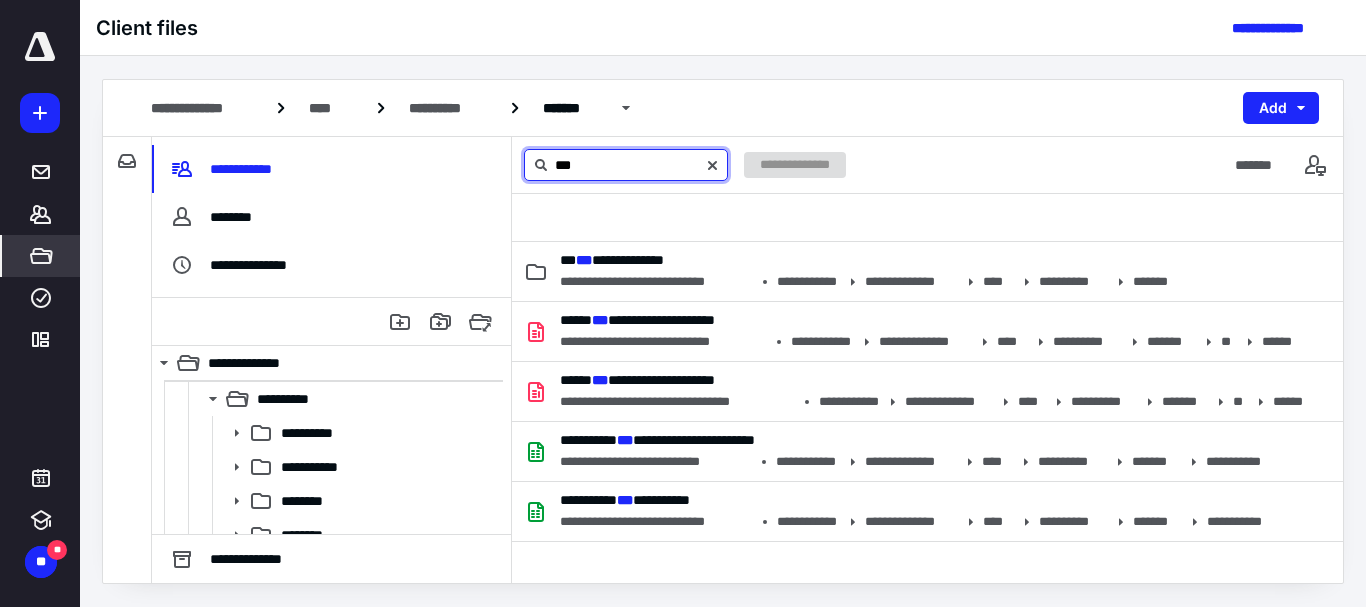 scroll, scrollTop: 200, scrollLeft: 0, axis: vertical 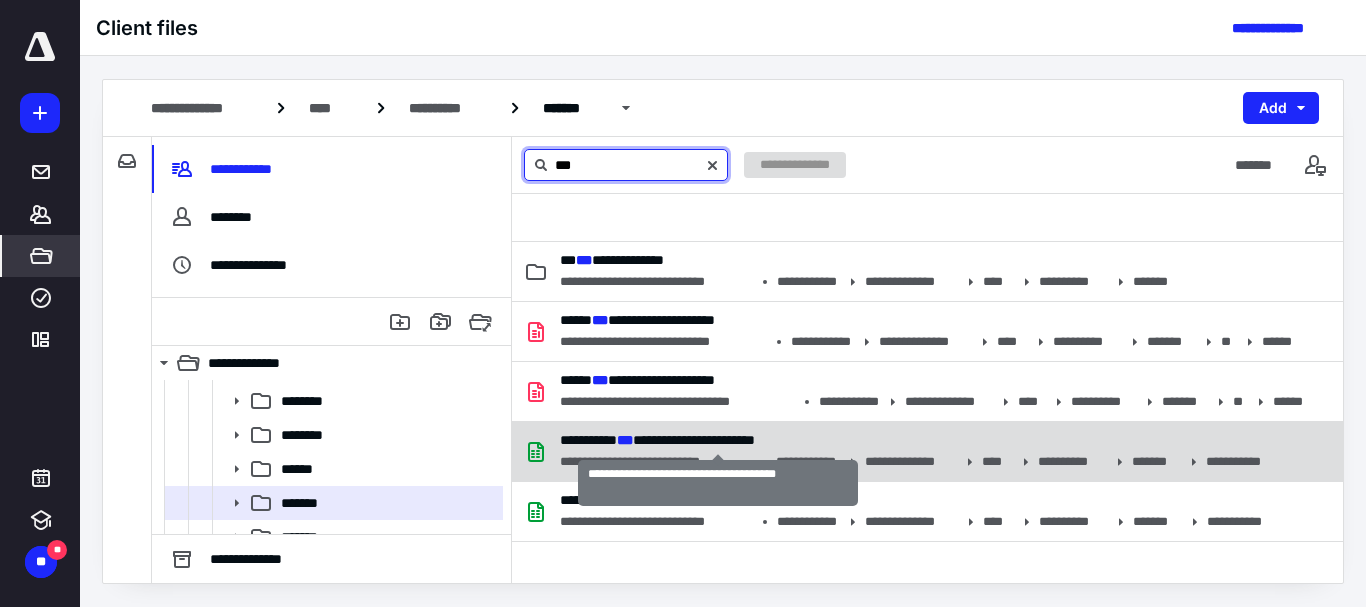 type on "***" 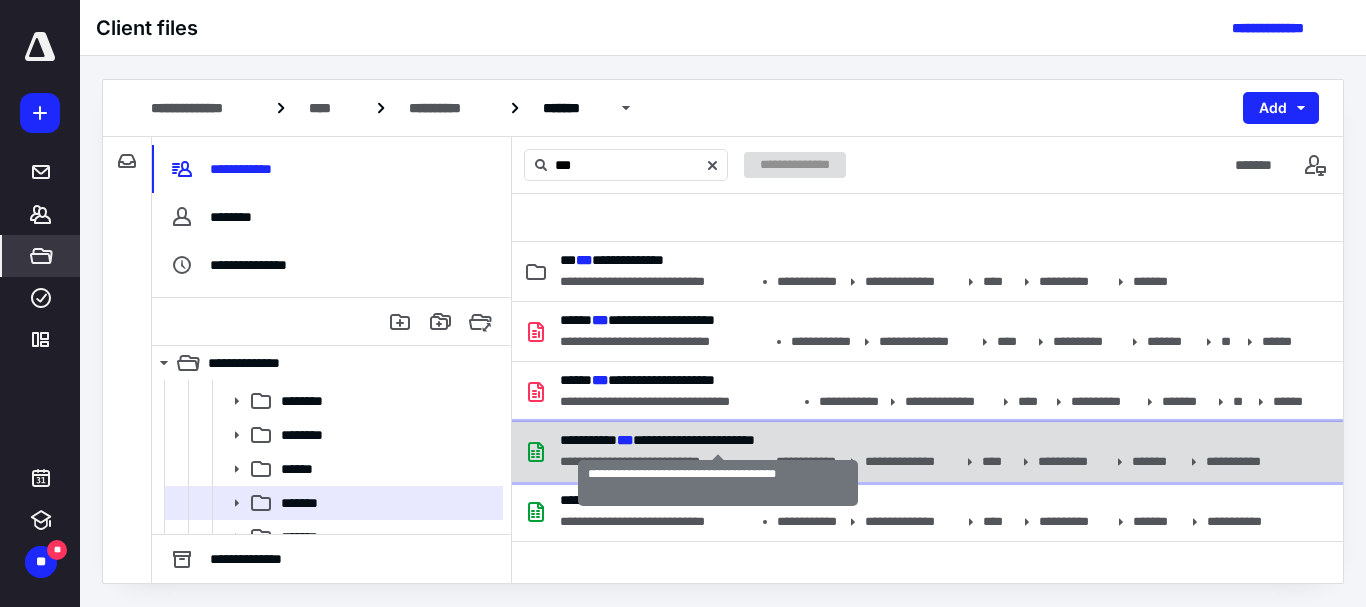 click on "**********" at bounding box center [657, 440] 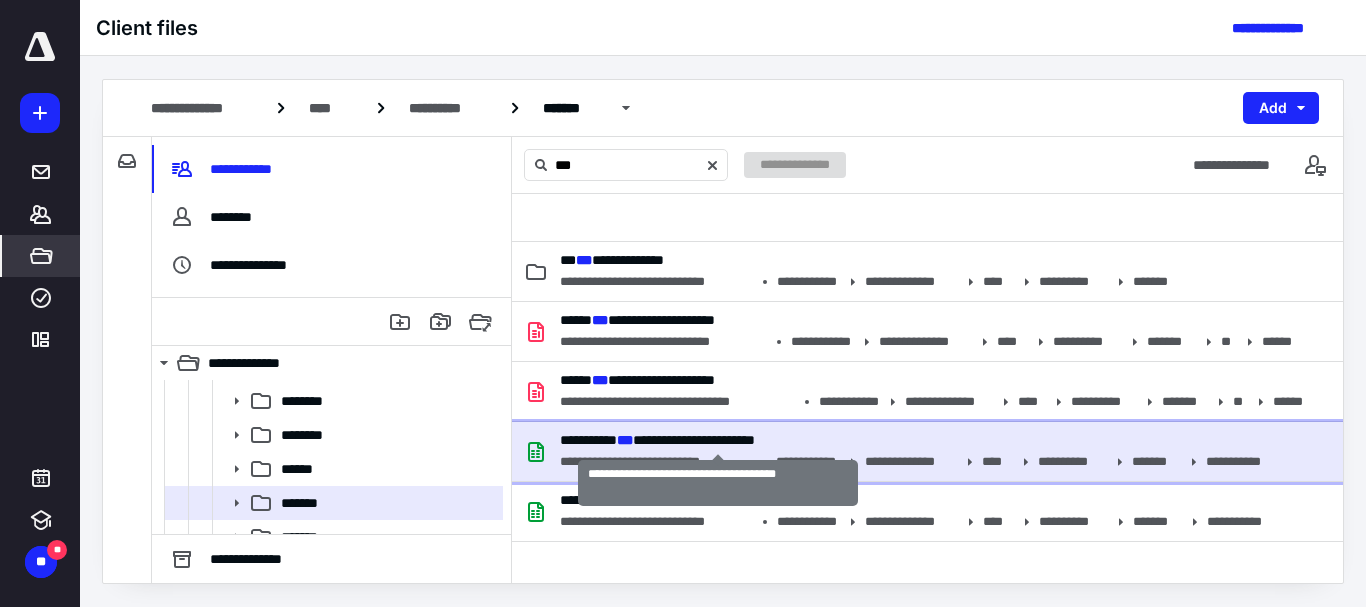 click on "**********" at bounding box center [657, 440] 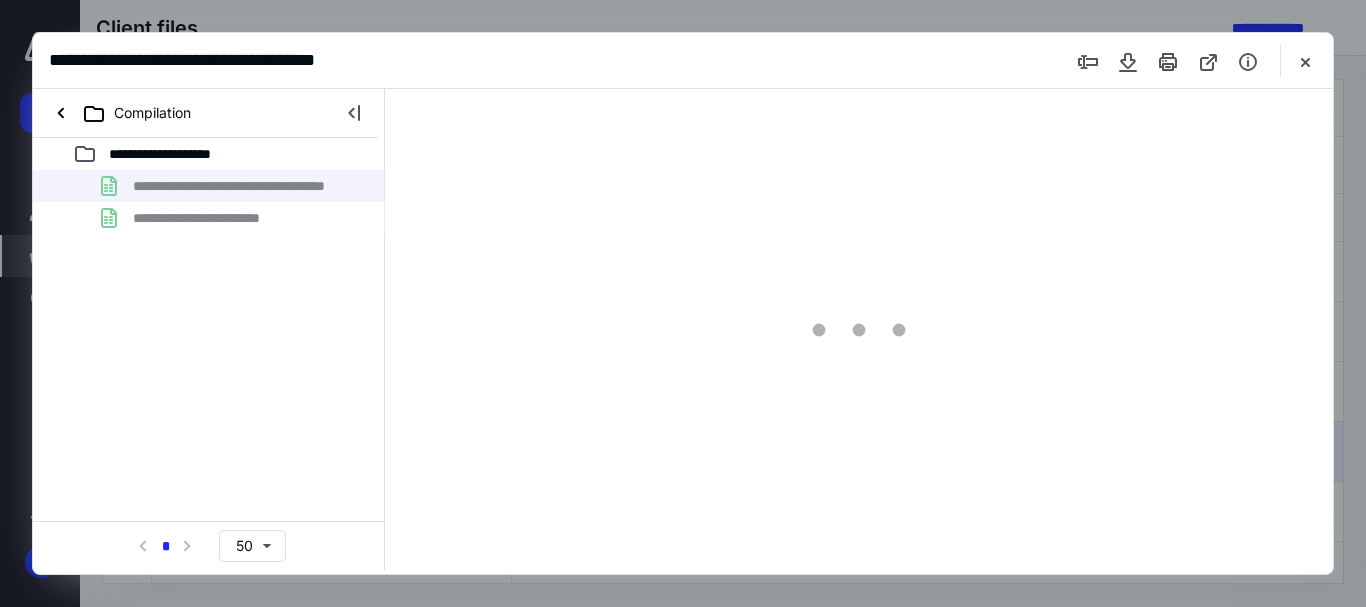 scroll, scrollTop: 0, scrollLeft: 0, axis: both 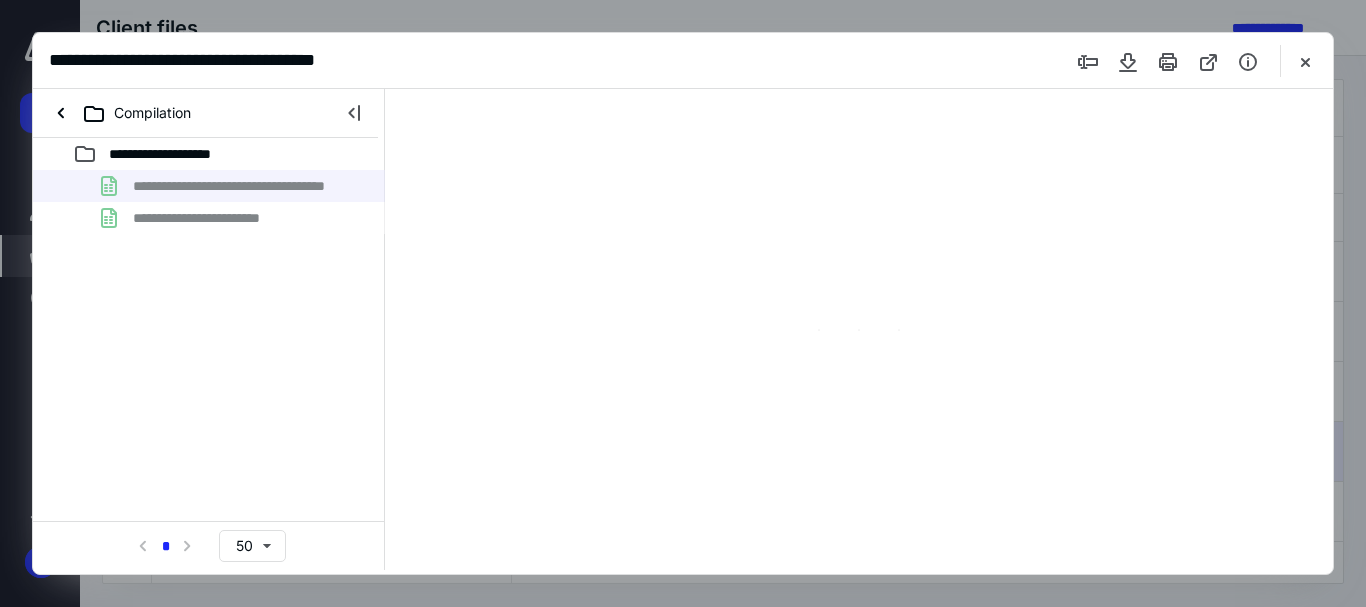 type on "51" 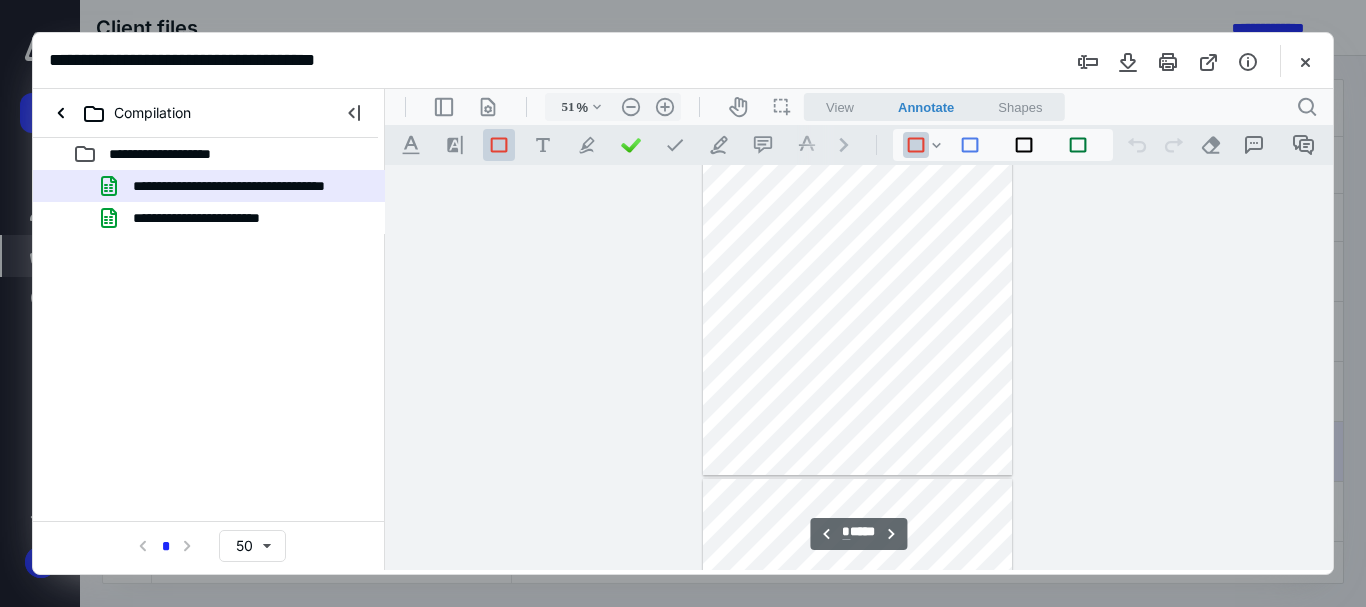 scroll, scrollTop: 1000, scrollLeft: 0, axis: vertical 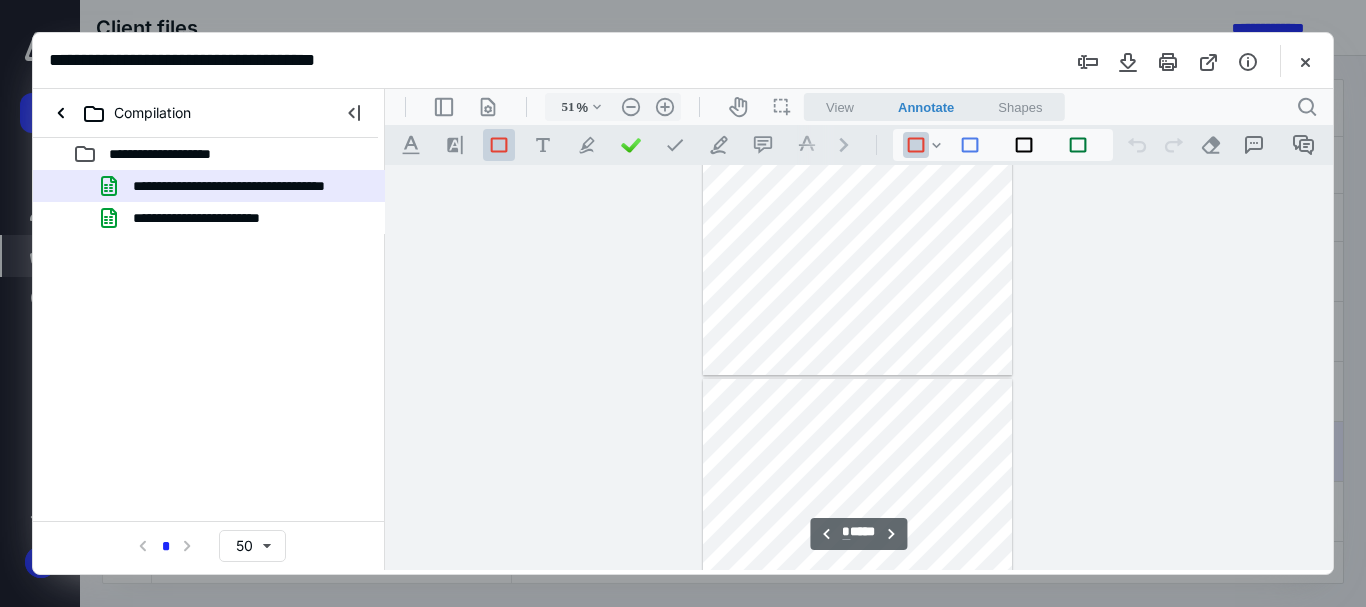 type on "*" 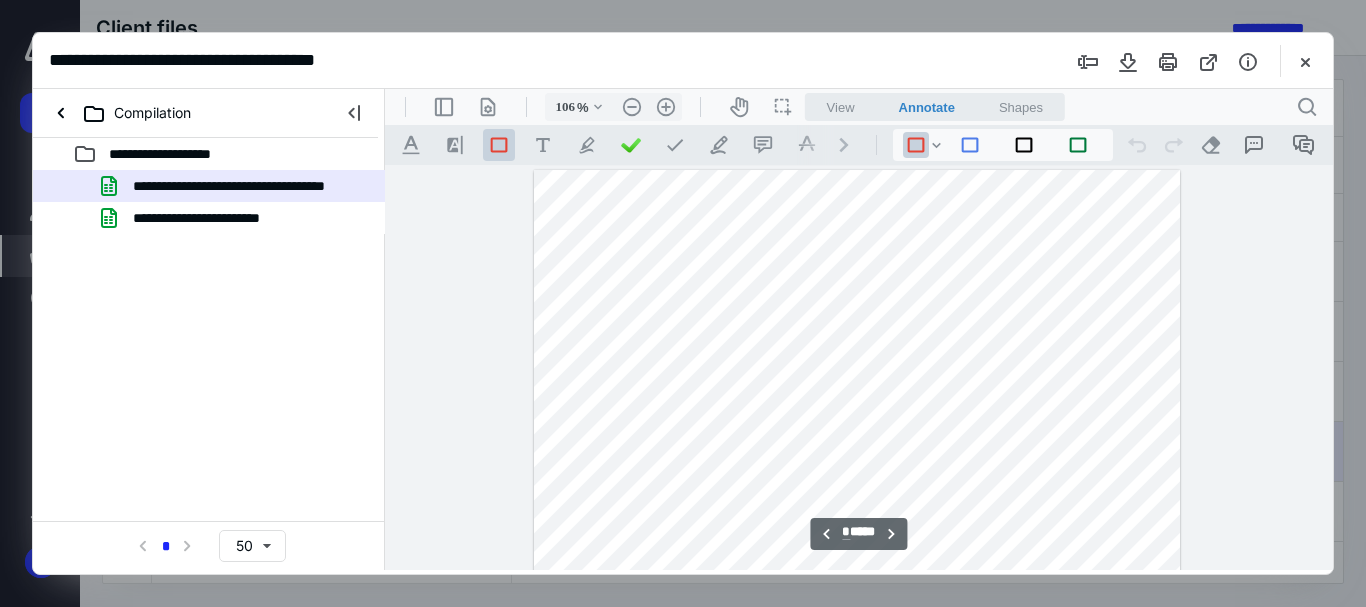 type on "131" 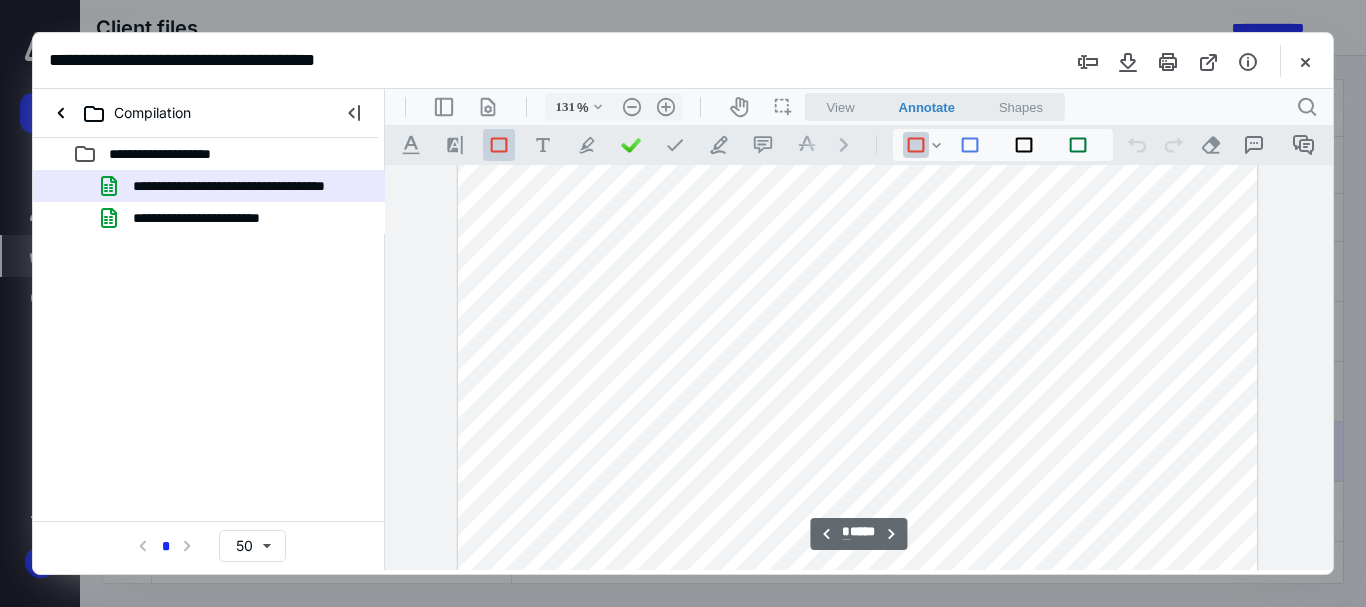 scroll, scrollTop: 3081, scrollLeft: 0, axis: vertical 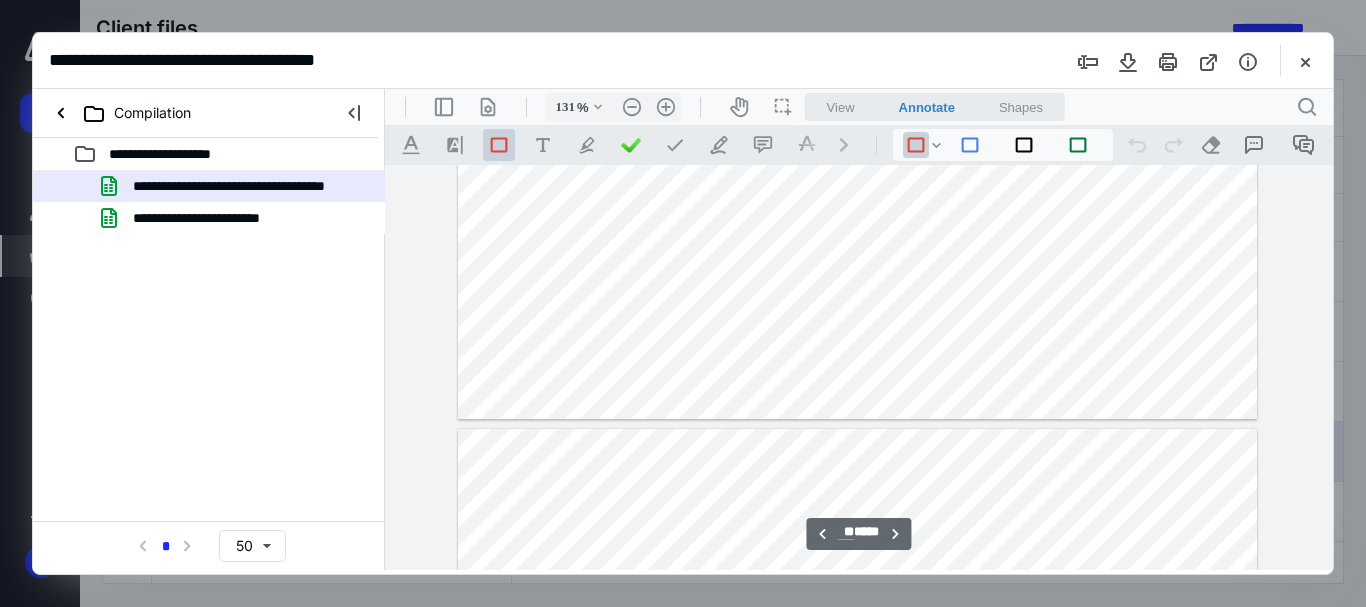 click on "**" at bounding box center [846, 532] 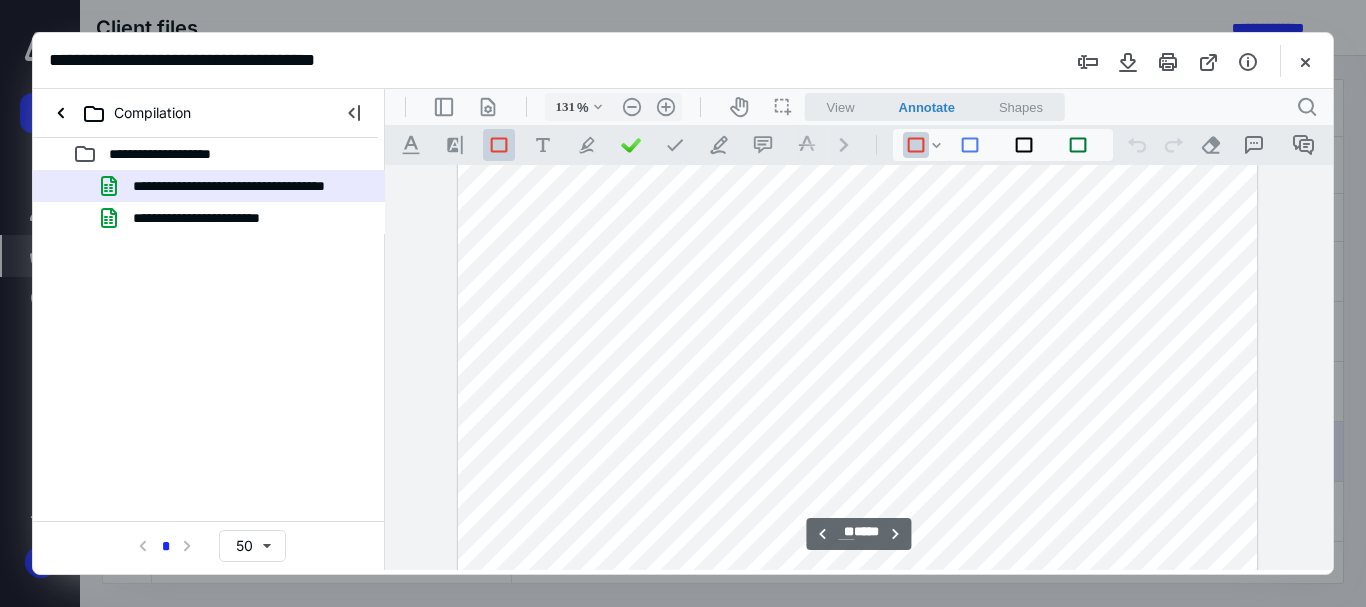scroll, scrollTop: 46292, scrollLeft: 0, axis: vertical 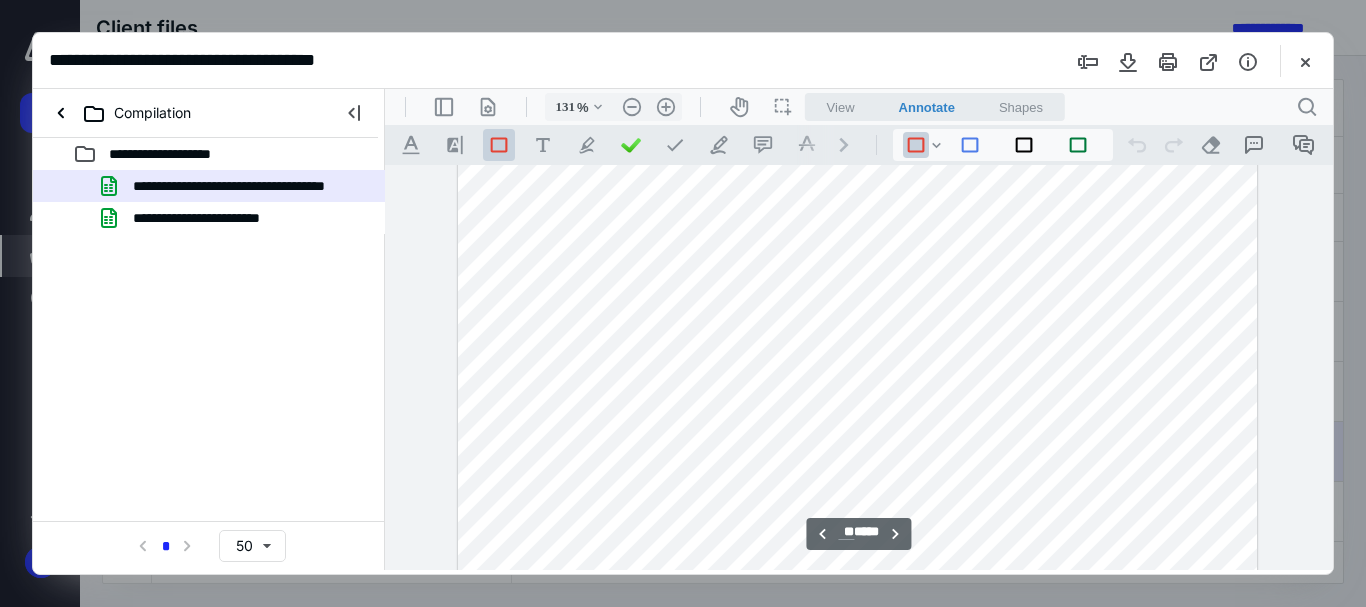 type on "**" 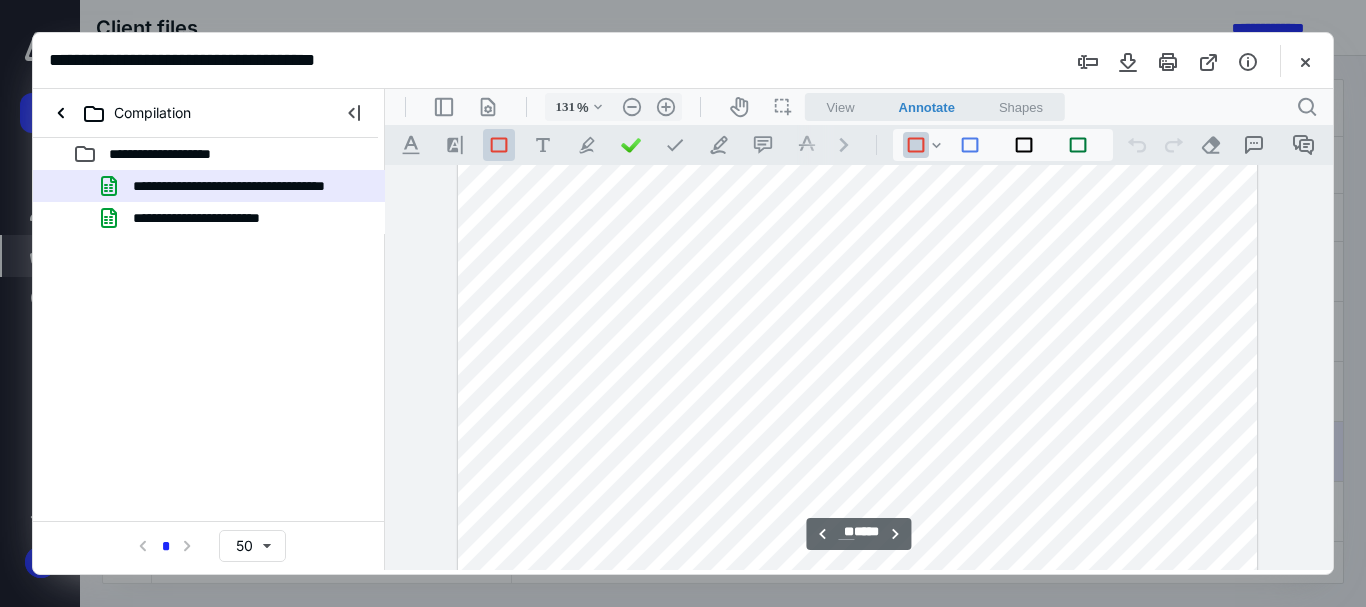 scroll, scrollTop: 43192, scrollLeft: 0, axis: vertical 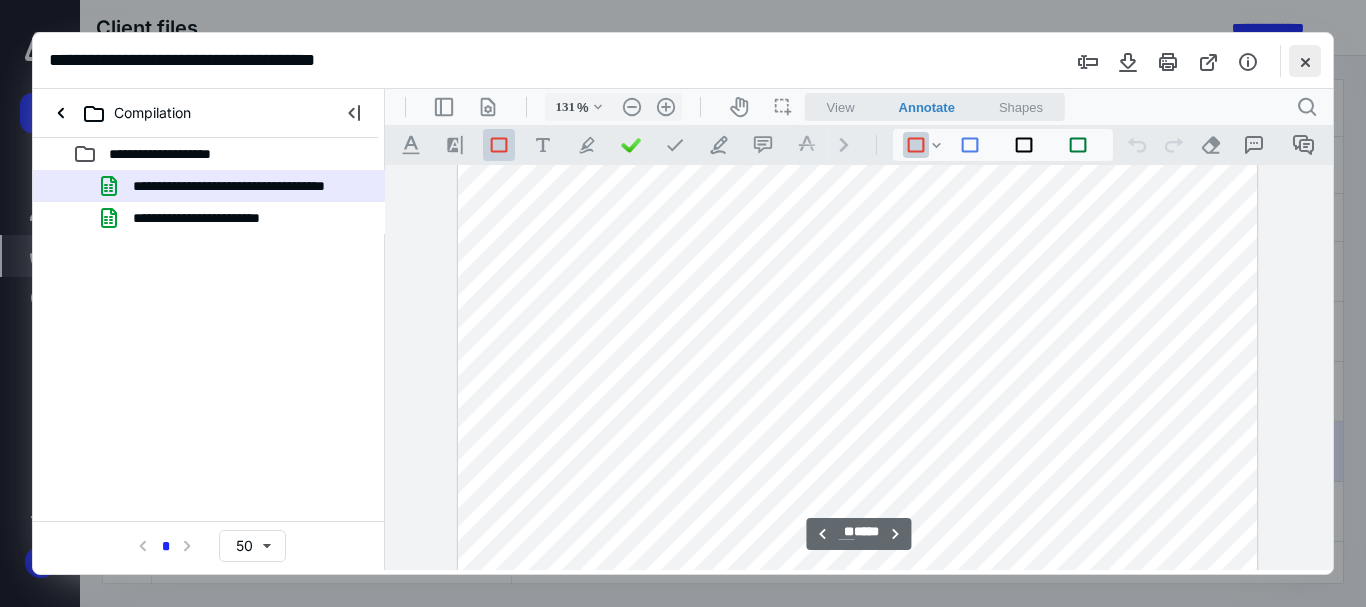click at bounding box center [1192, 61] 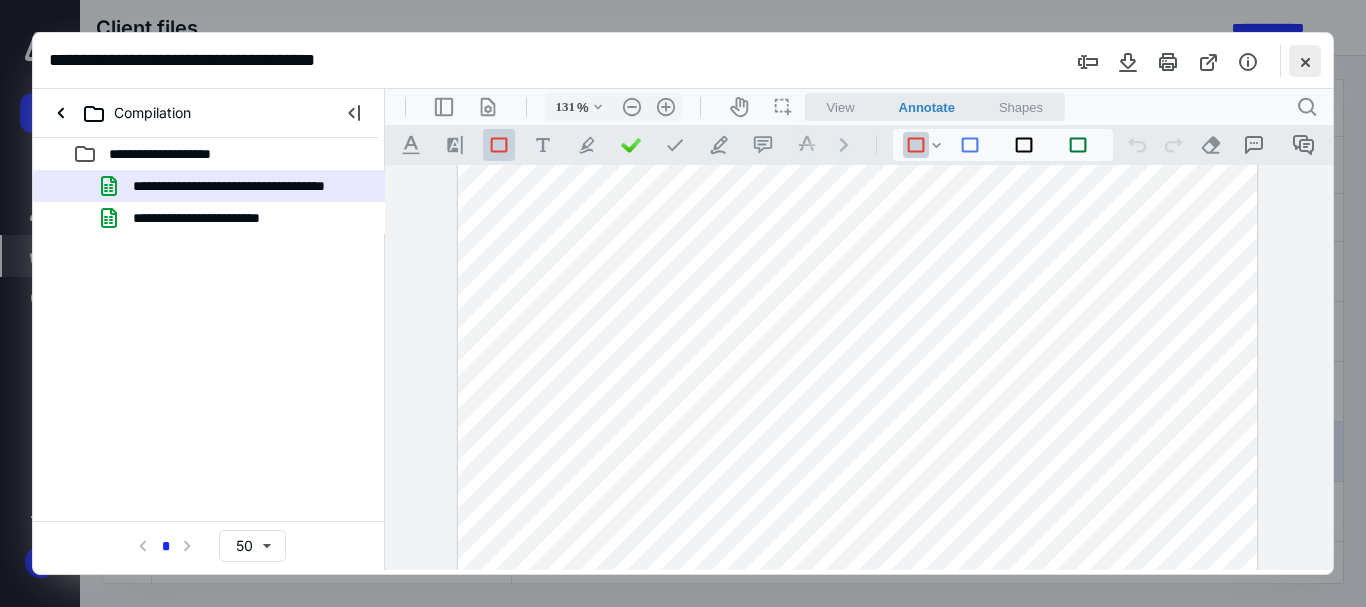 click at bounding box center [1305, 61] 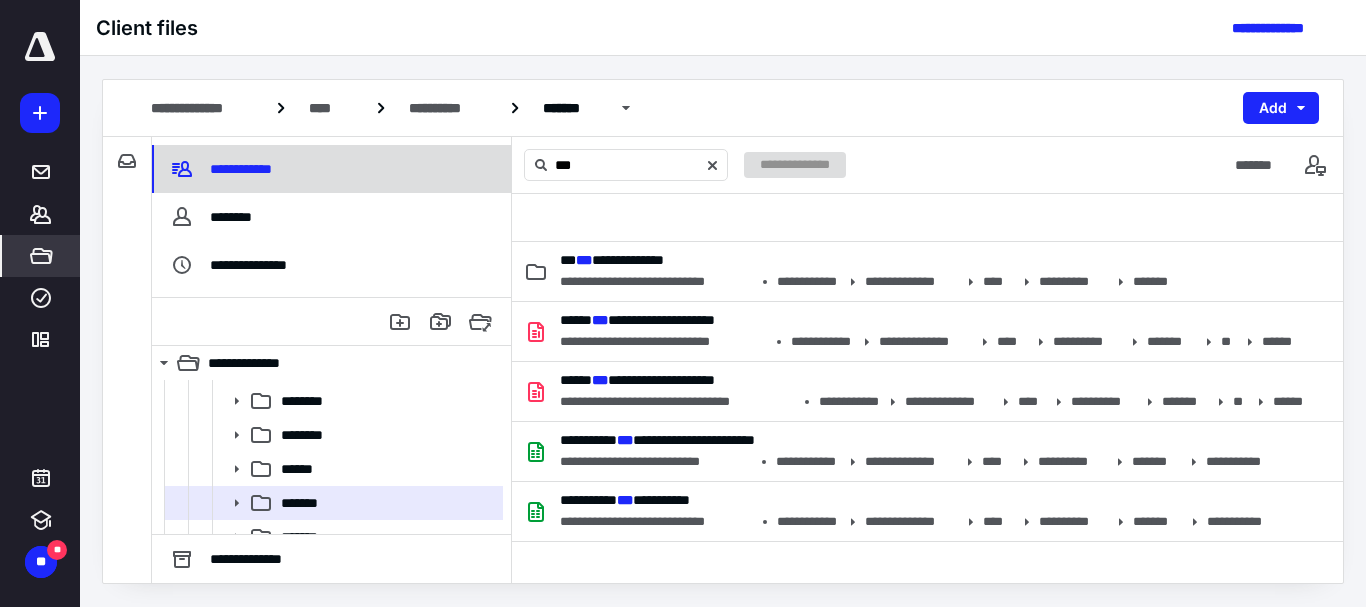 click on "**********" at bounding box center (244, 169) 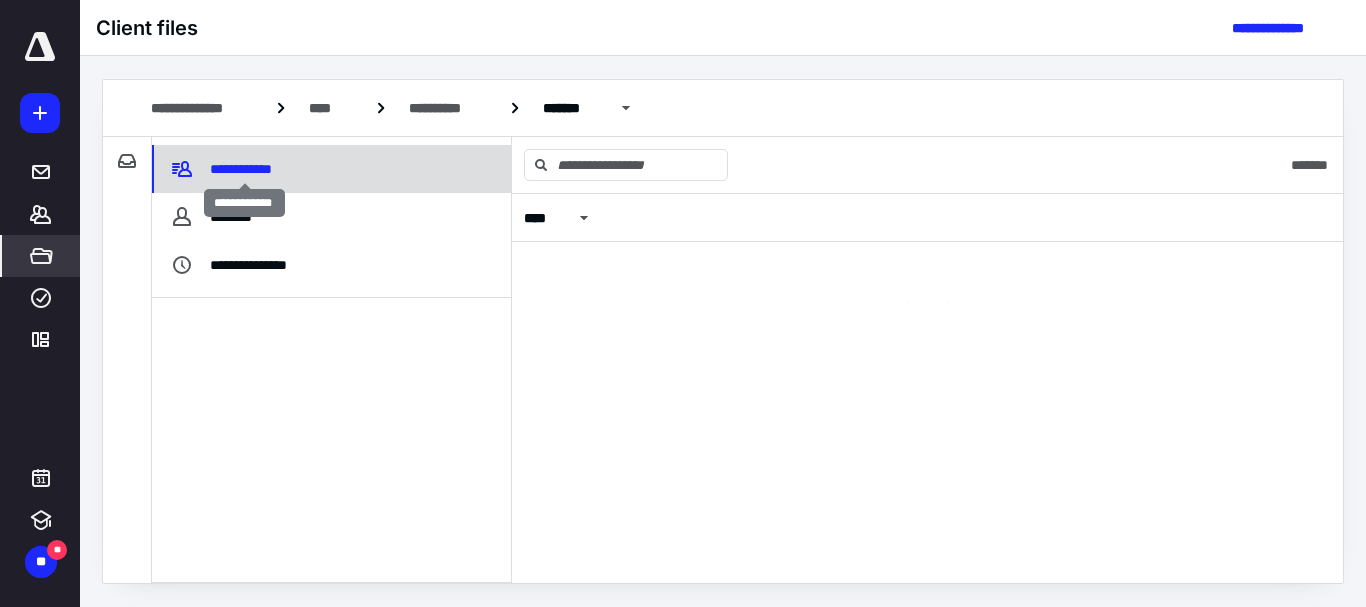 scroll, scrollTop: 0, scrollLeft: 0, axis: both 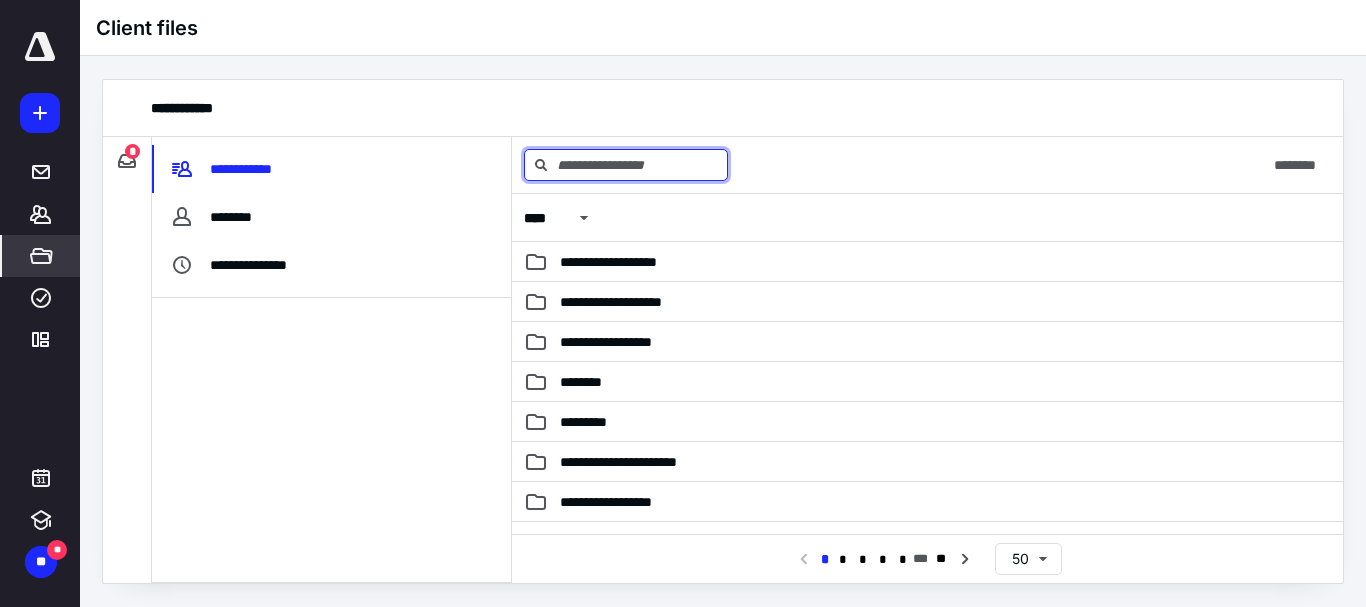 click at bounding box center [626, 165] 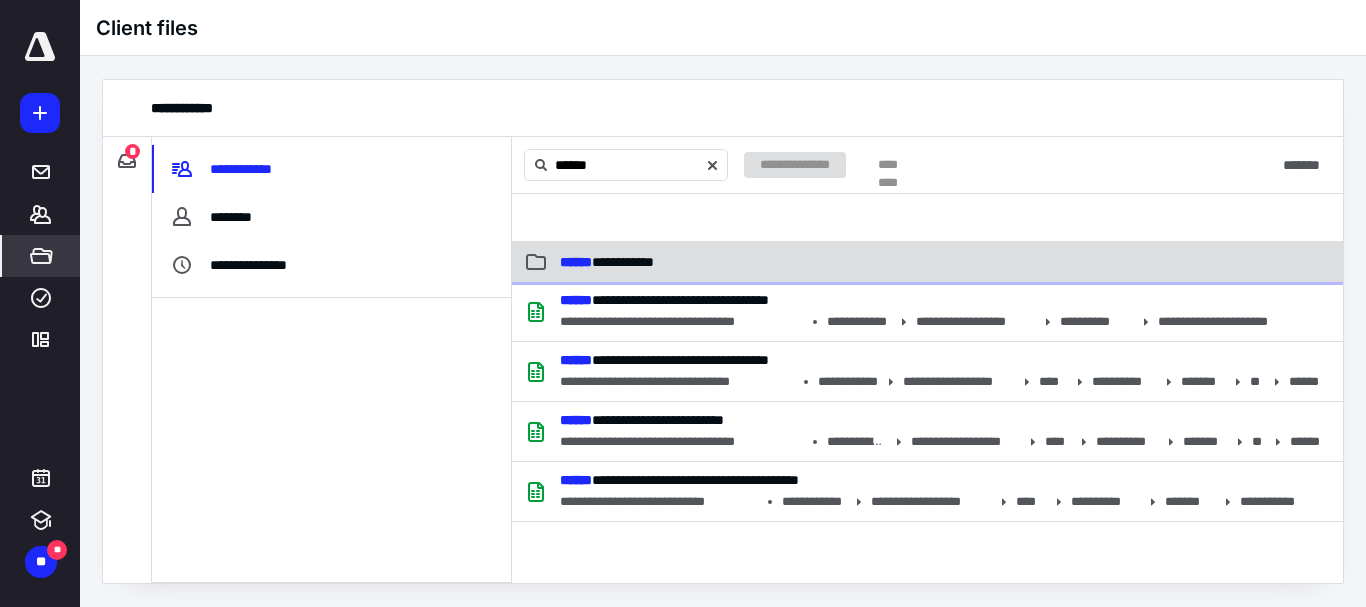 click on "**********" at bounding box center (607, 262) 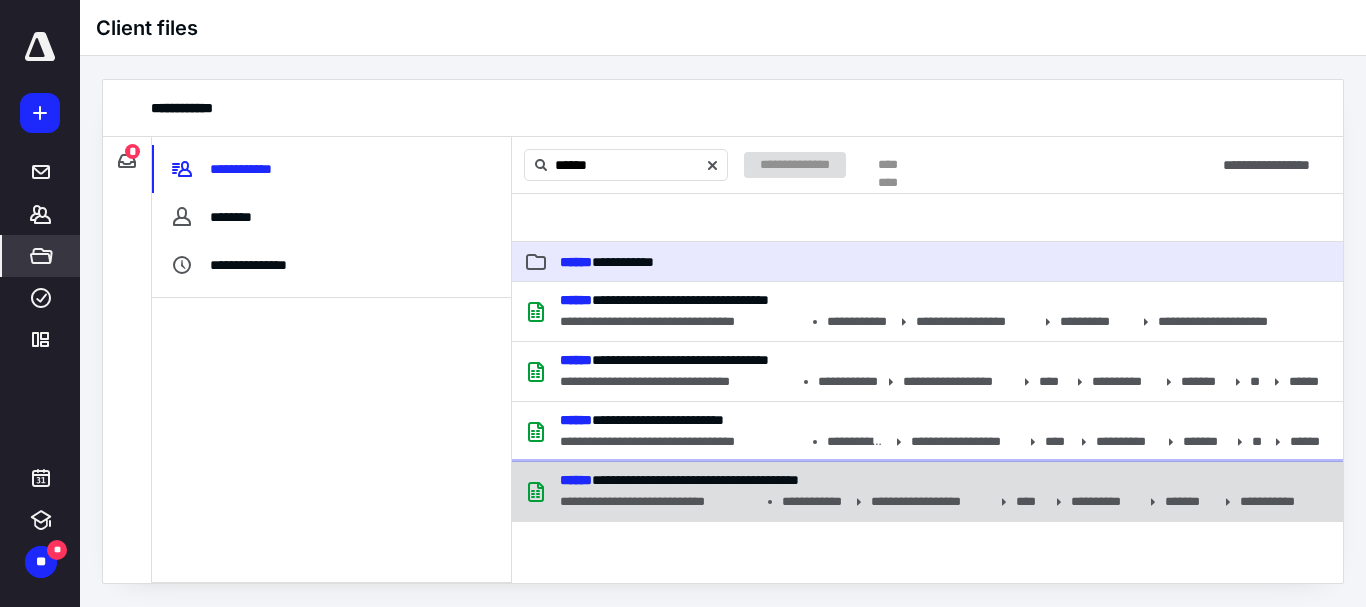 click on "**********" at bounding box center (927, 492) 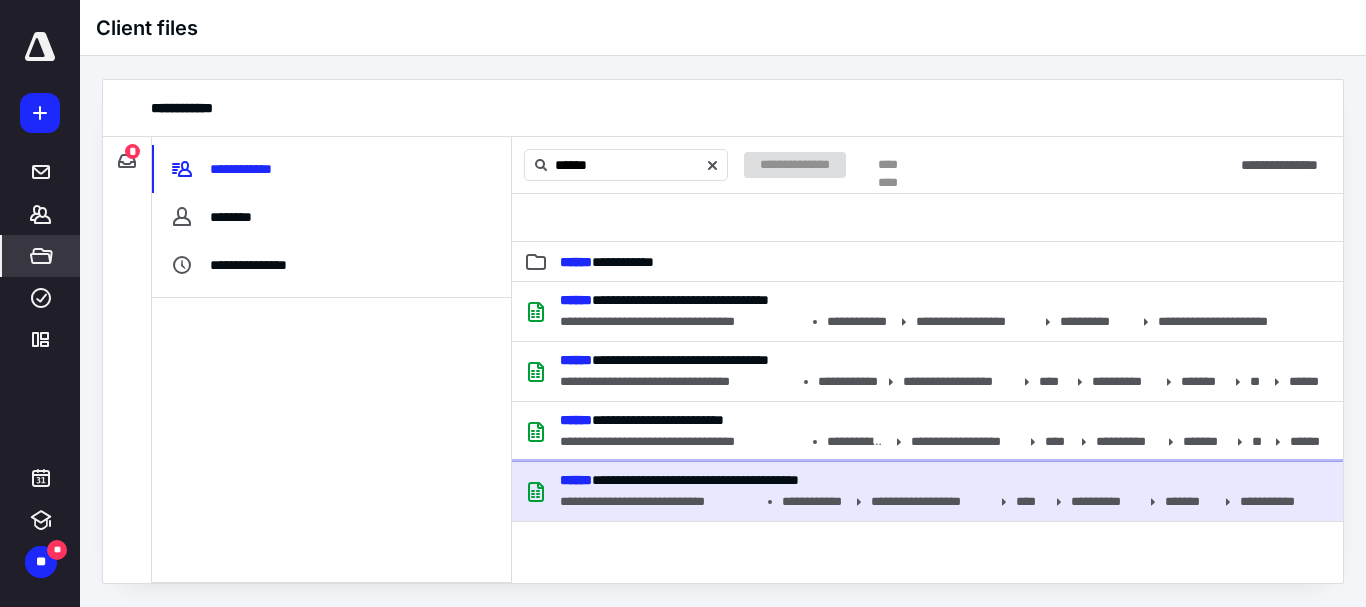 click on "**********" at bounding box center (927, 492) 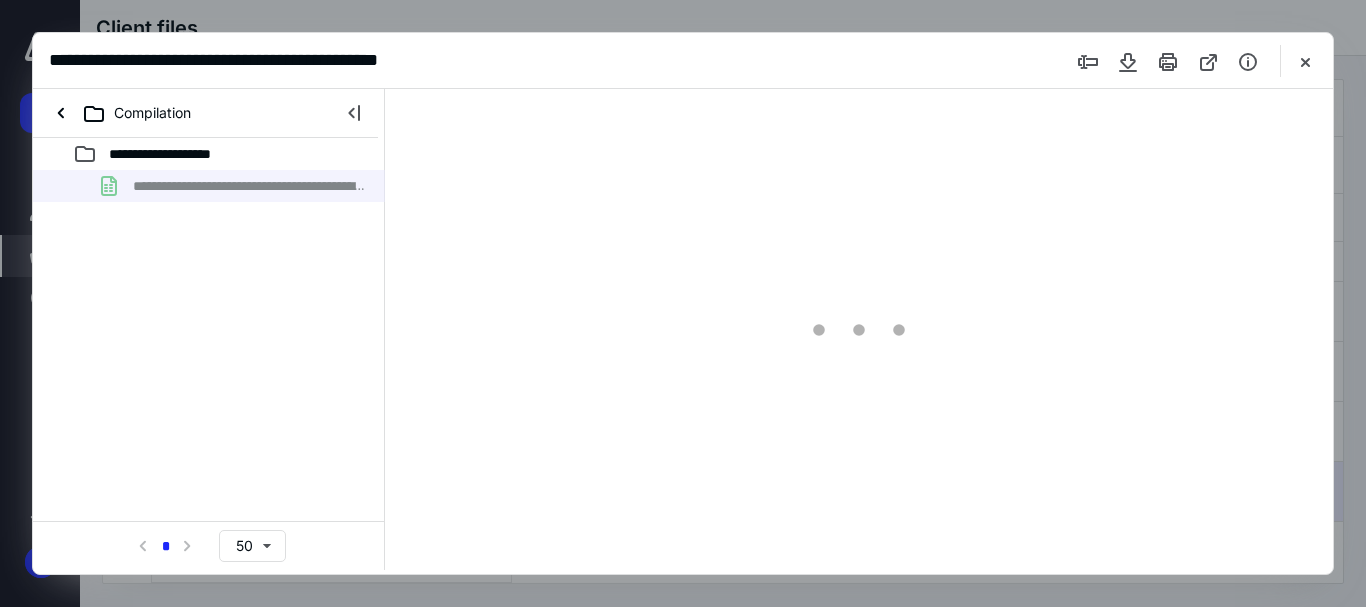 scroll, scrollTop: 0, scrollLeft: 0, axis: both 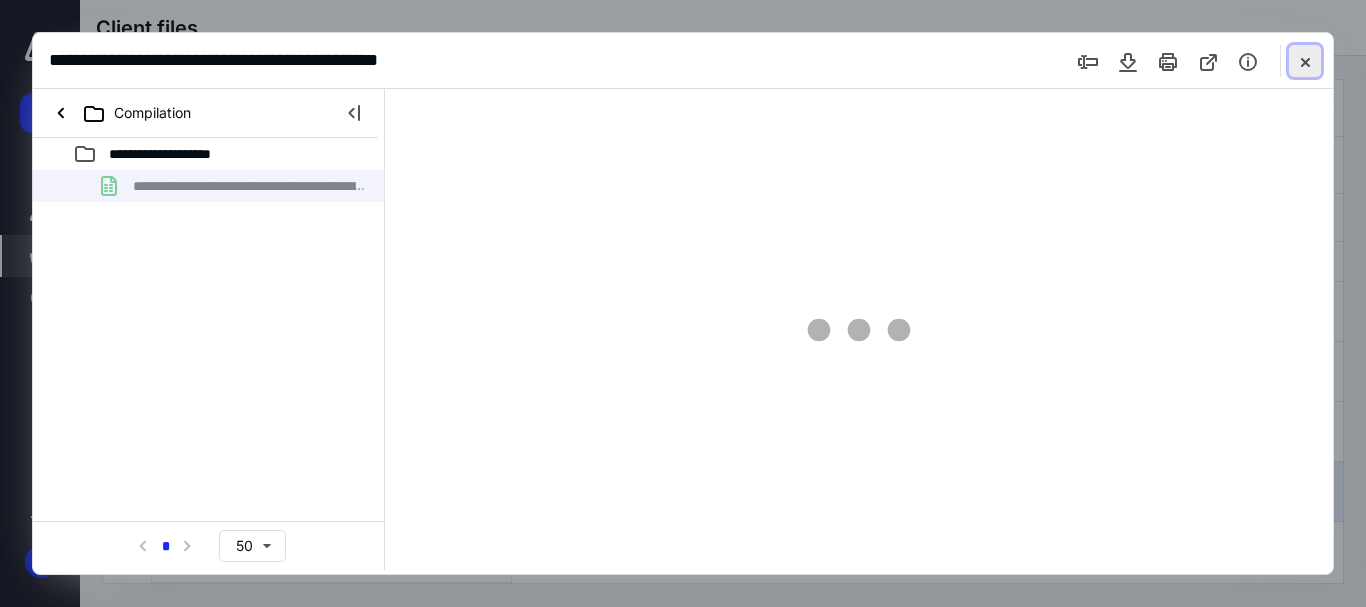 click at bounding box center (1305, 61) 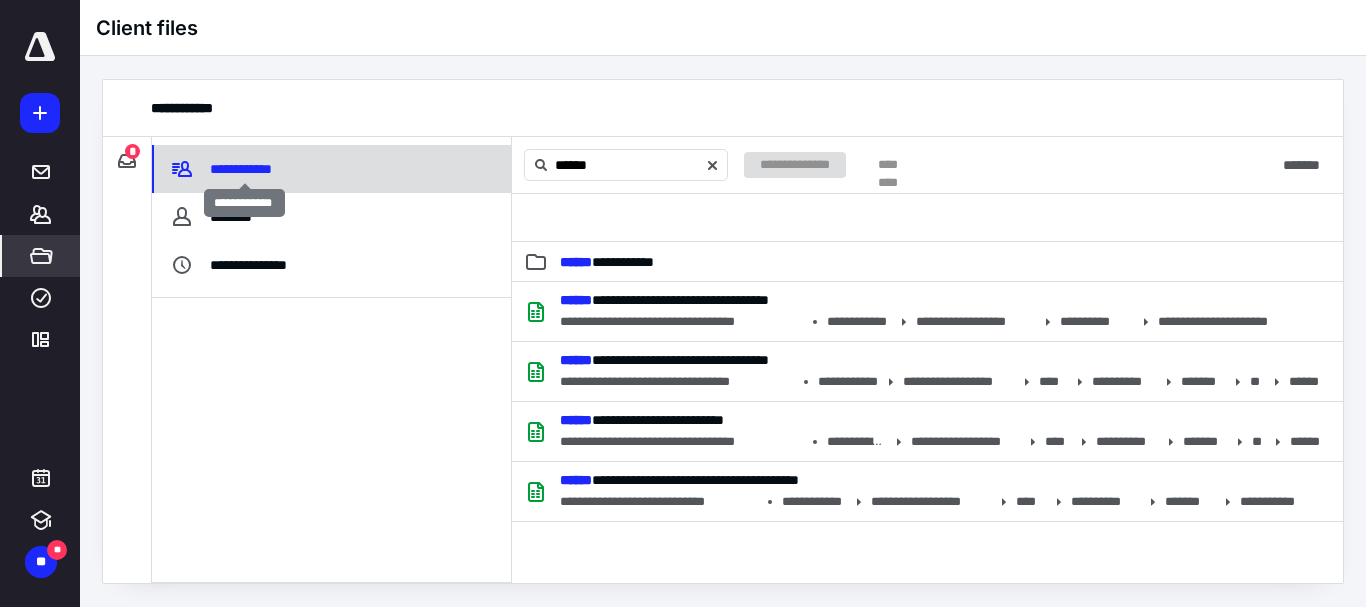 click on "**********" at bounding box center (244, 169) 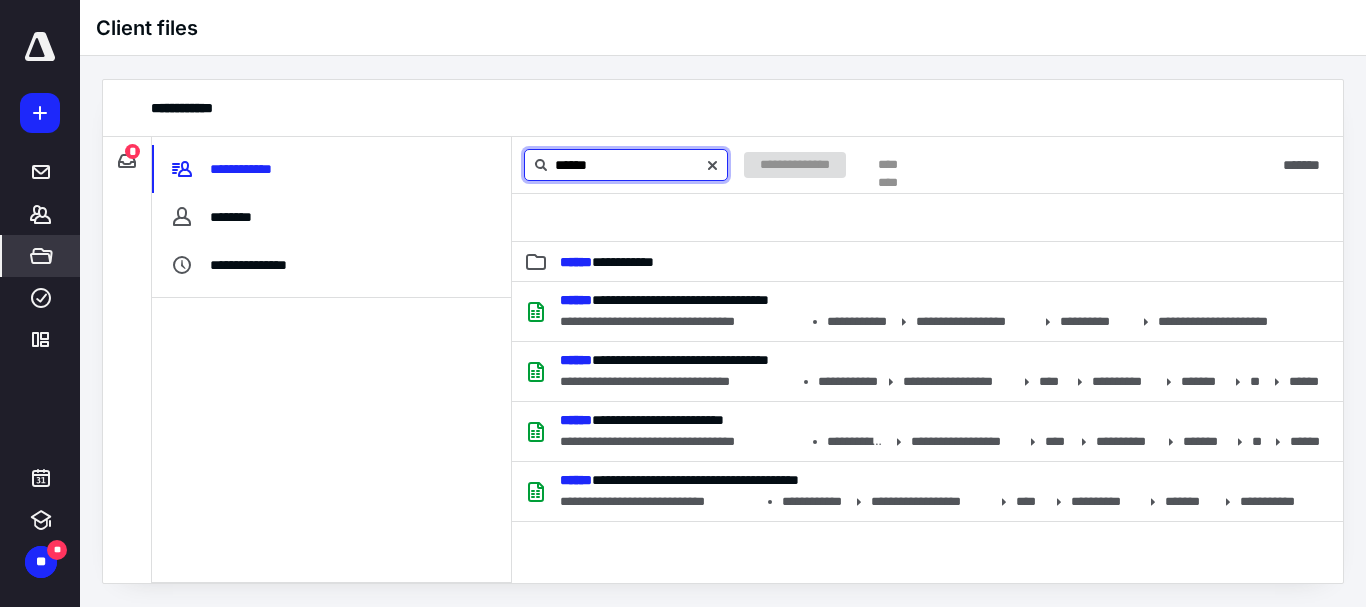 click on "******" at bounding box center (626, 165) 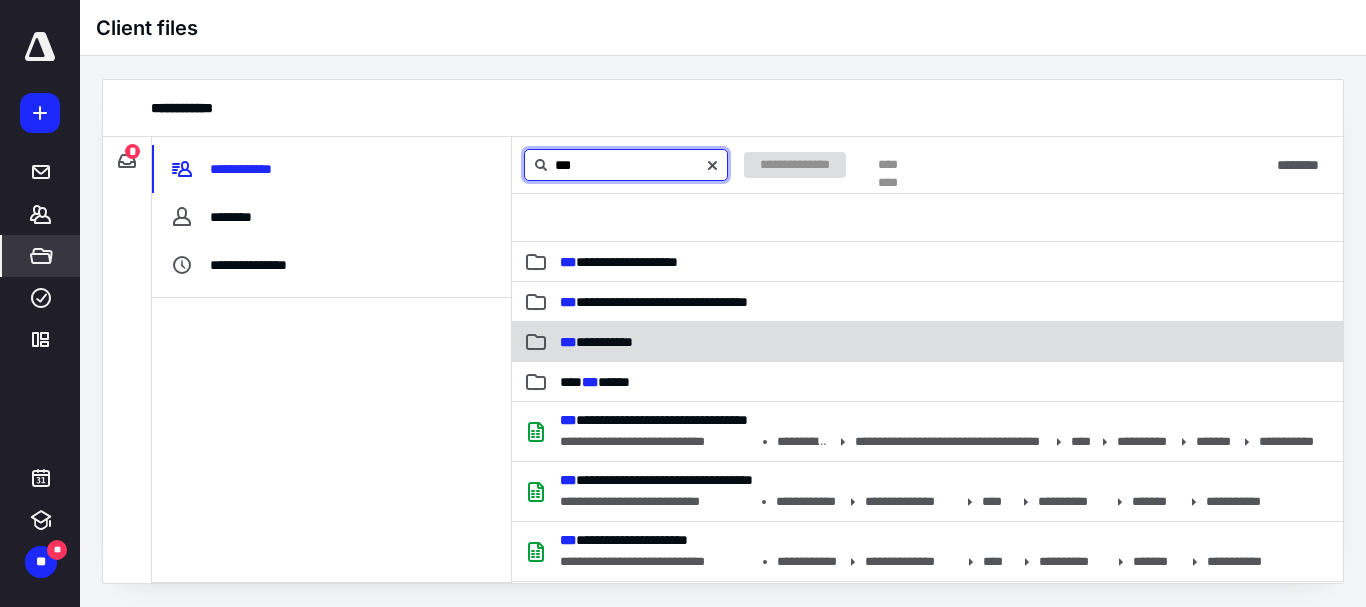 type on "***" 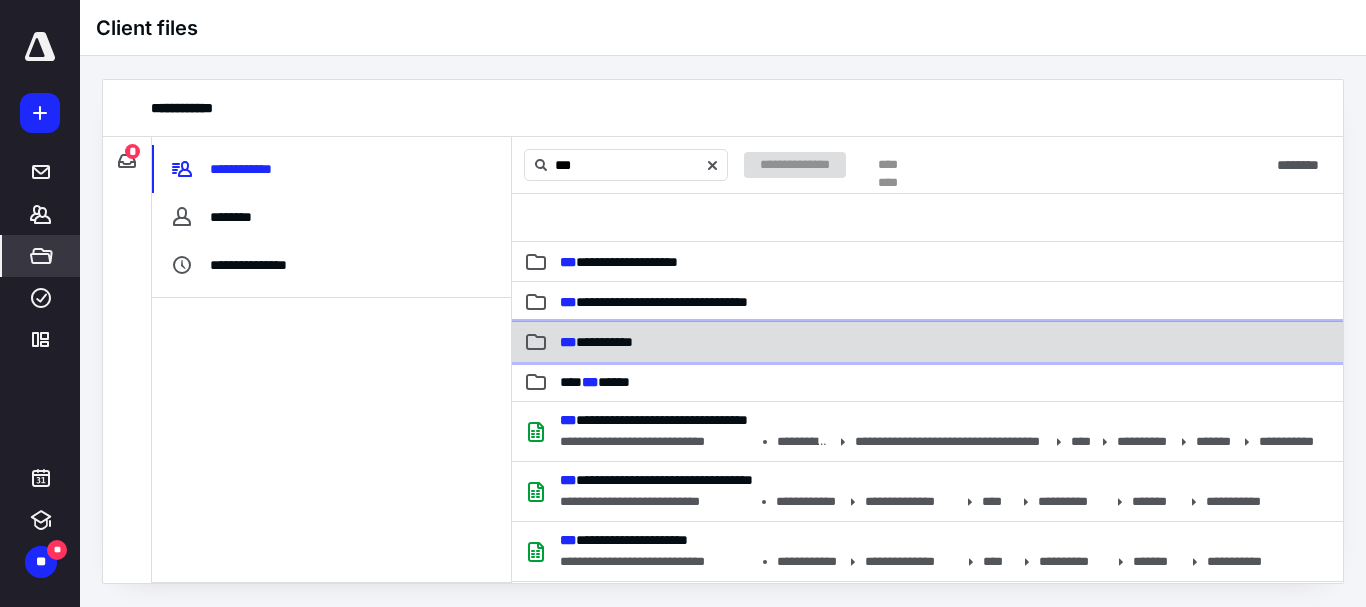 click on "**********" at bounding box center (927, 342) 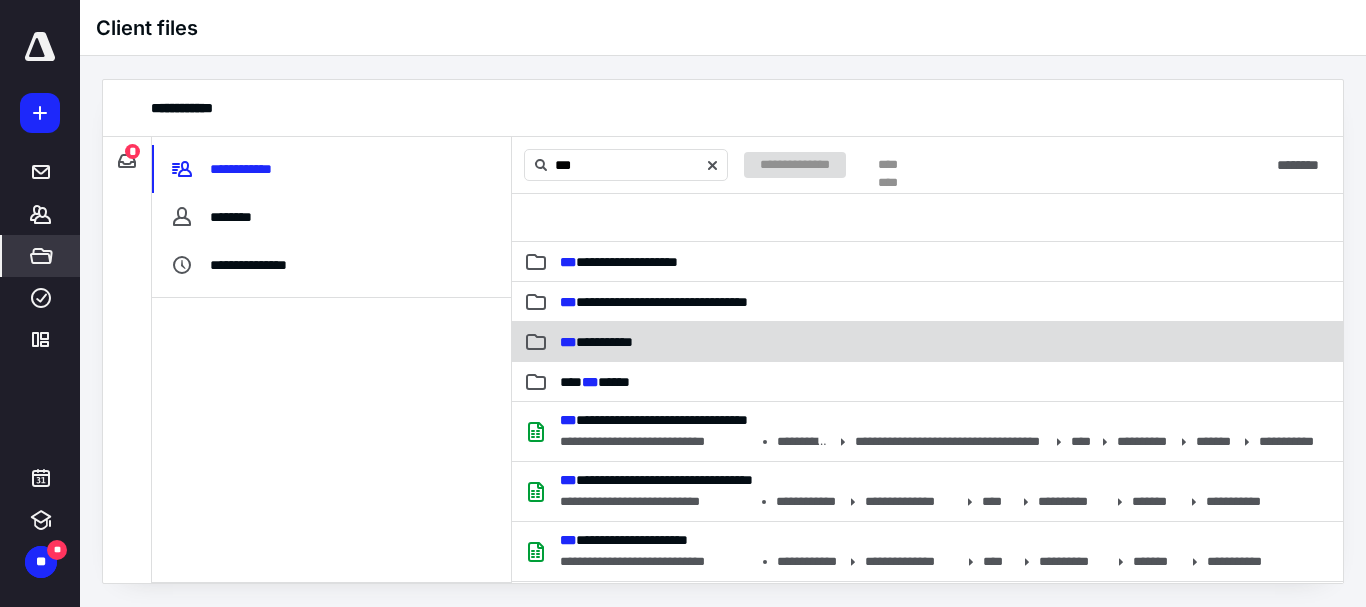 type 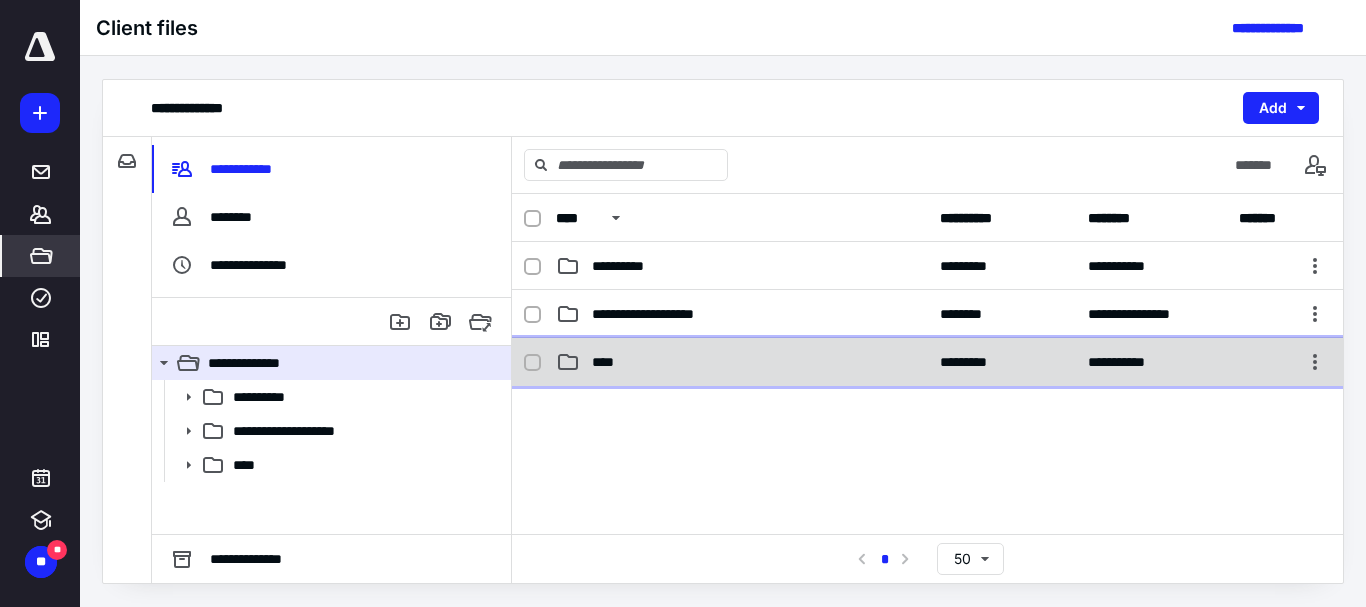 click on "****" at bounding box center (609, 362) 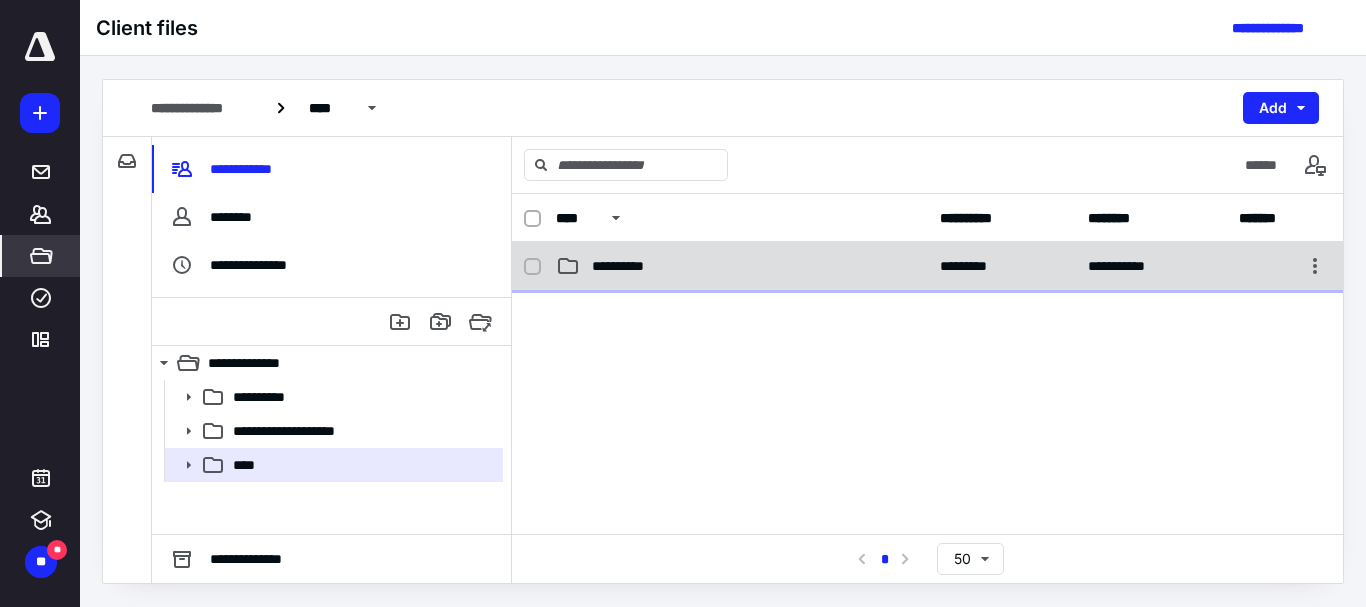 click on "**********" at bounding box center (742, 266) 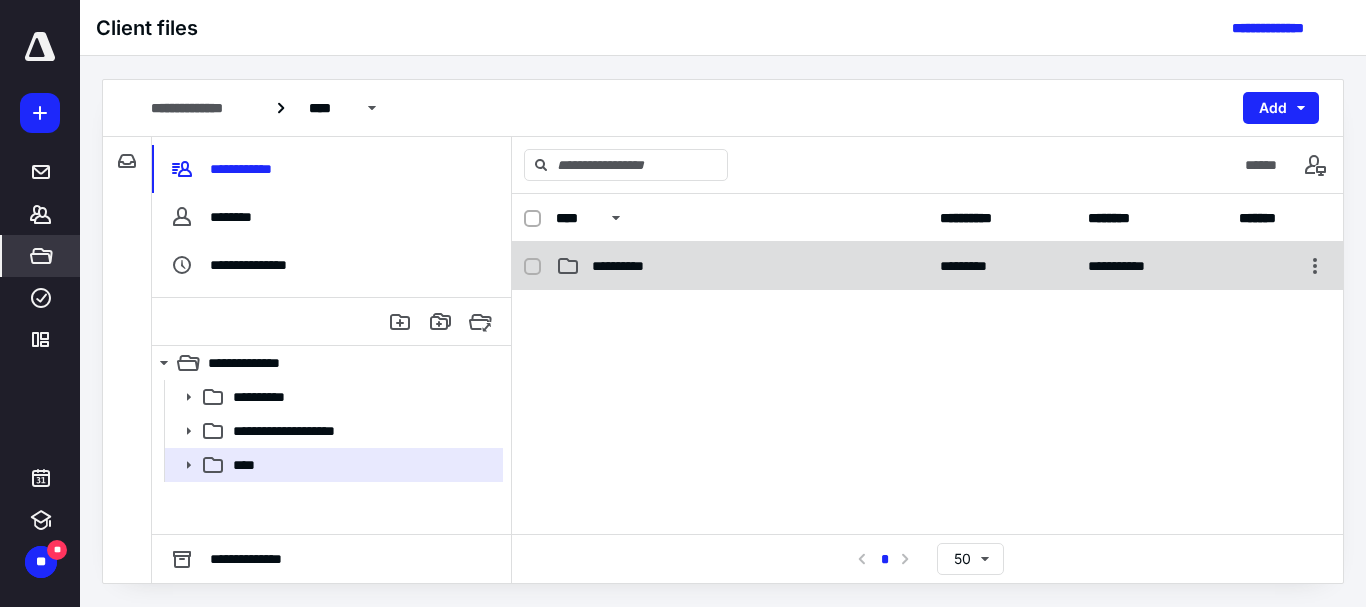 checkbox on "false" 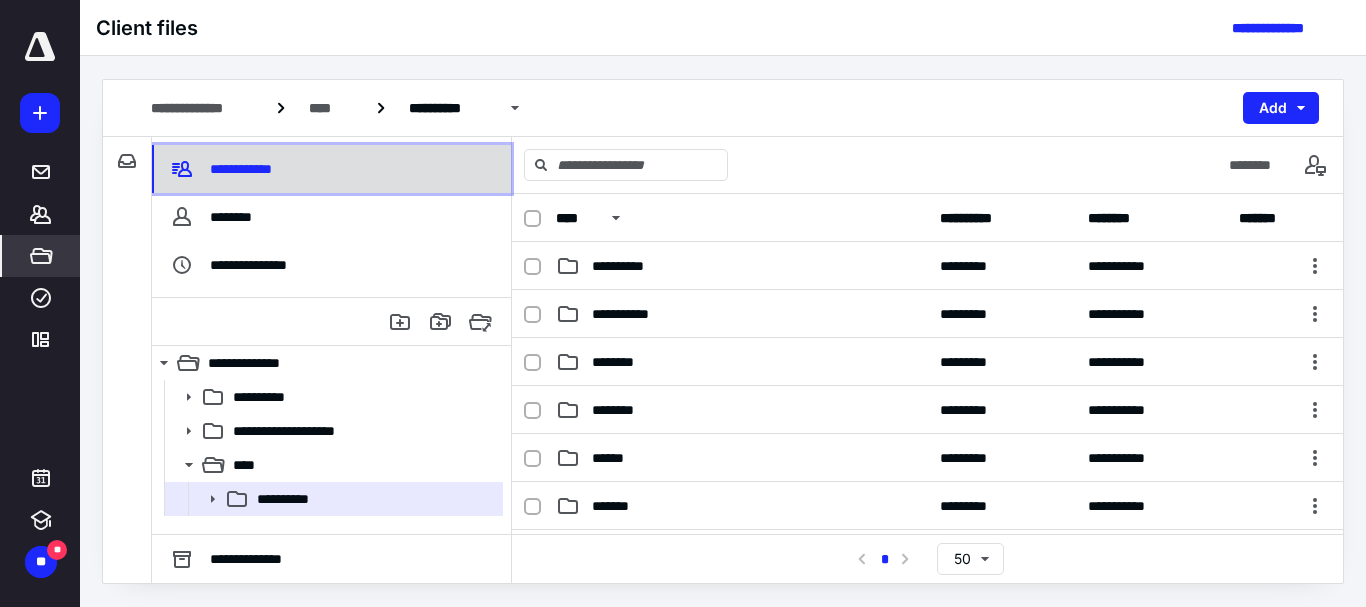 click on "**********" at bounding box center [244, 169] 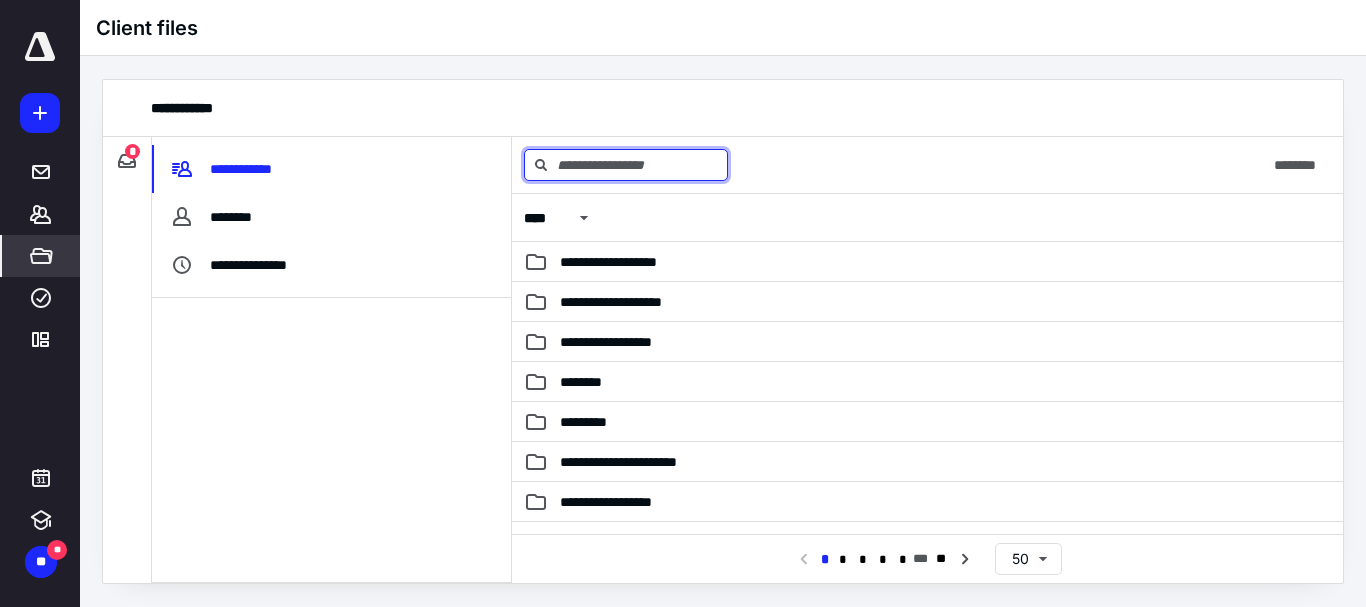 click at bounding box center [626, 165] 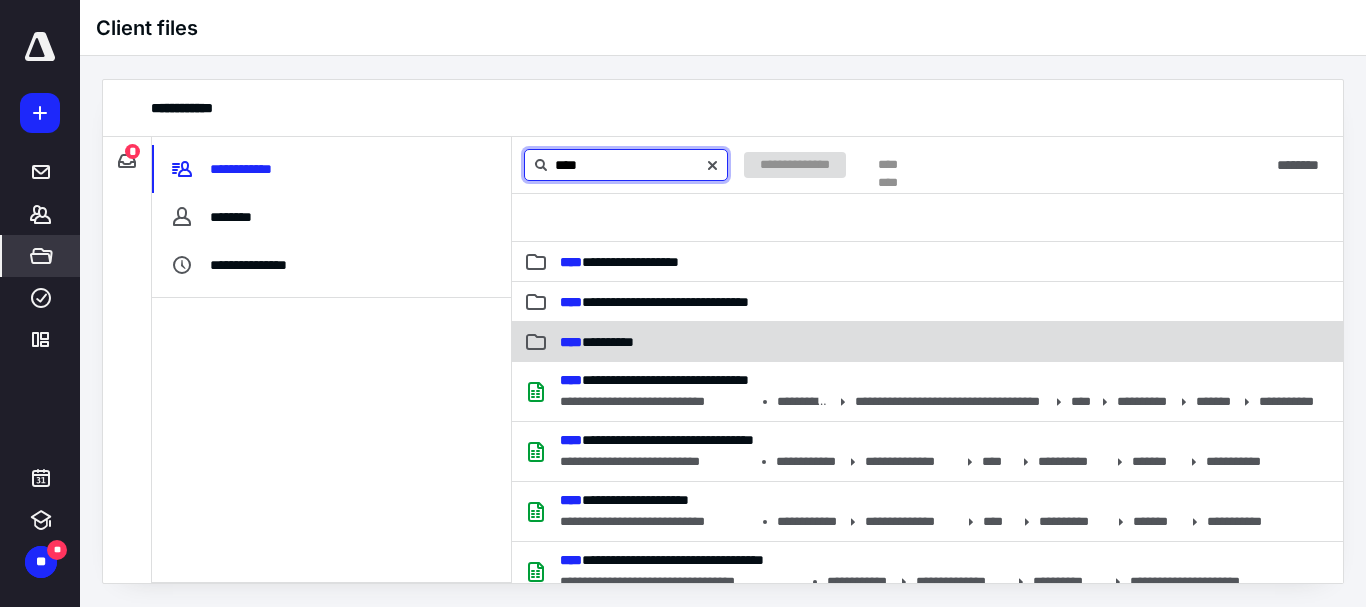 type on "****" 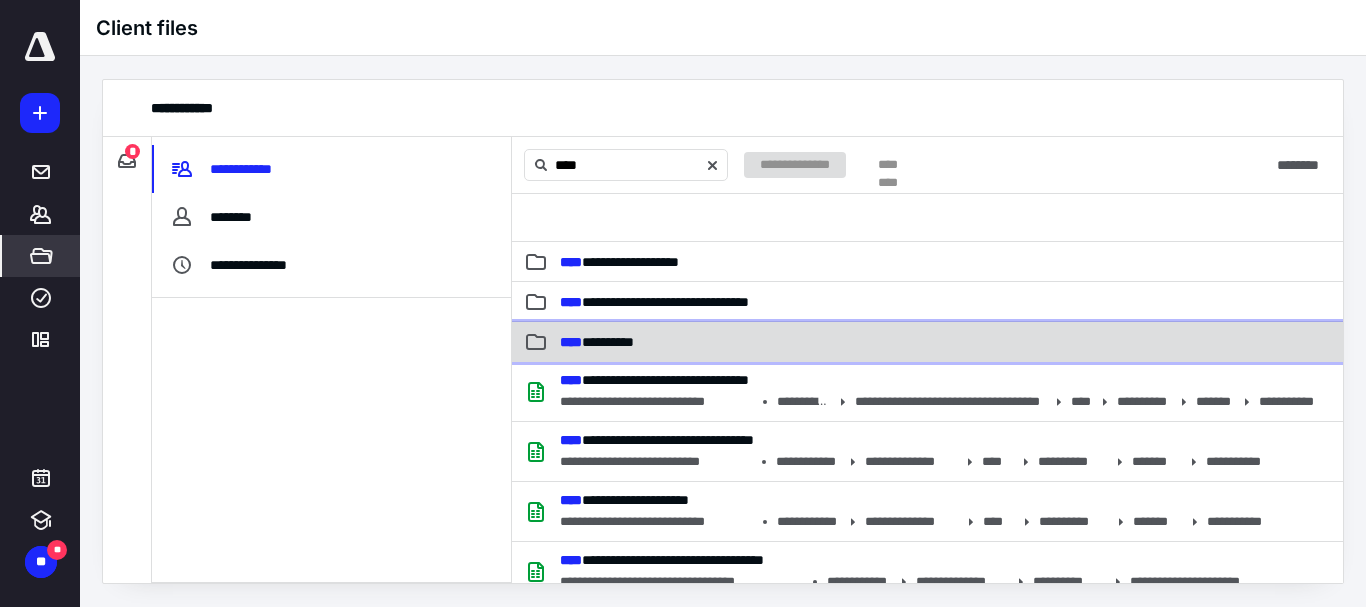 click on "**********" at bounding box center [812, 342] 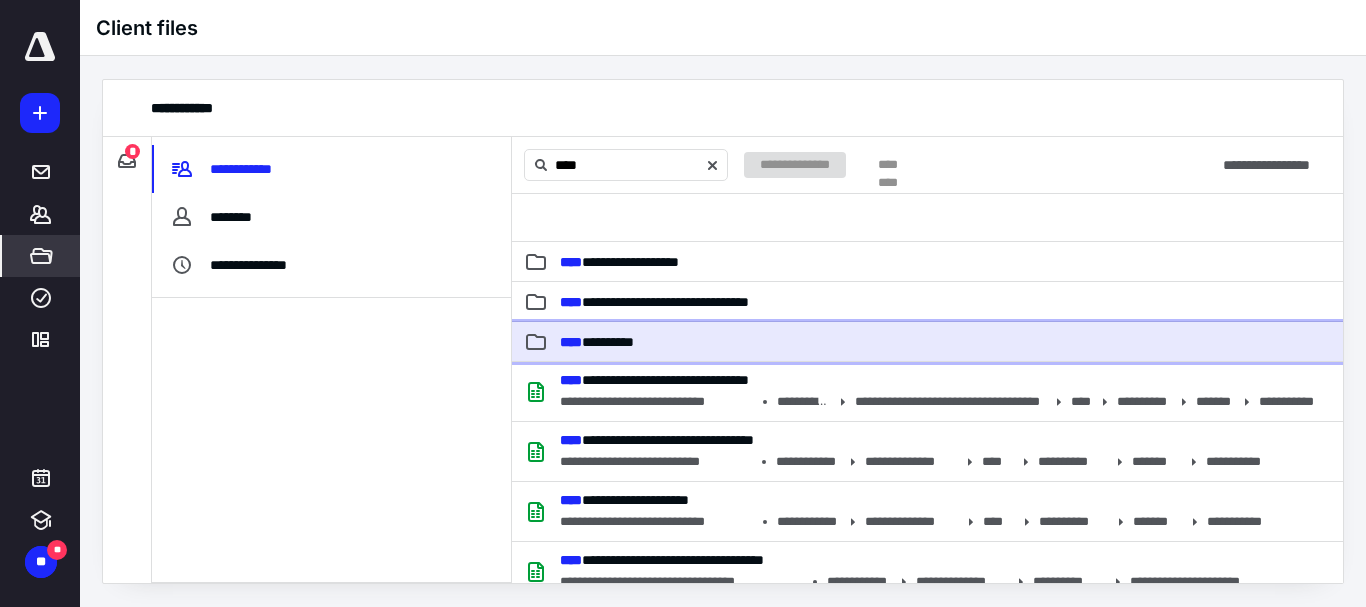 click on "**********" at bounding box center (812, 342) 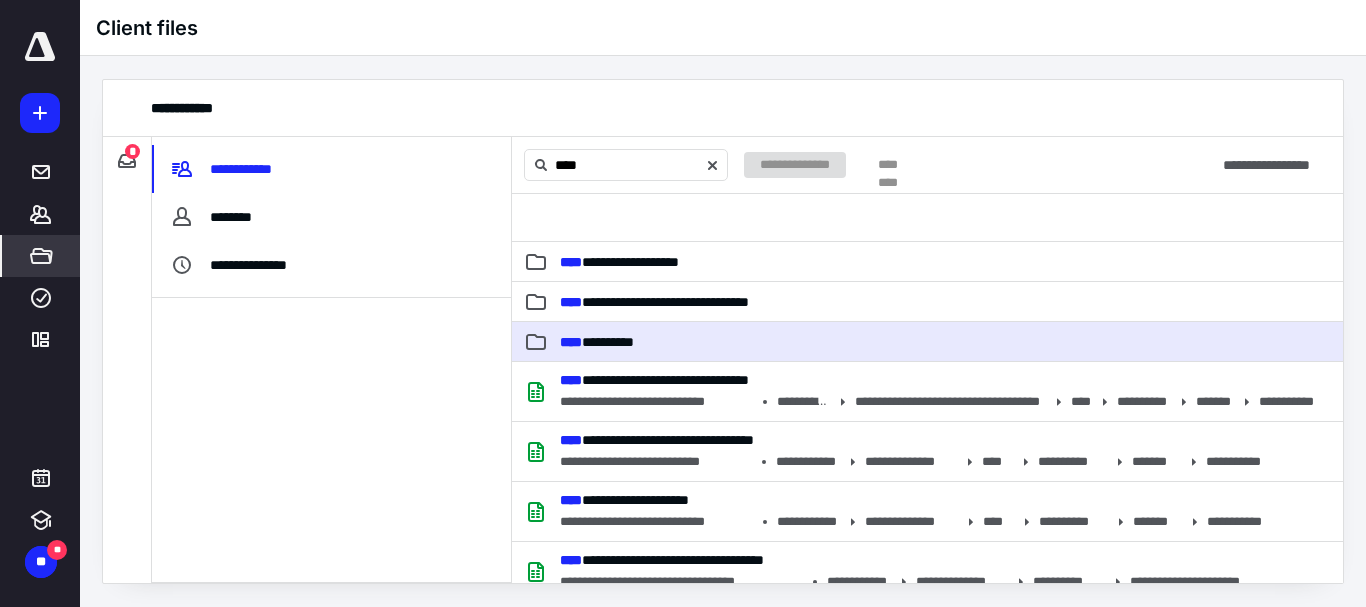 type 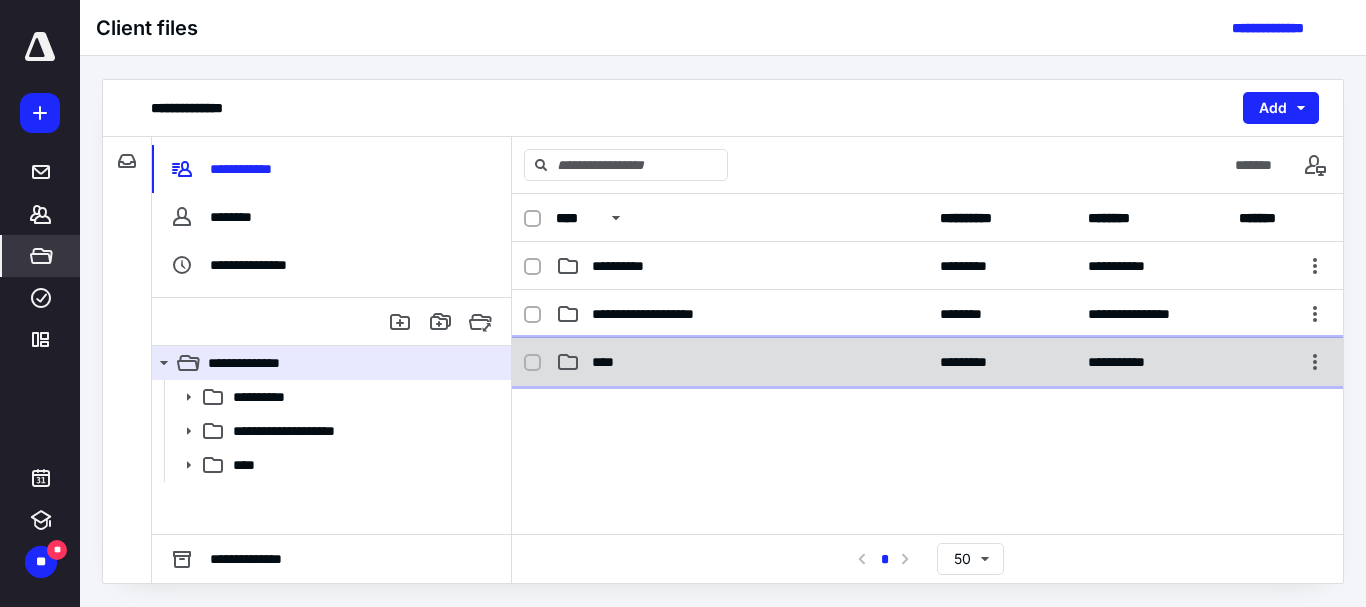 click on "****" at bounding box center [609, 362] 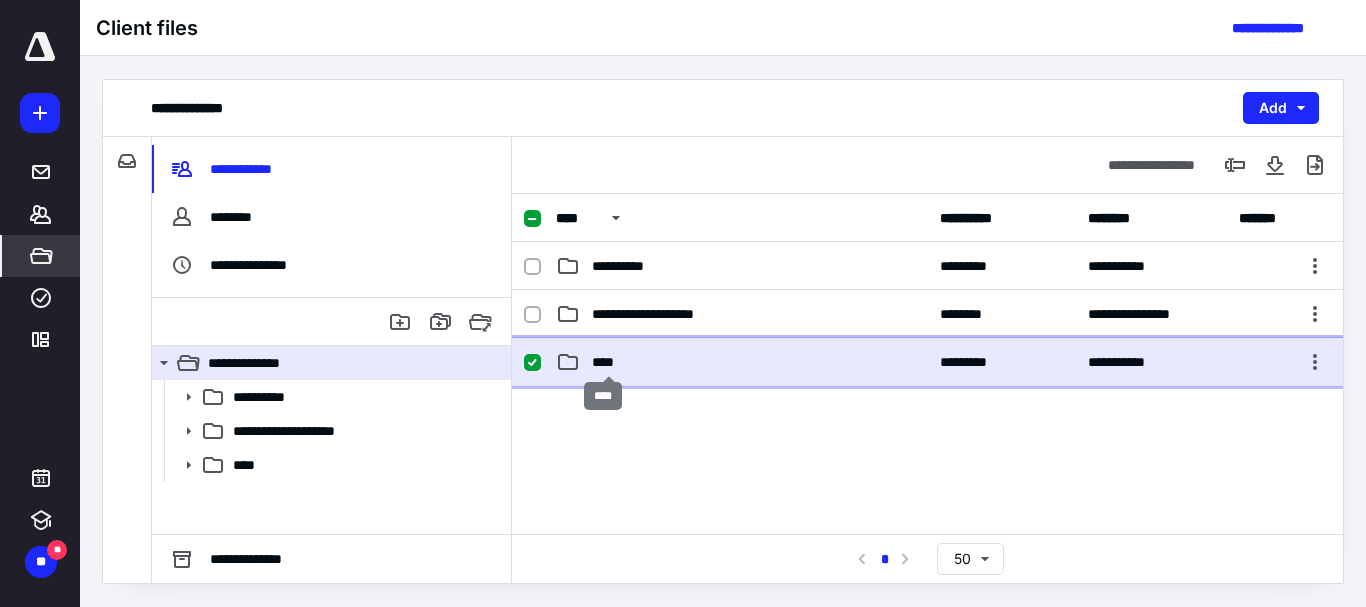 click on "****" at bounding box center (609, 362) 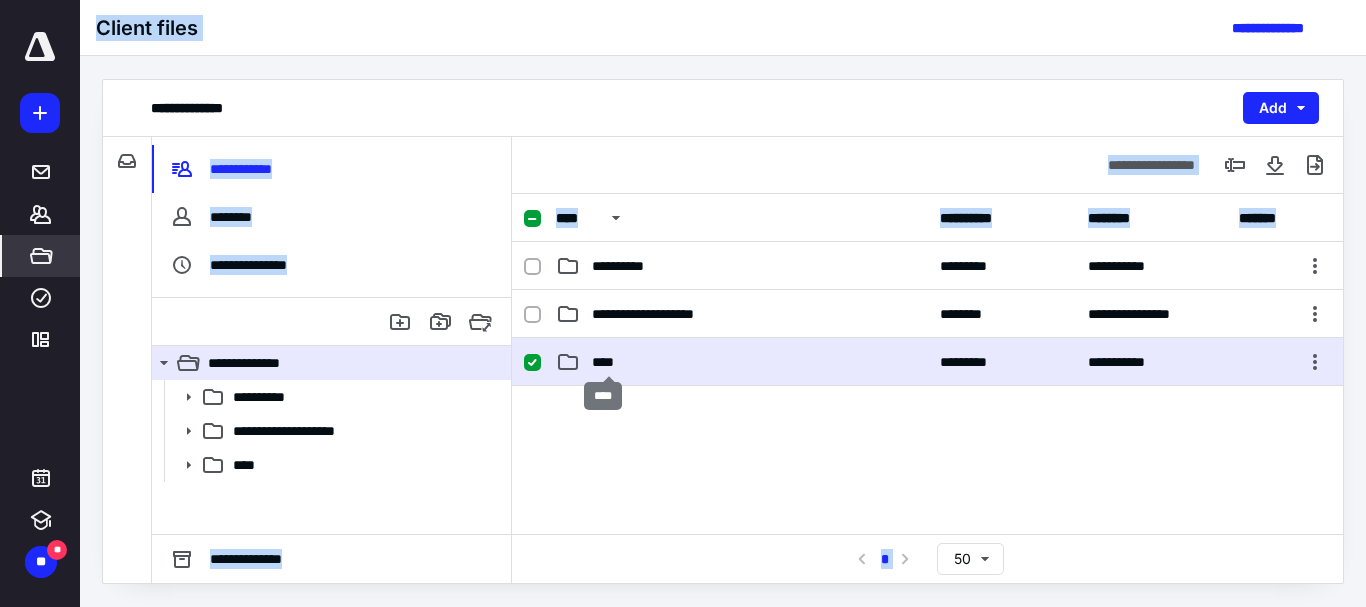 click on "**********" at bounding box center [927, 364] 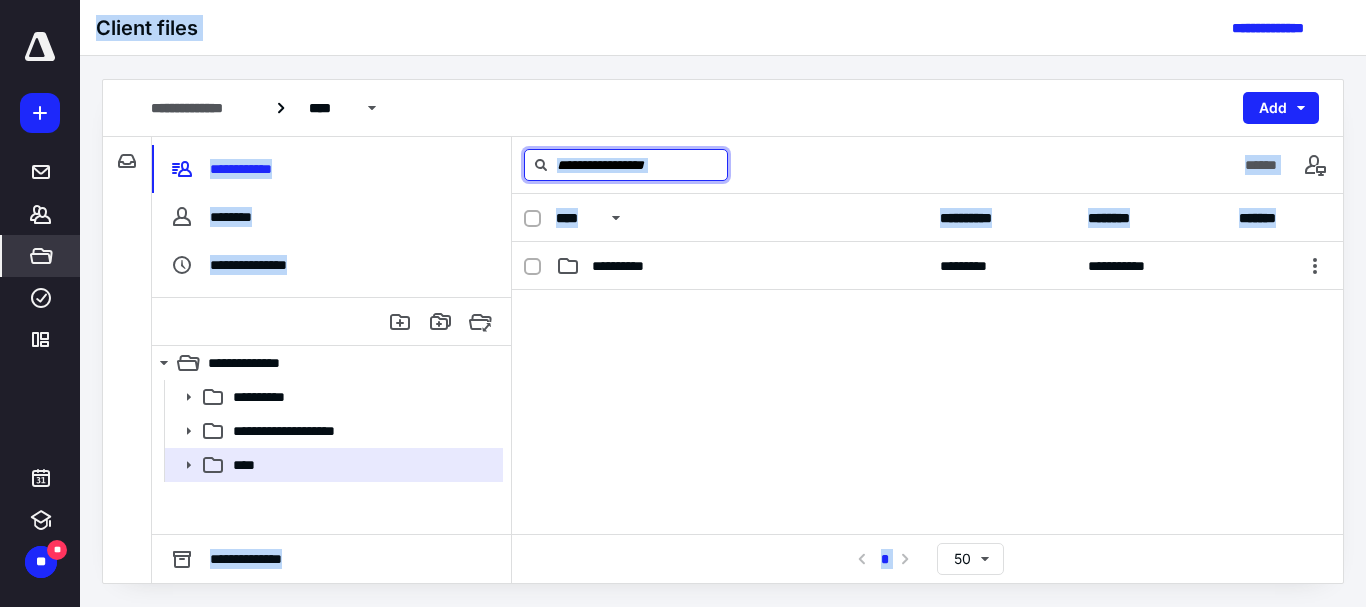 click at bounding box center [626, 165] 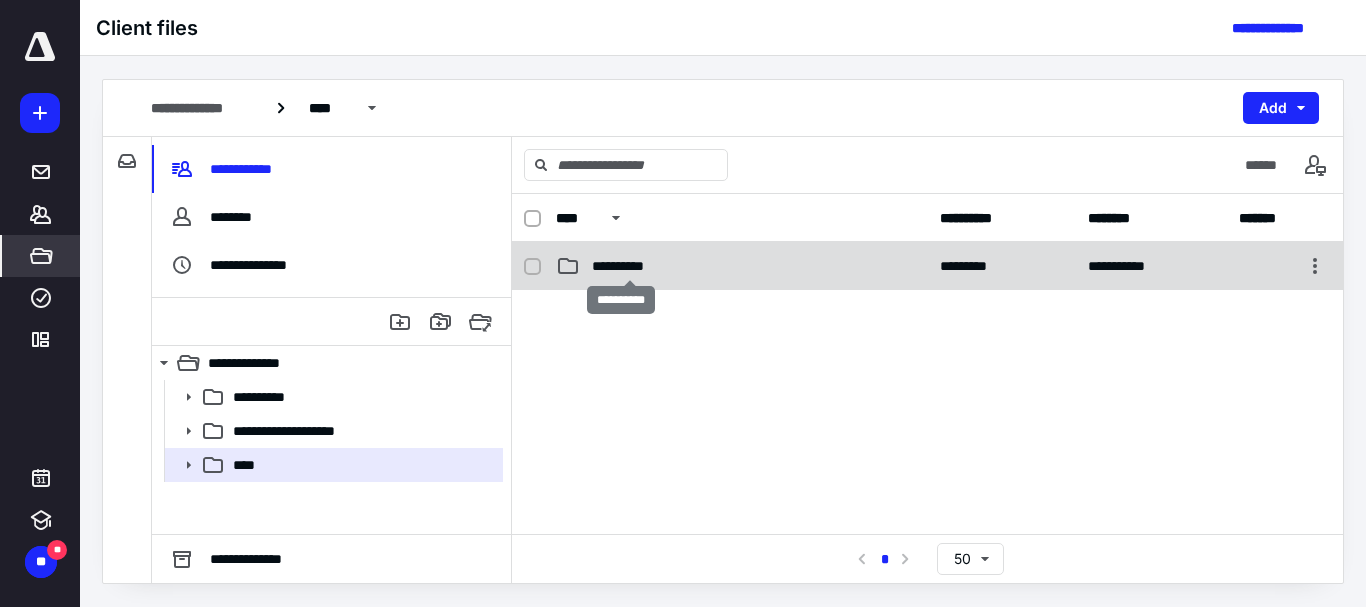 click on "**********" at bounding box center (629, 266) 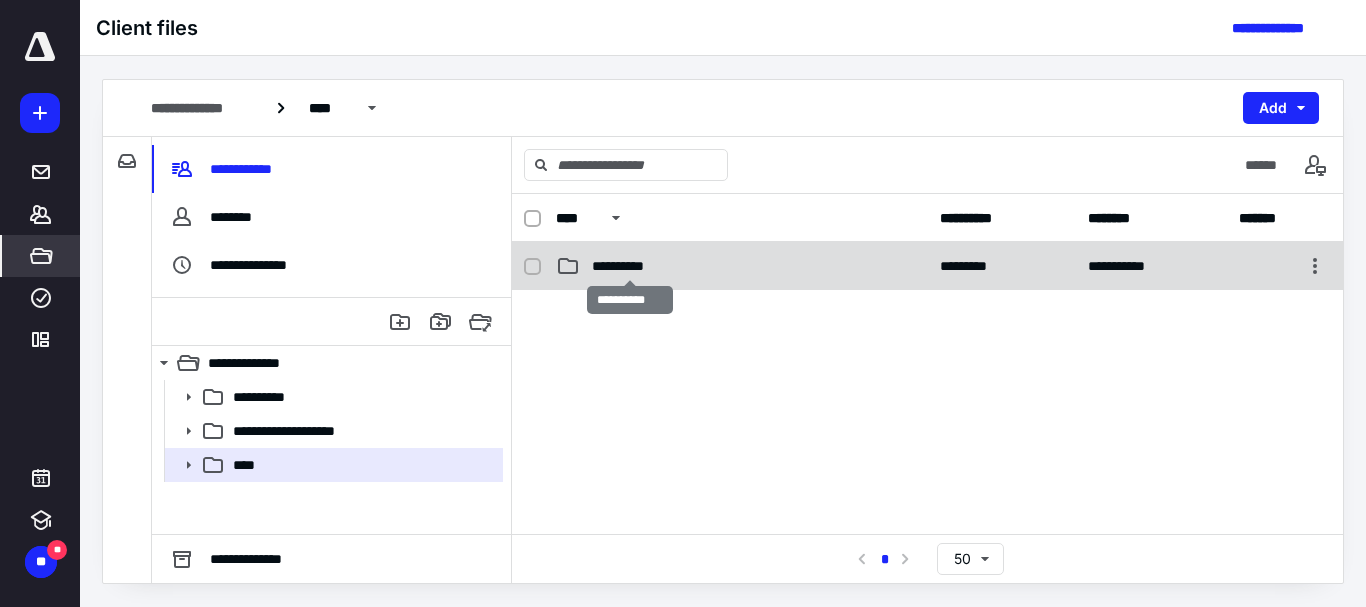 click on "**********" at bounding box center [629, 266] 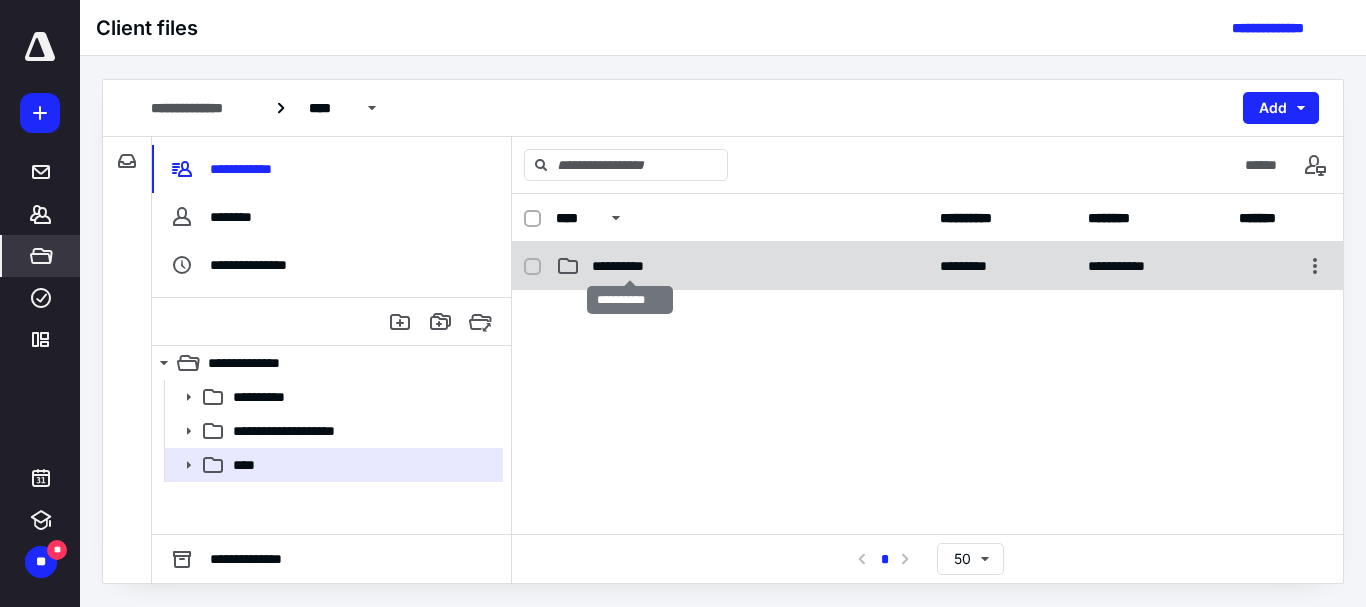 checkbox on "false" 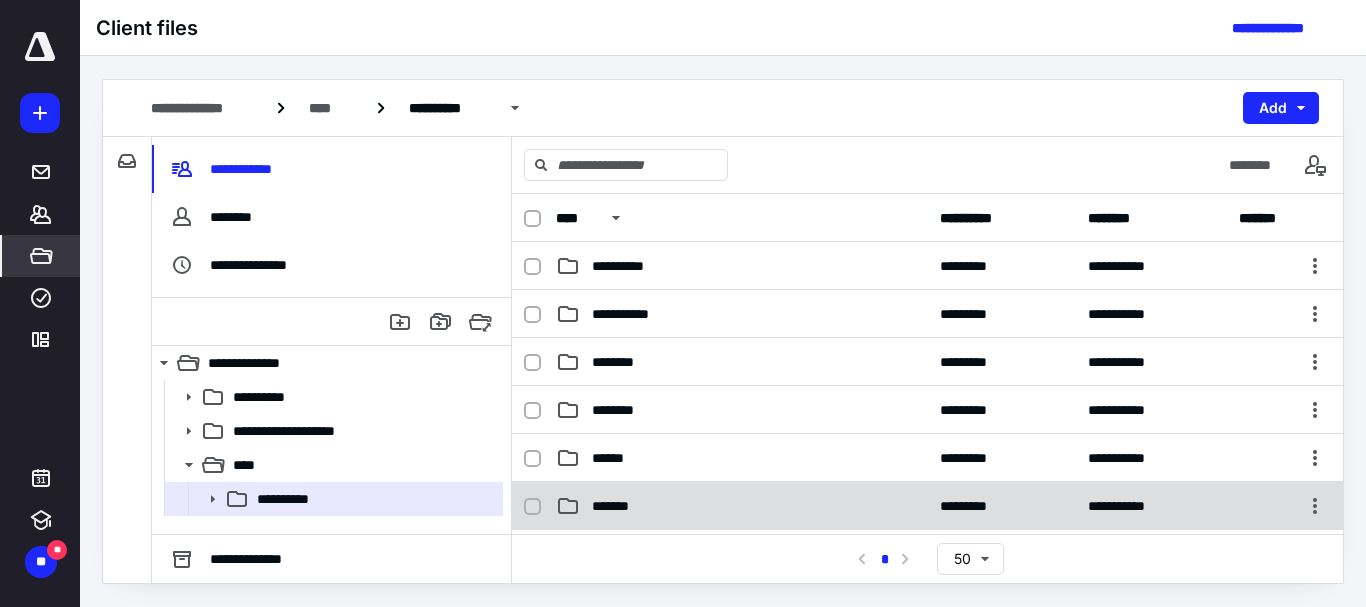 click on "**********" at bounding box center [927, 506] 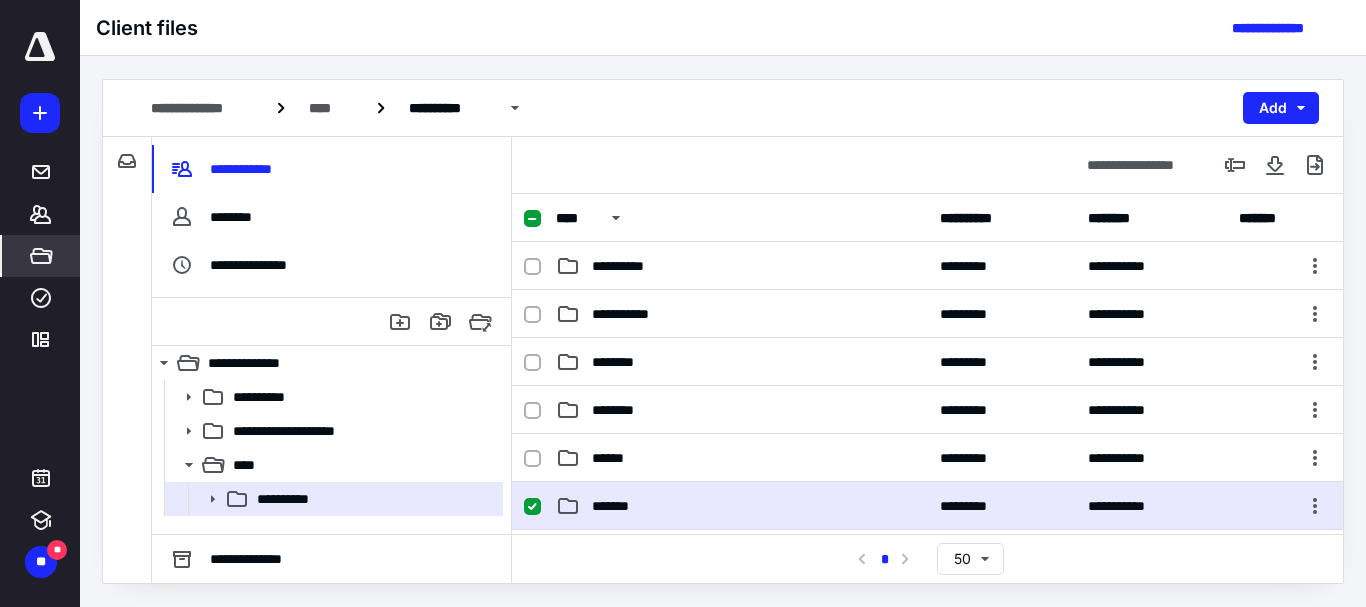 click on "*******" at bounding box center [742, 506] 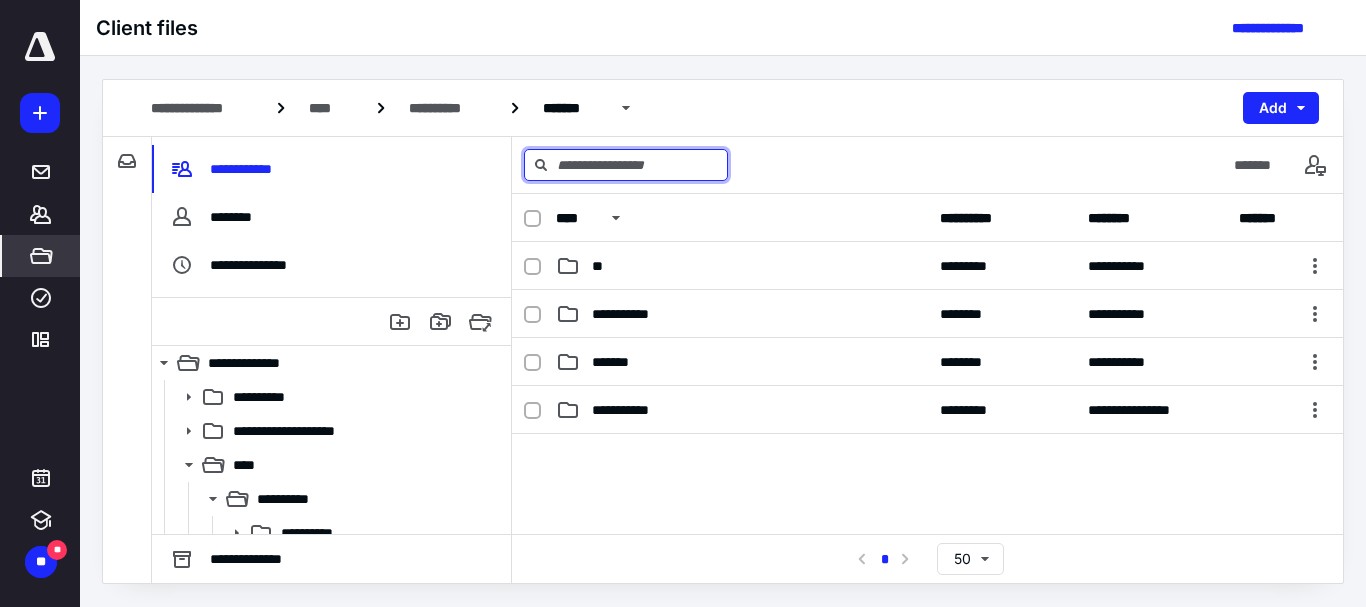 click at bounding box center [626, 165] 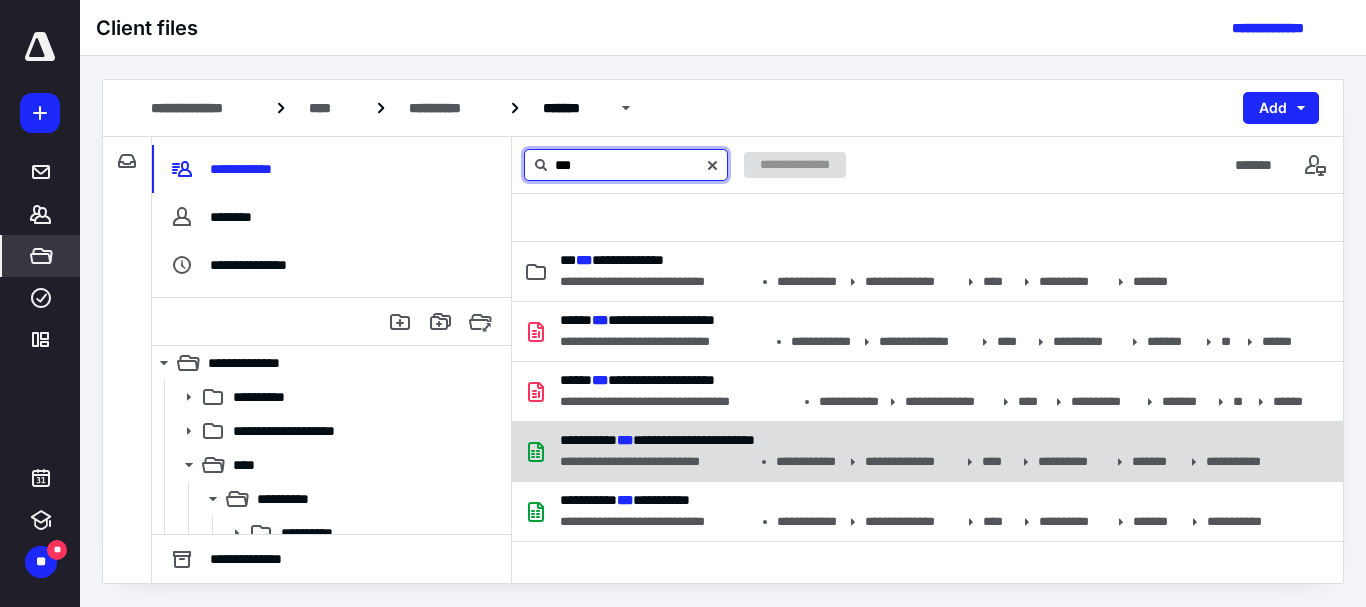 type on "***" 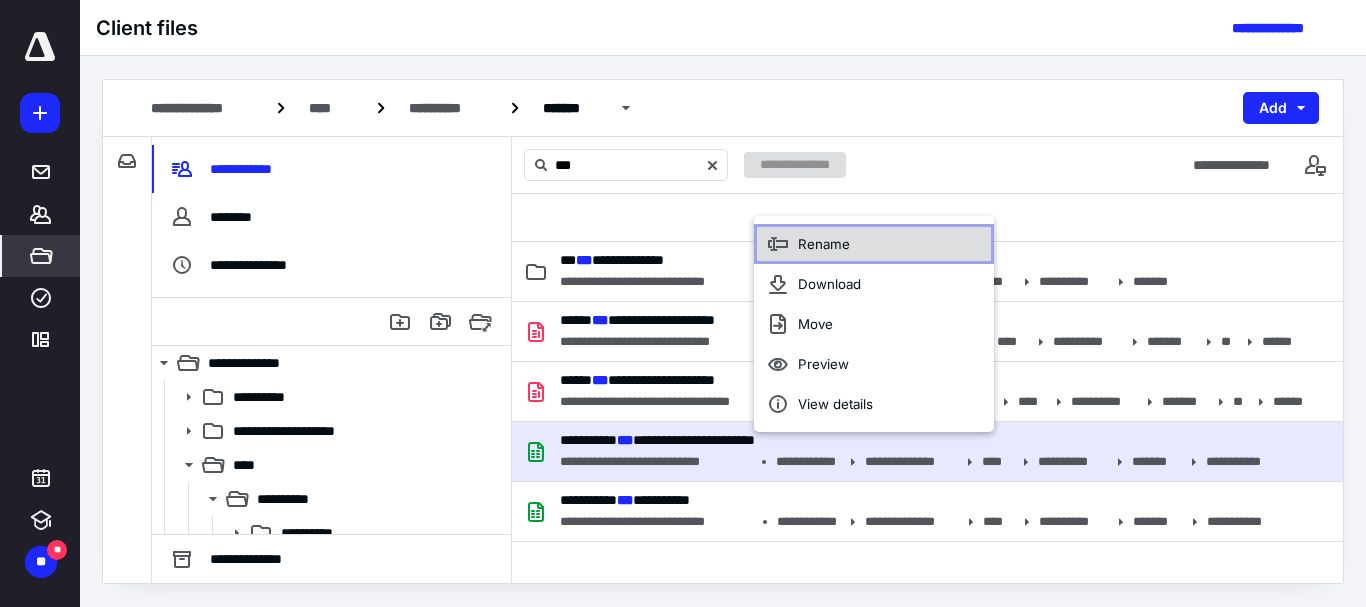 click on "Rename" at bounding box center [874, 244] 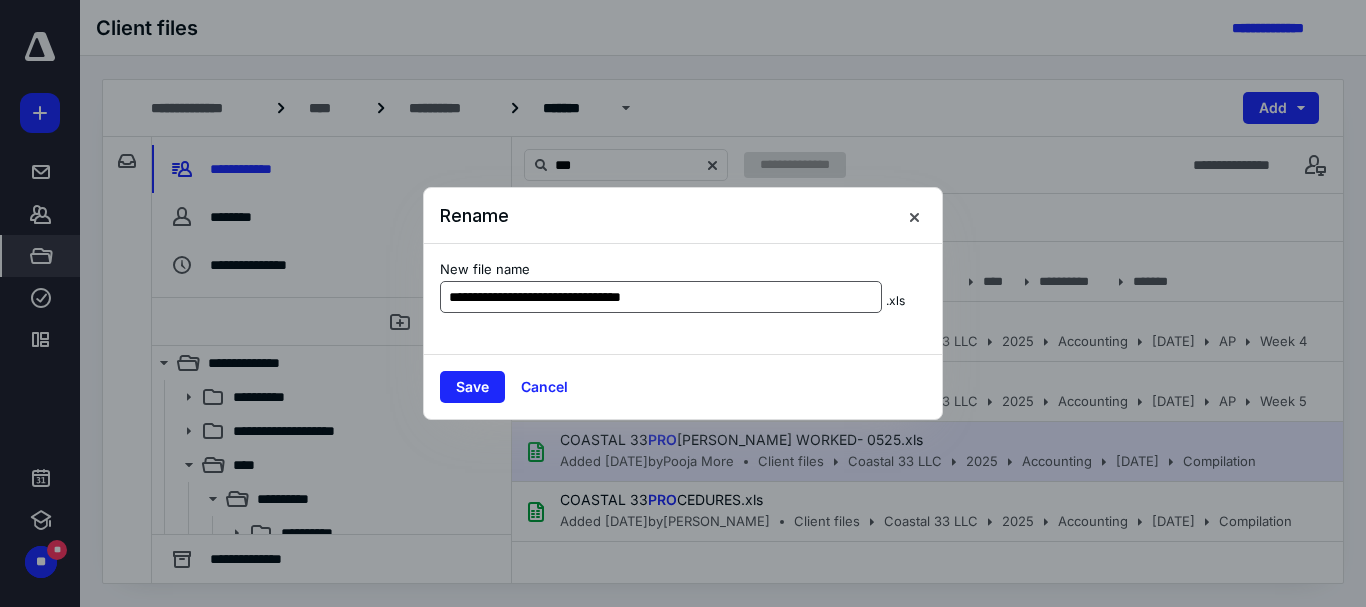 click on "**********" at bounding box center (661, 297) 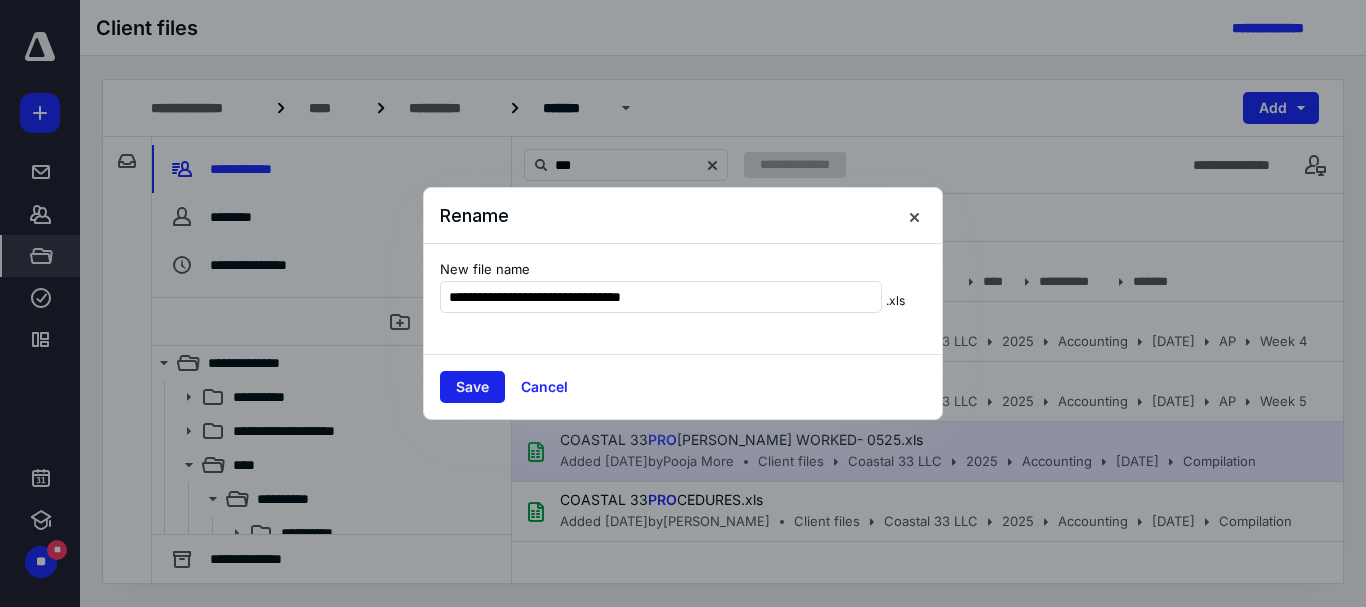 type on "**********" 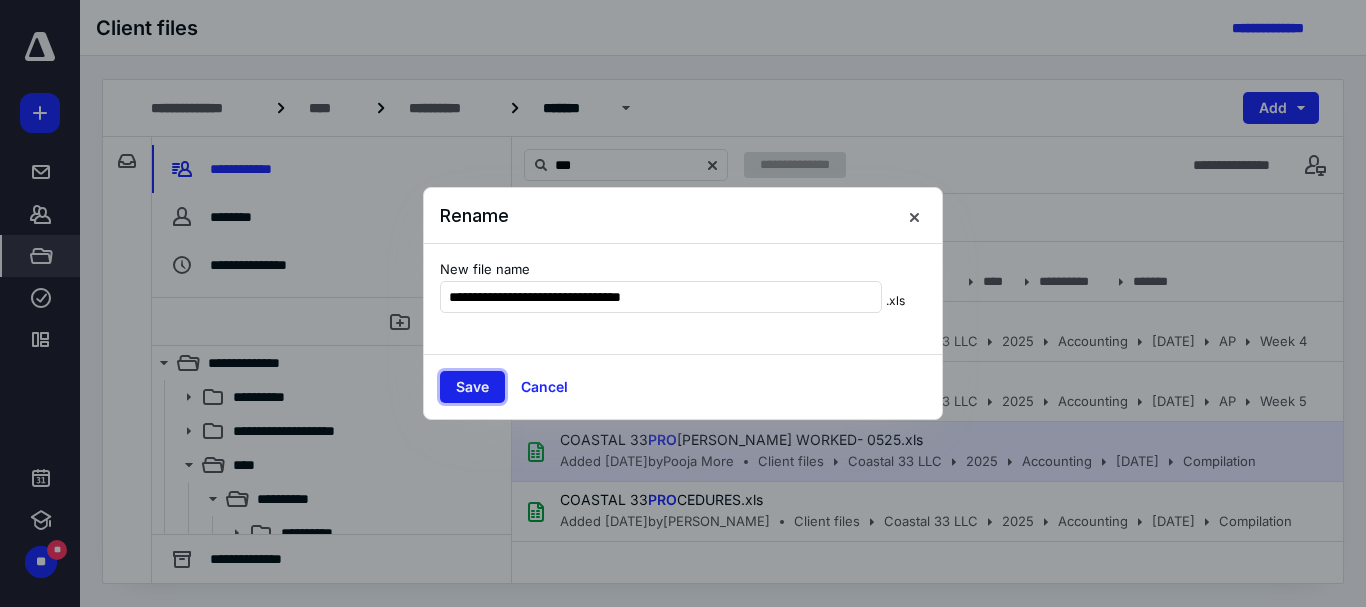 click on "Save" at bounding box center (472, 387) 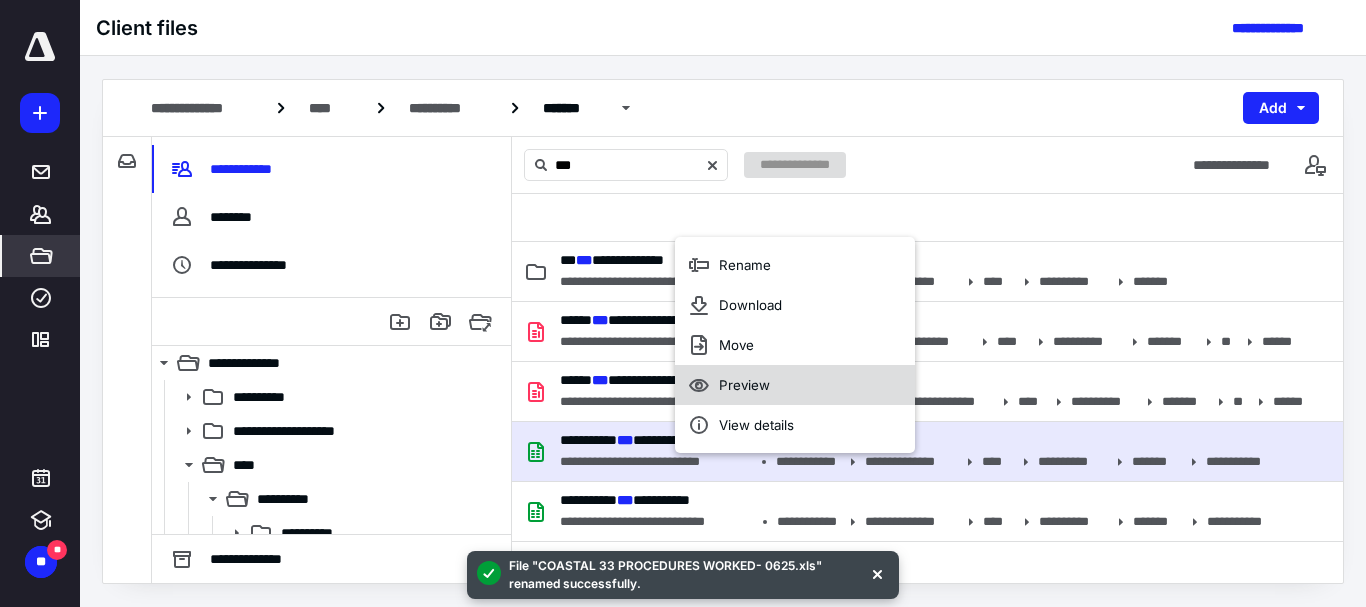 click on "Preview" at bounding box center (744, 385) 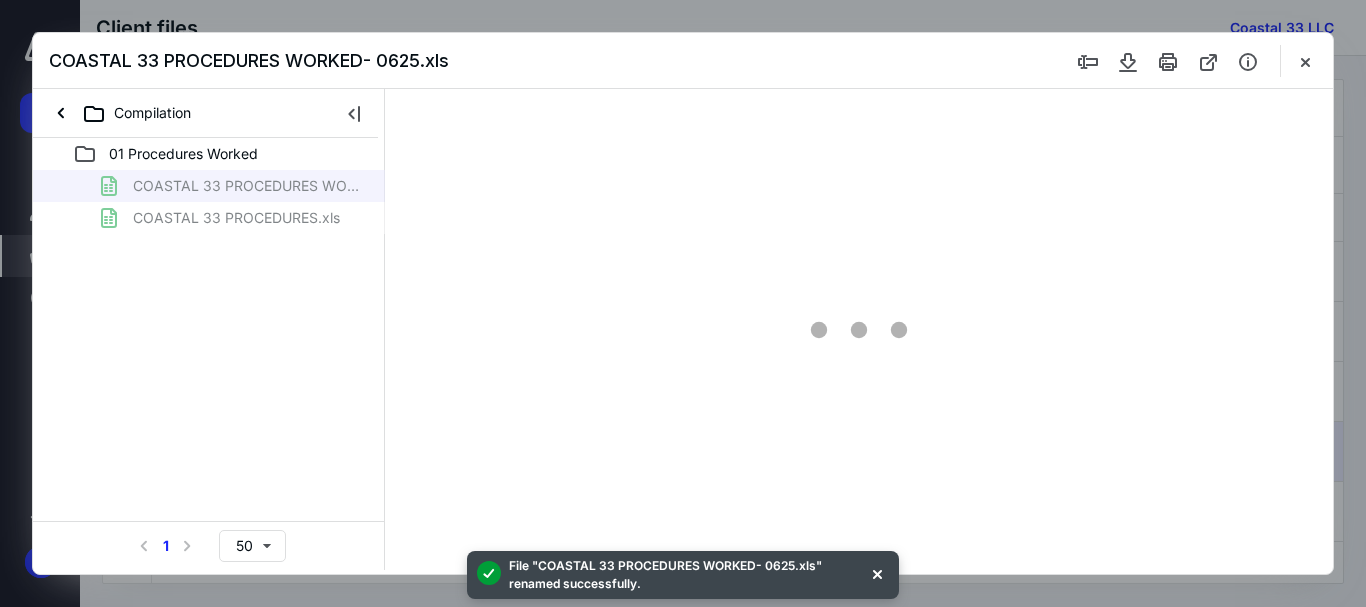 scroll, scrollTop: 0, scrollLeft: 0, axis: both 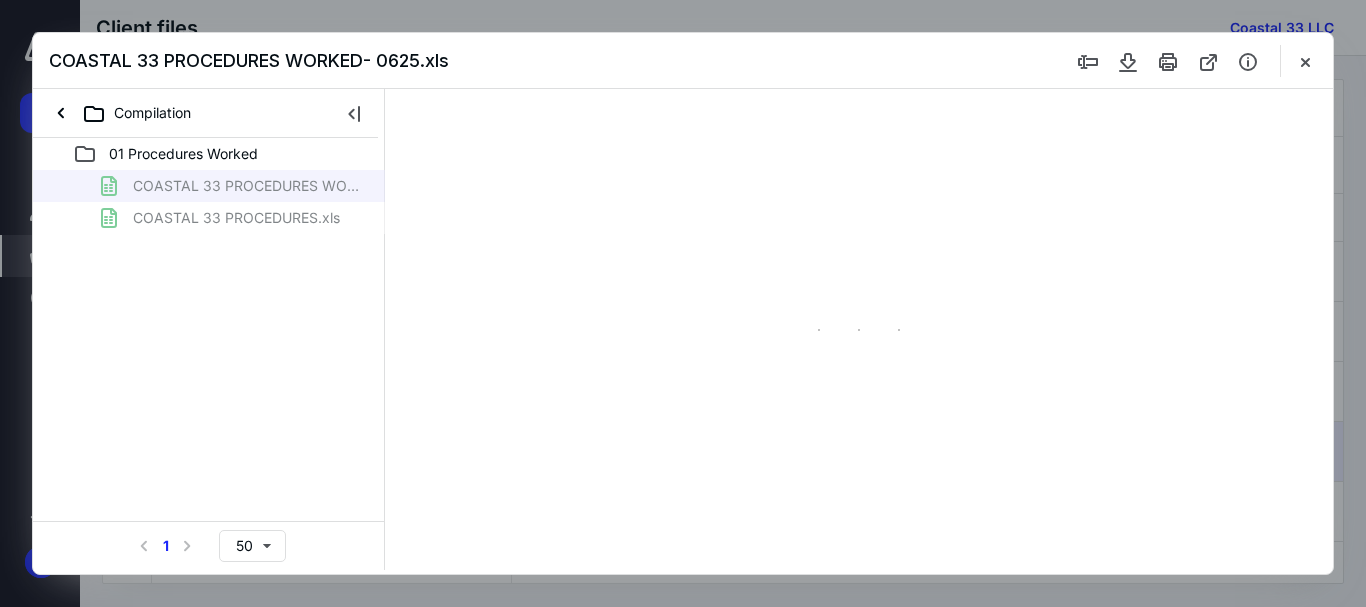 type on "51" 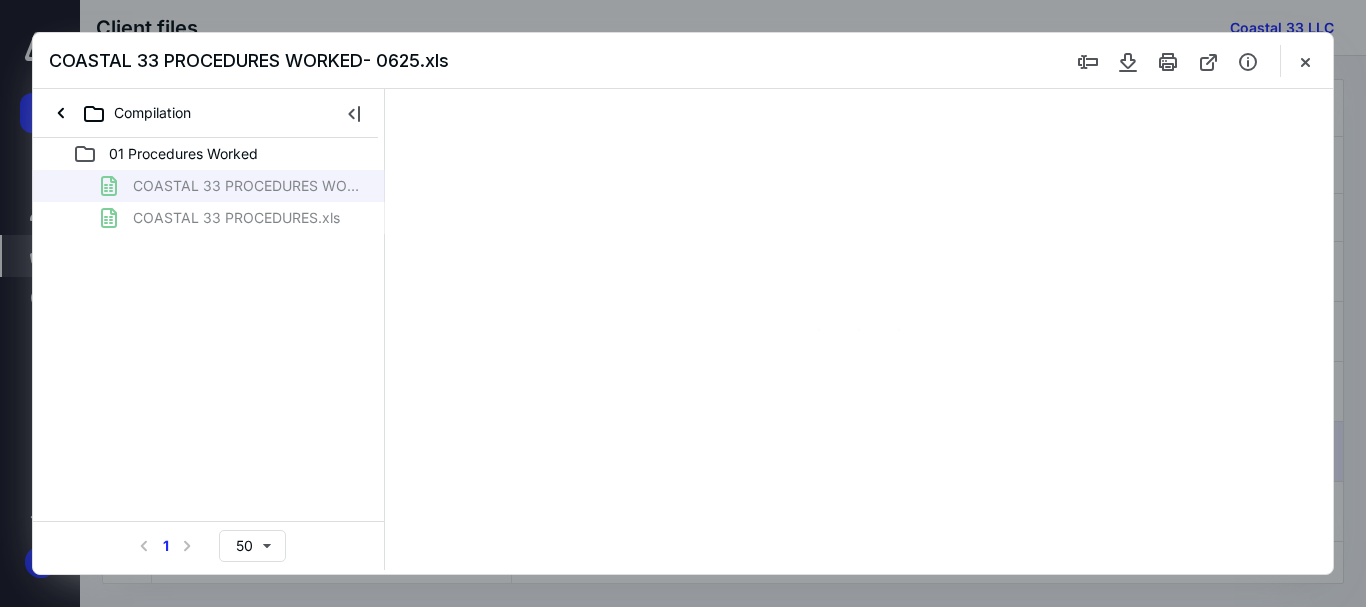 scroll, scrollTop: 78, scrollLeft: 0, axis: vertical 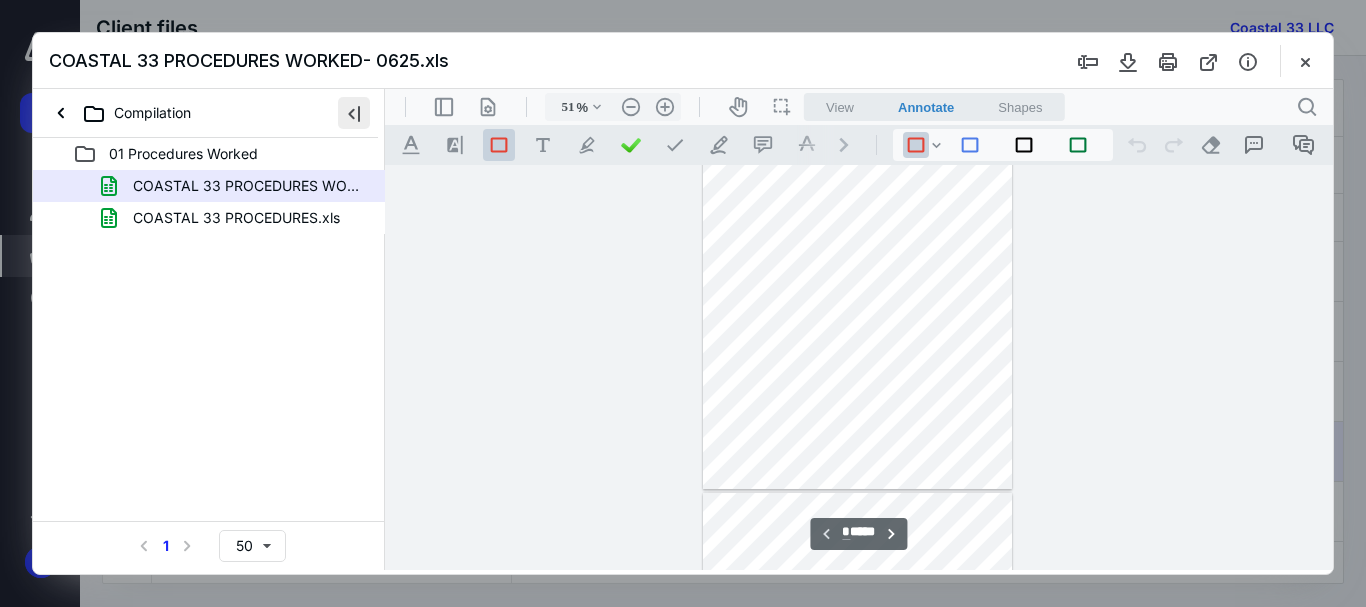 click at bounding box center (354, 113) 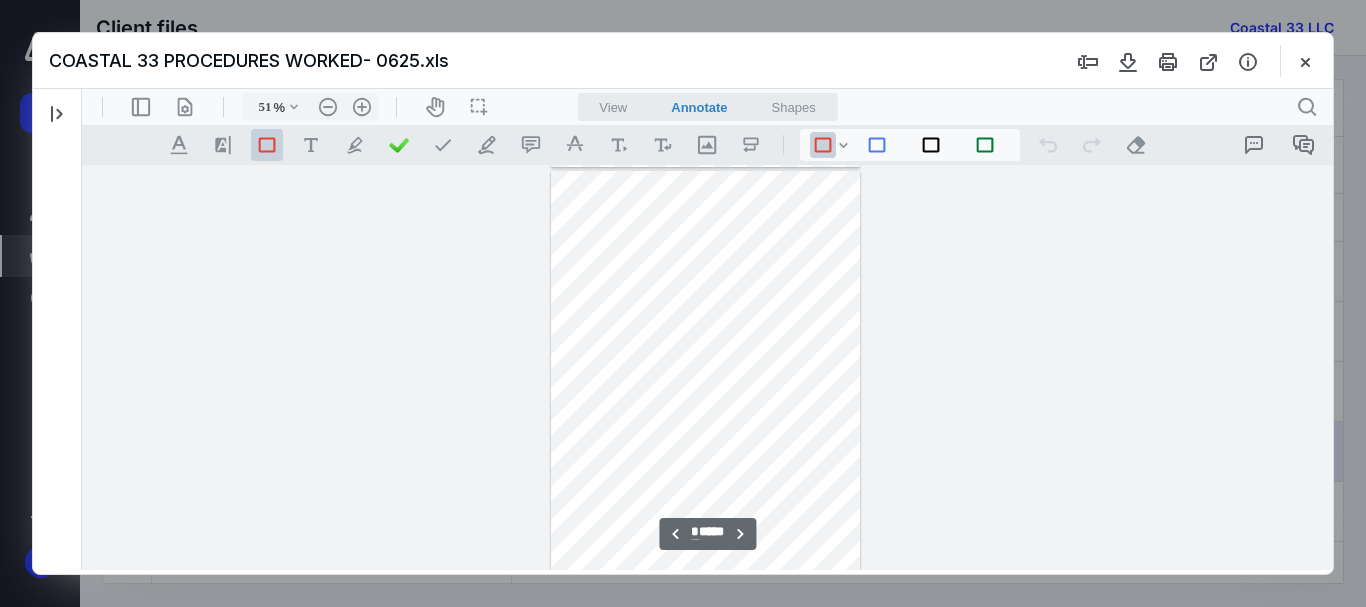 scroll, scrollTop: 600, scrollLeft: 0, axis: vertical 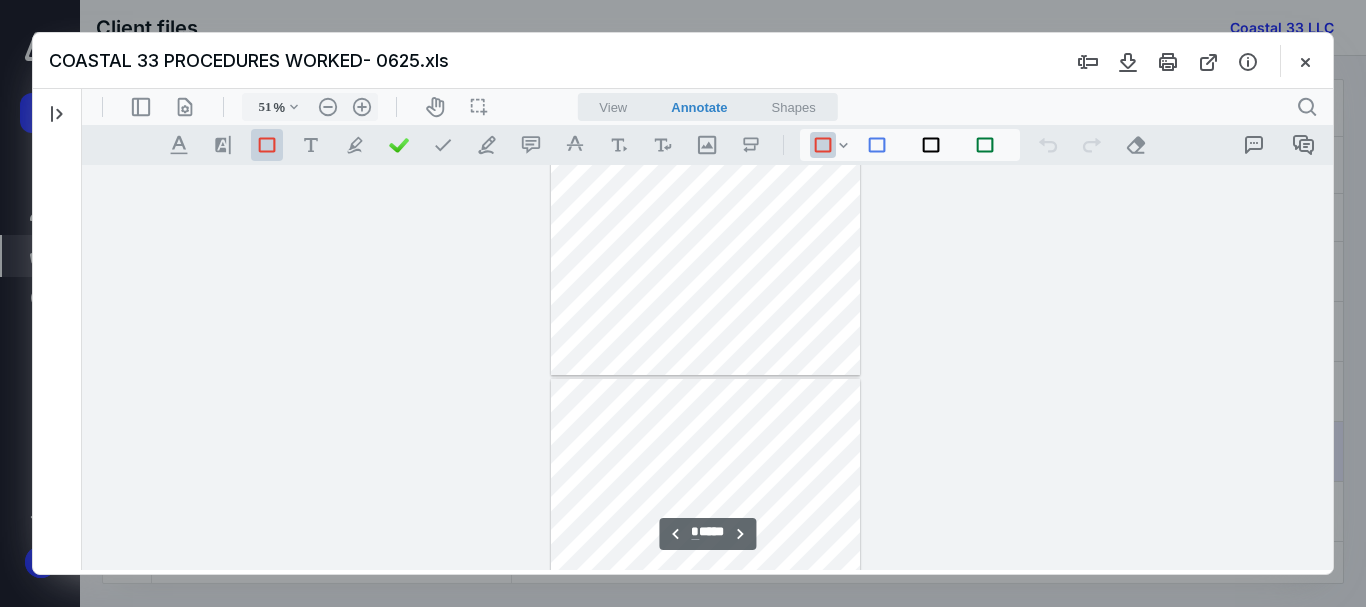 type on "*" 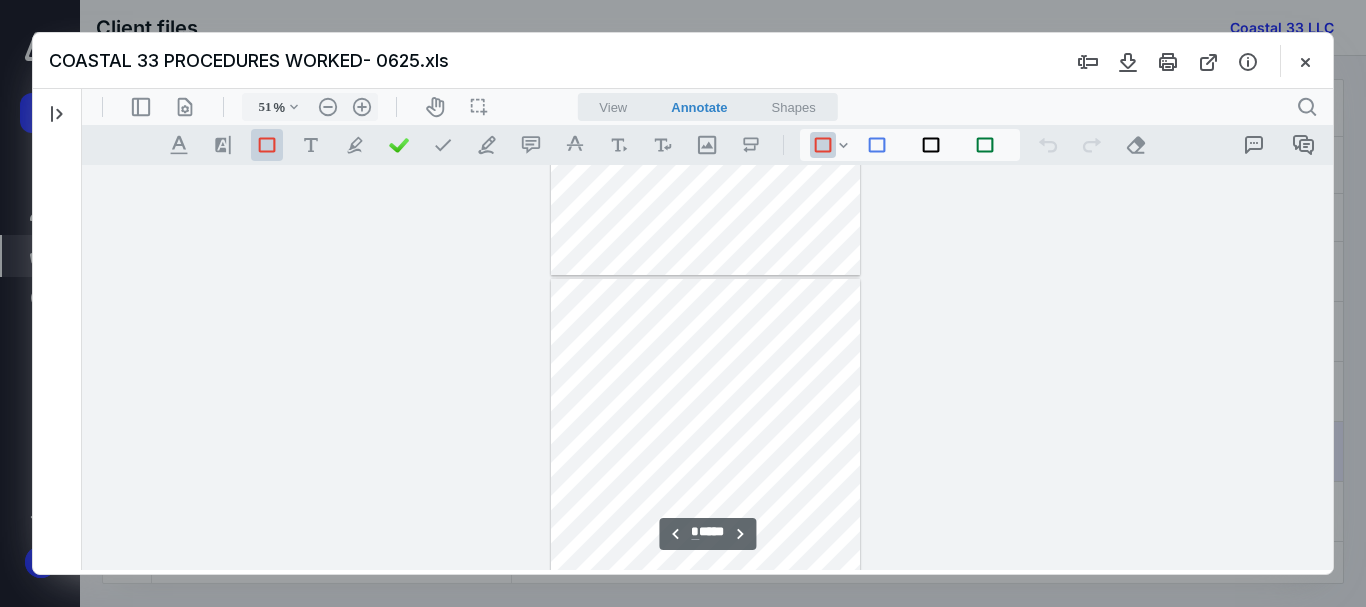 type 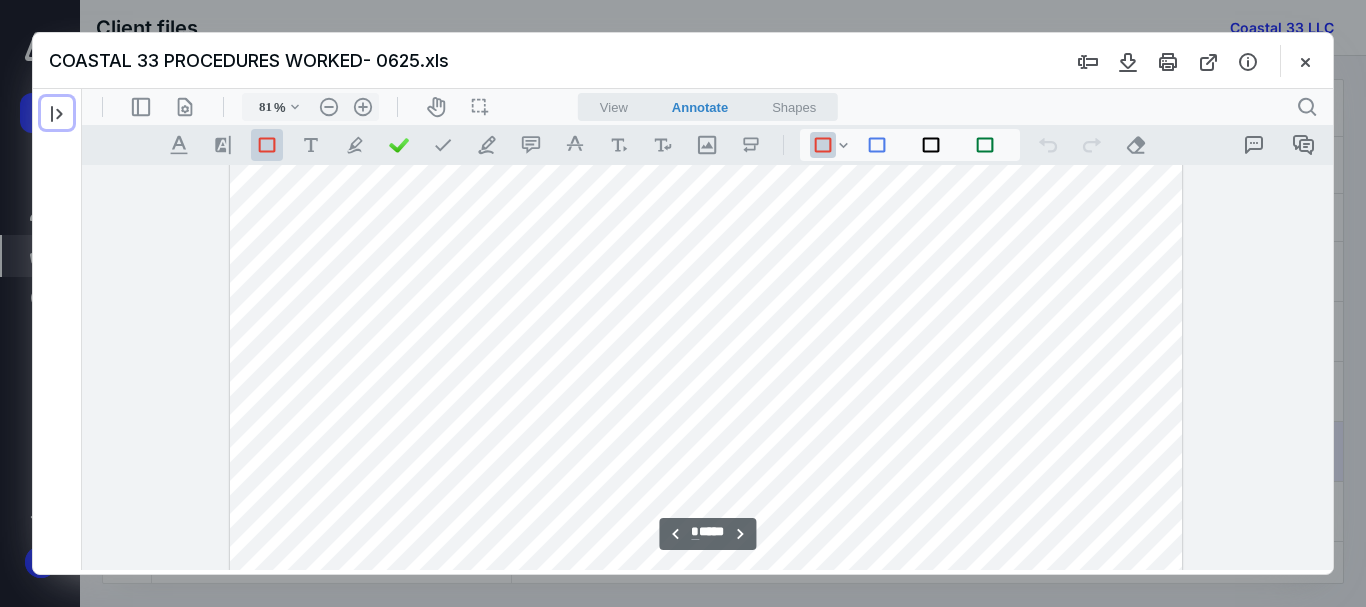 type on "156" 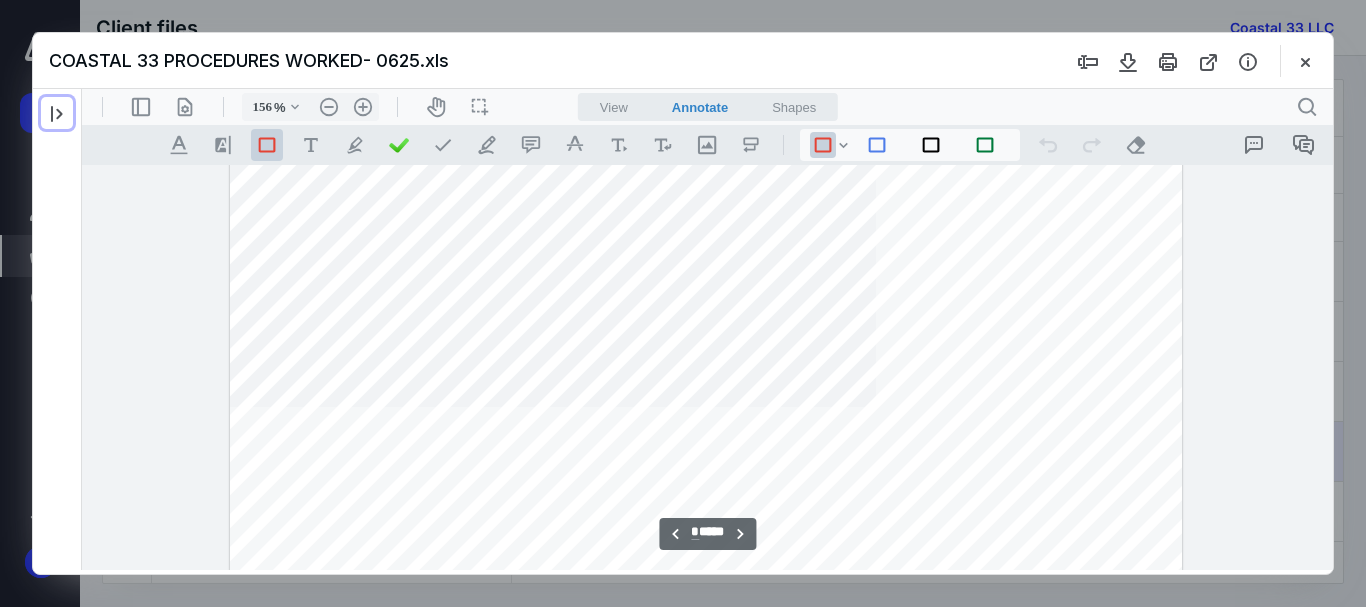 scroll, scrollTop: 3703, scrollLeft: 0, axis: vertical 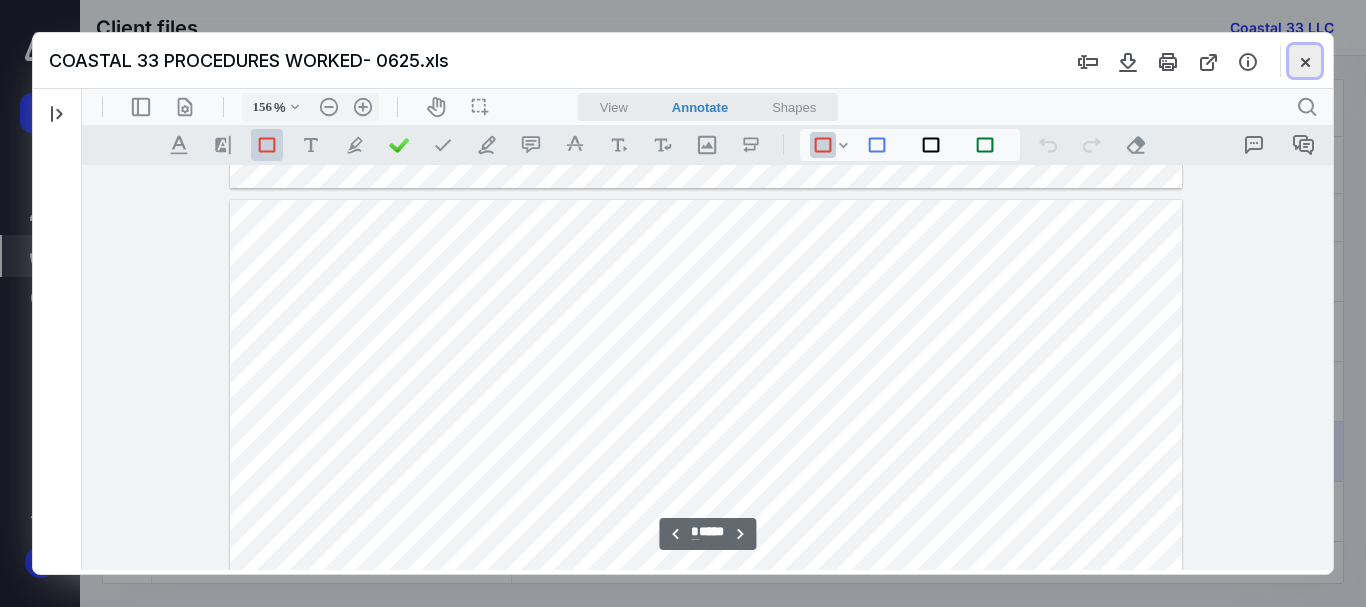 click at bounding box center [1305, 61] 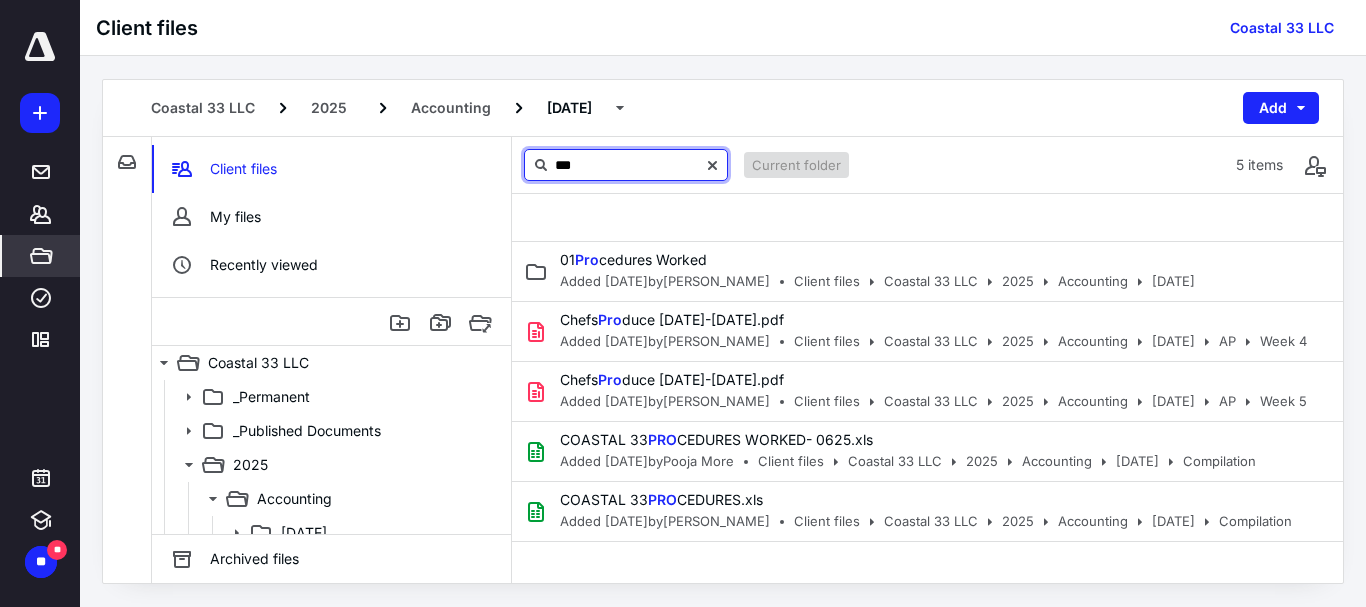 drag, startPoint x: 611, startPoint y: 163, endPoint x: 479, endPoint y: 161, distance: 132.01515 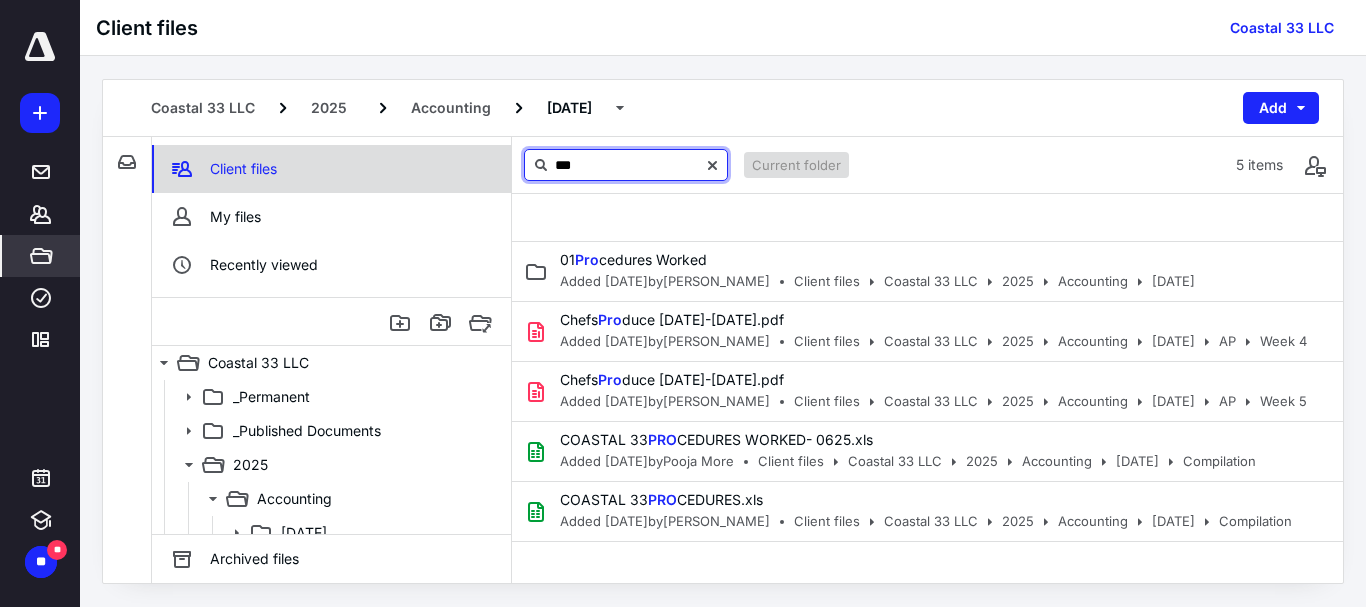 click on "***" at bounding box center [626, 165] 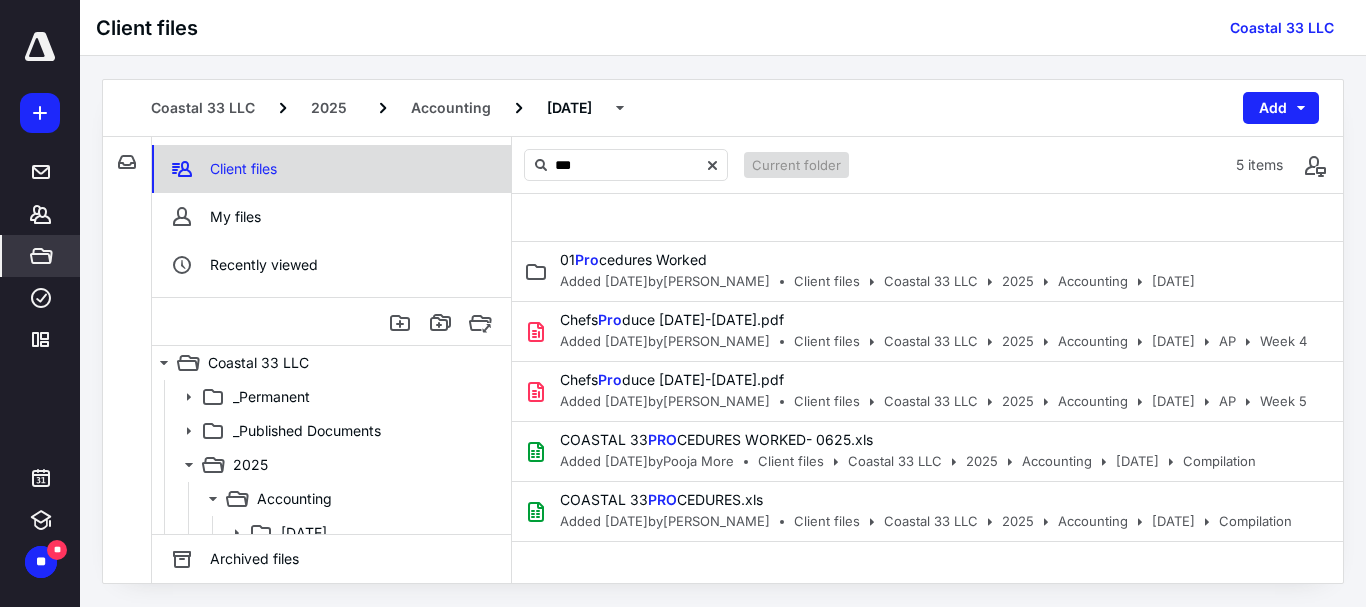 click on "Client files" at bounding box center [331, 169] 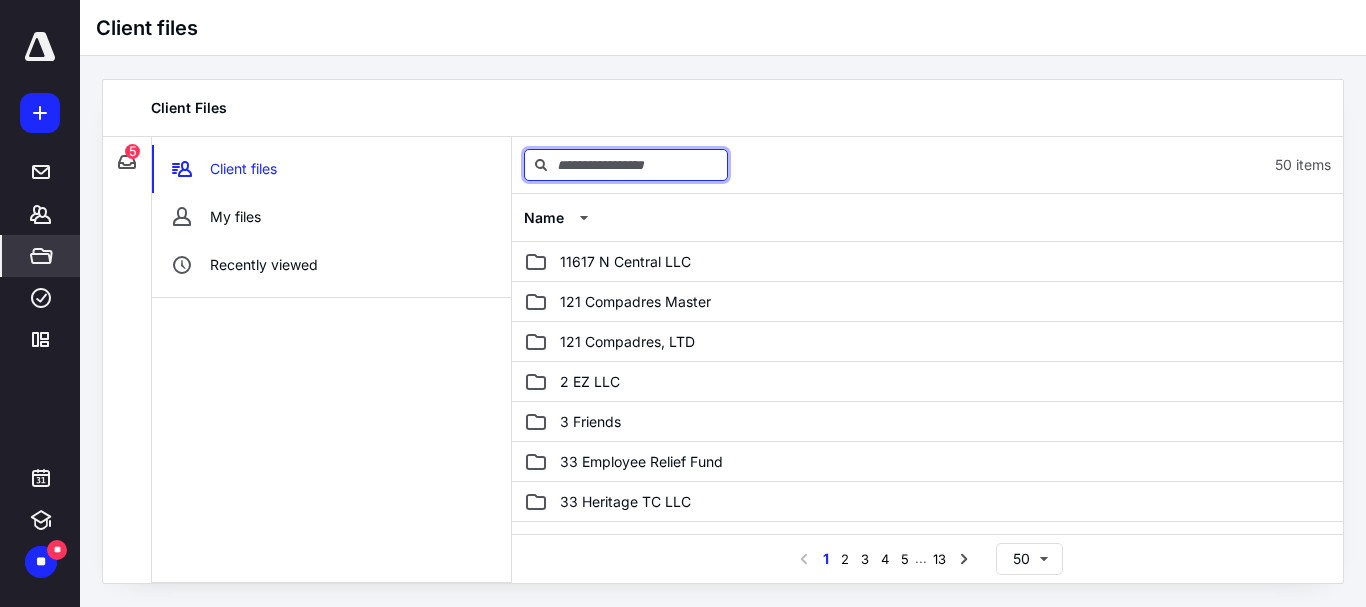 click at bounding box center [626, 165] 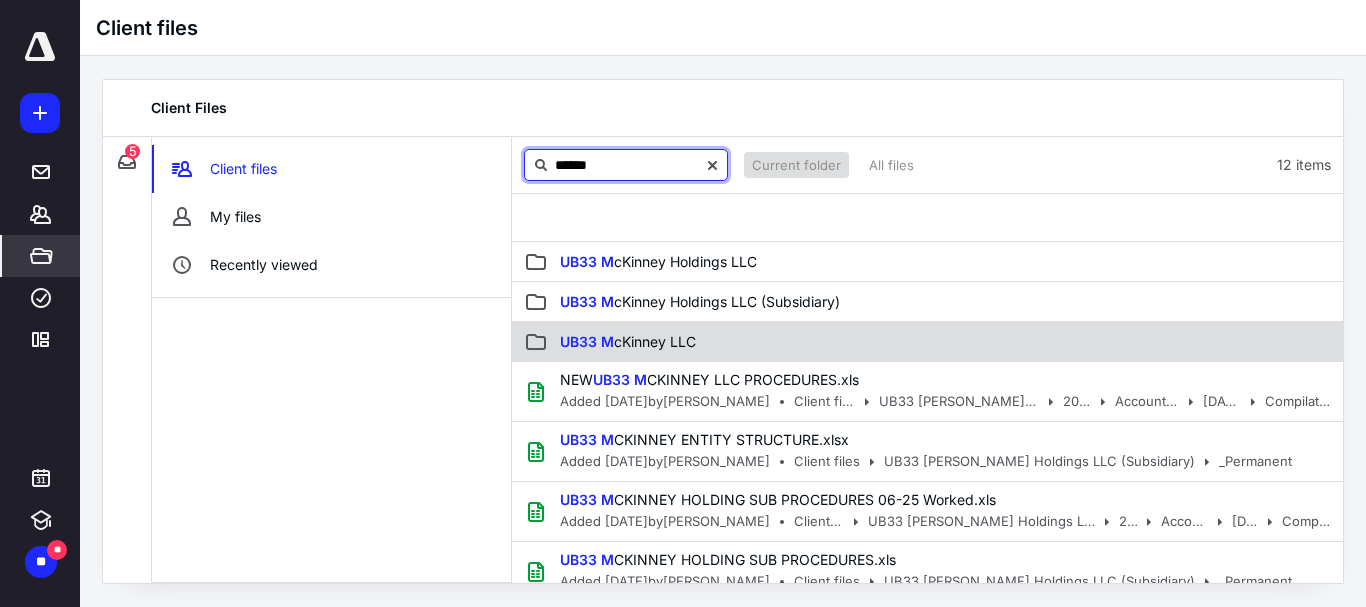 type on "******" 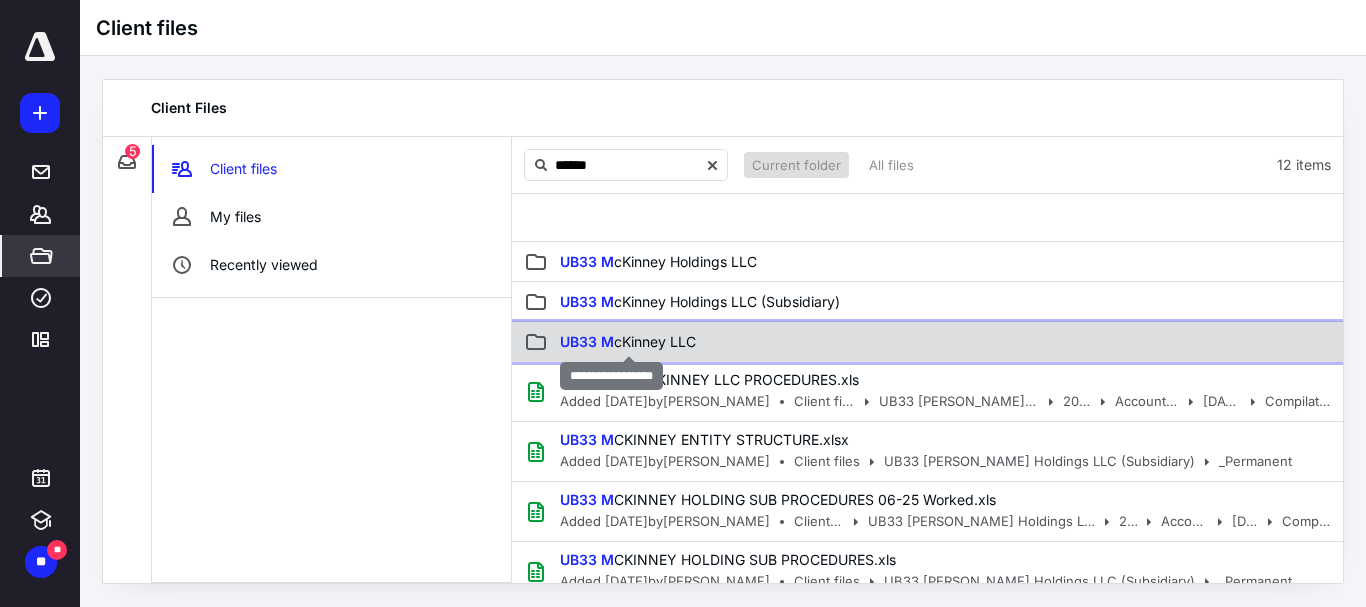 click on "UB33 M cKinney LLC" at bounding box center [628, 341] 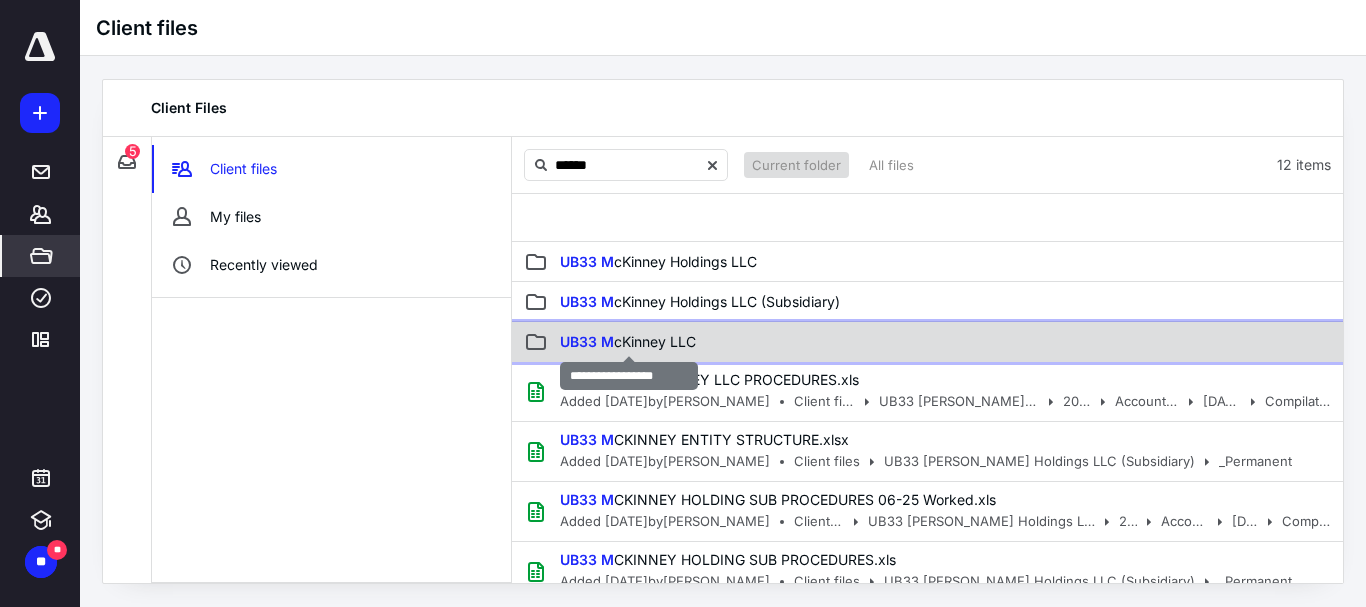 click on "UB33 M cKinney LLC" at bounding box center [628, 341] 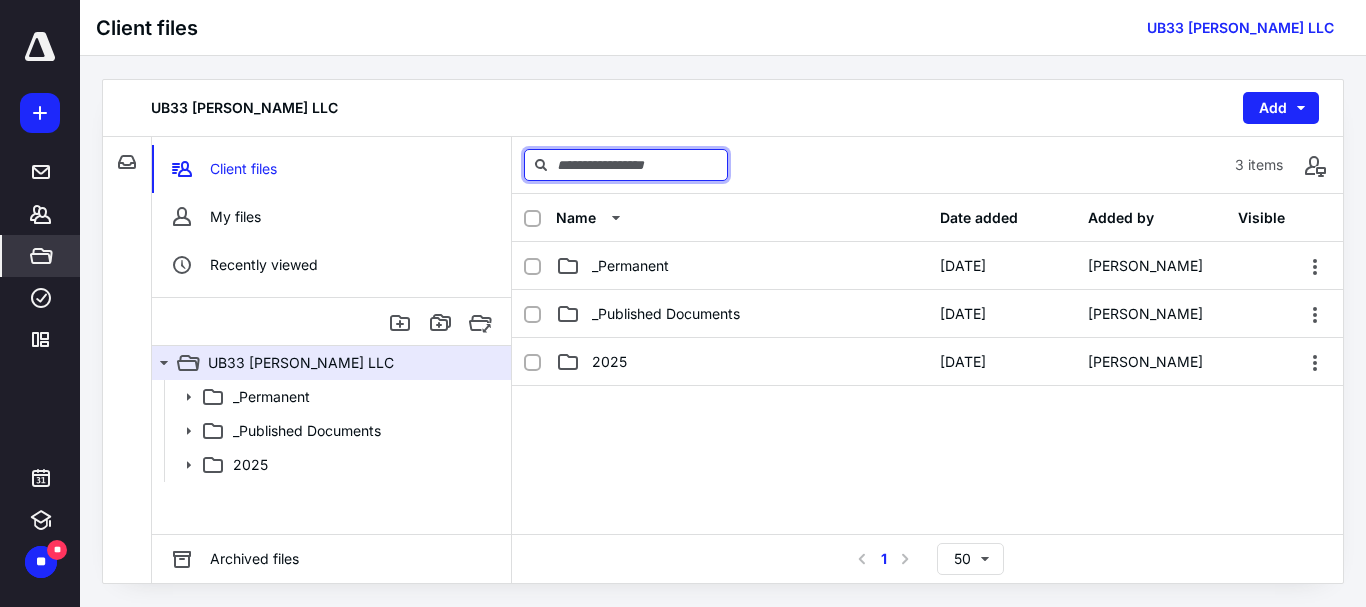 click at bounding box center [626, 165] 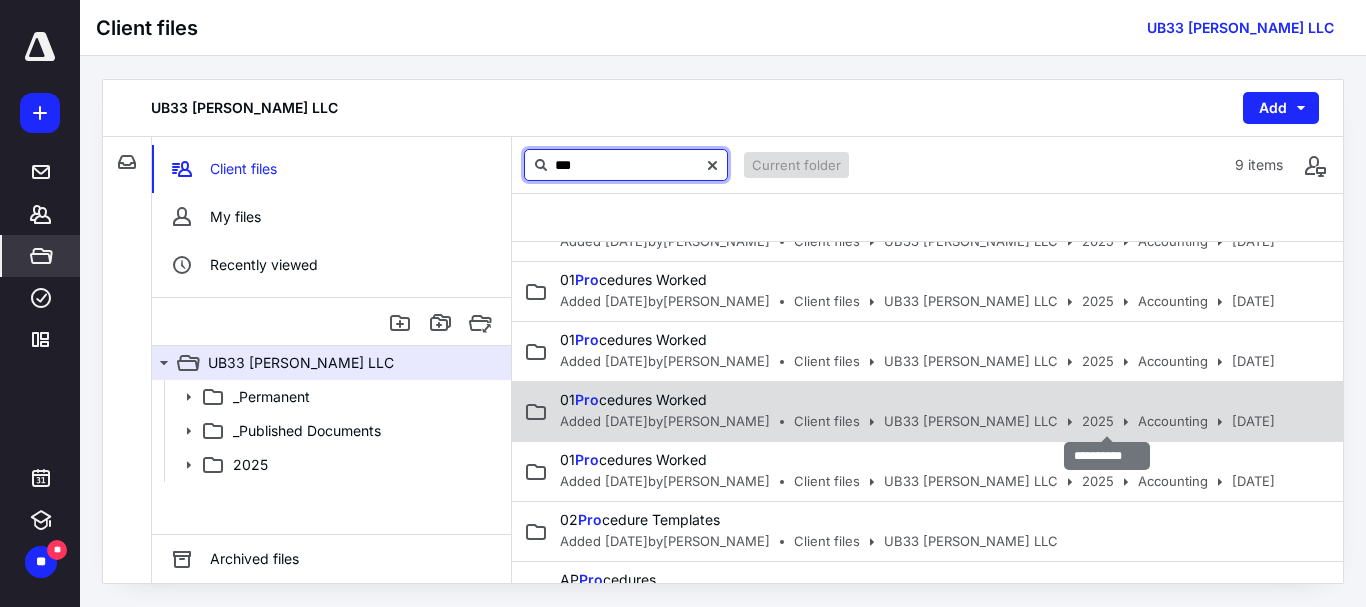 scroll, scrollTop: 0, scrollLeft: 0, axis: both 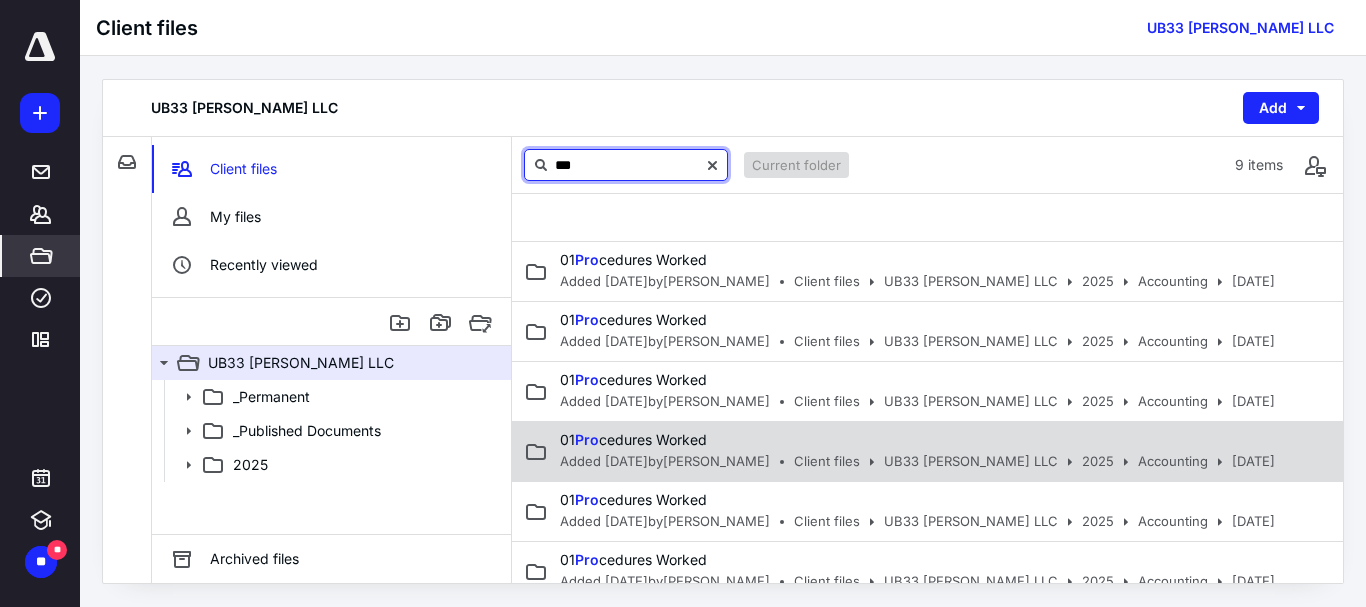 type on "***" 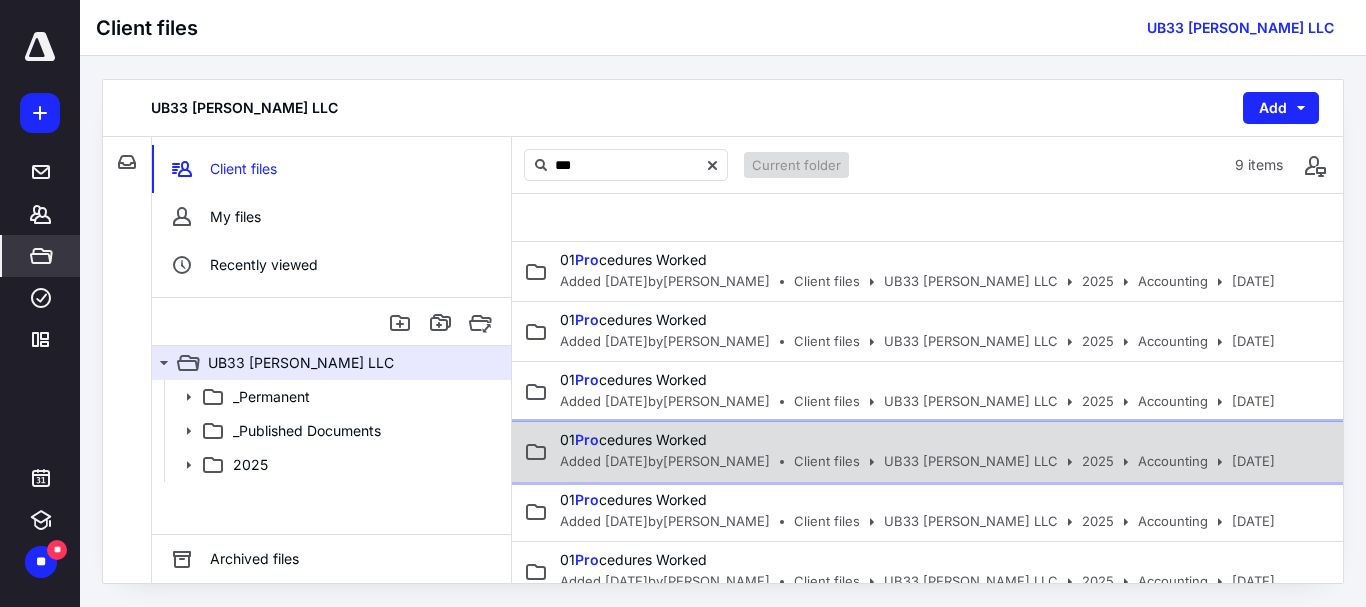 click on "2025" at bounding box center (1086, 462) 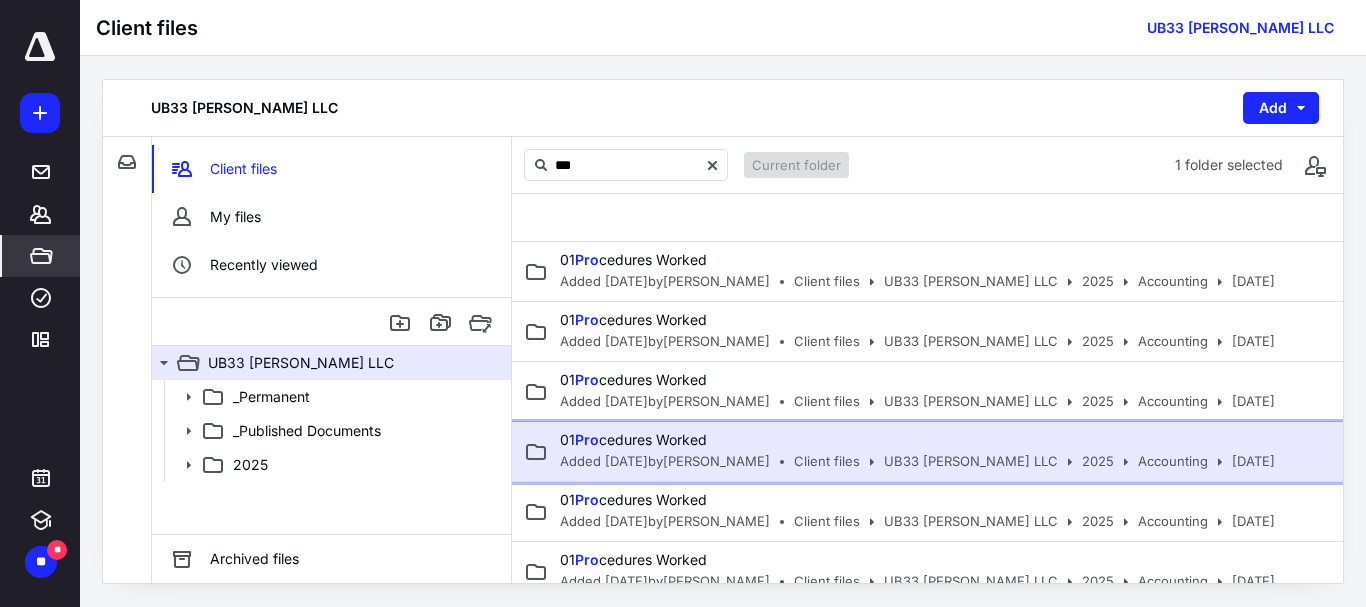 click on "2025" at bounding box center [1086, 462] 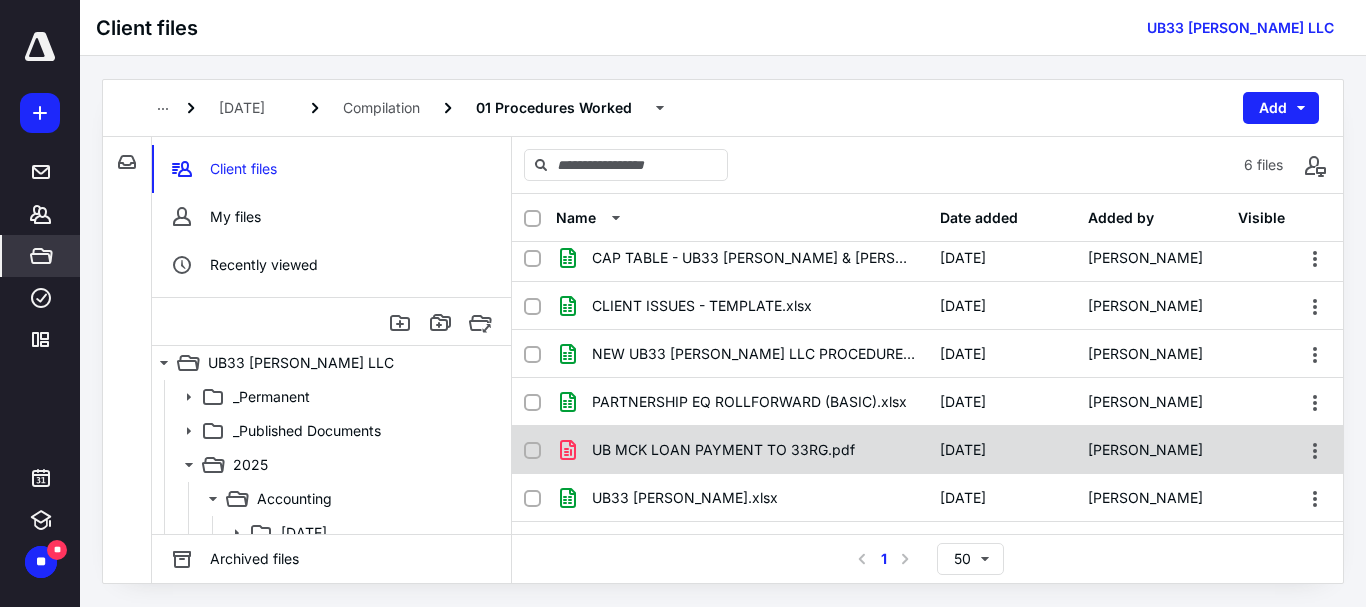 scroll, scrollTop: 0, scrollLeft: 0, axis: both 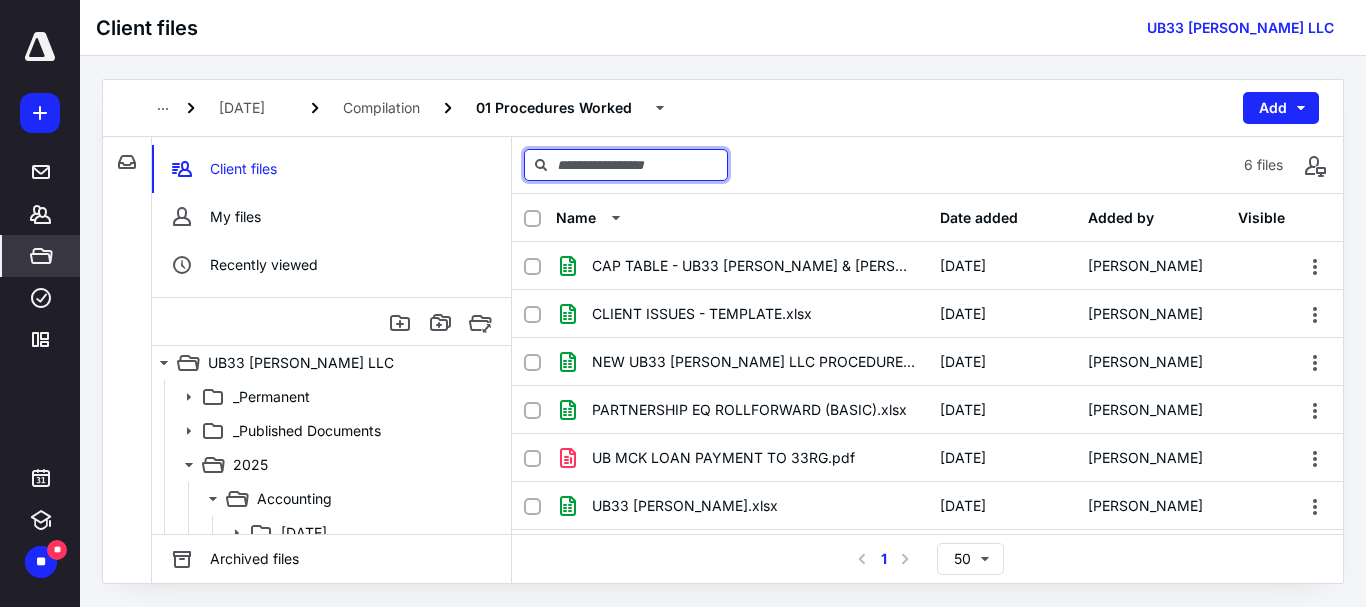 click at bounding box center (626, 165) 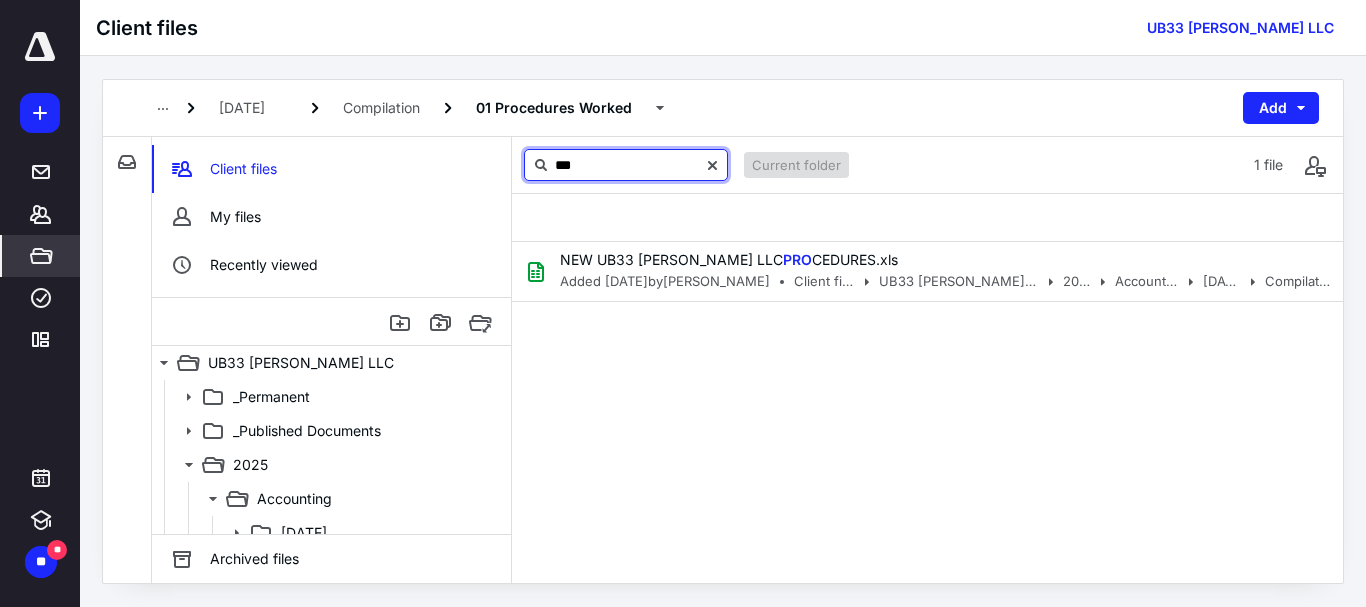type on "***" 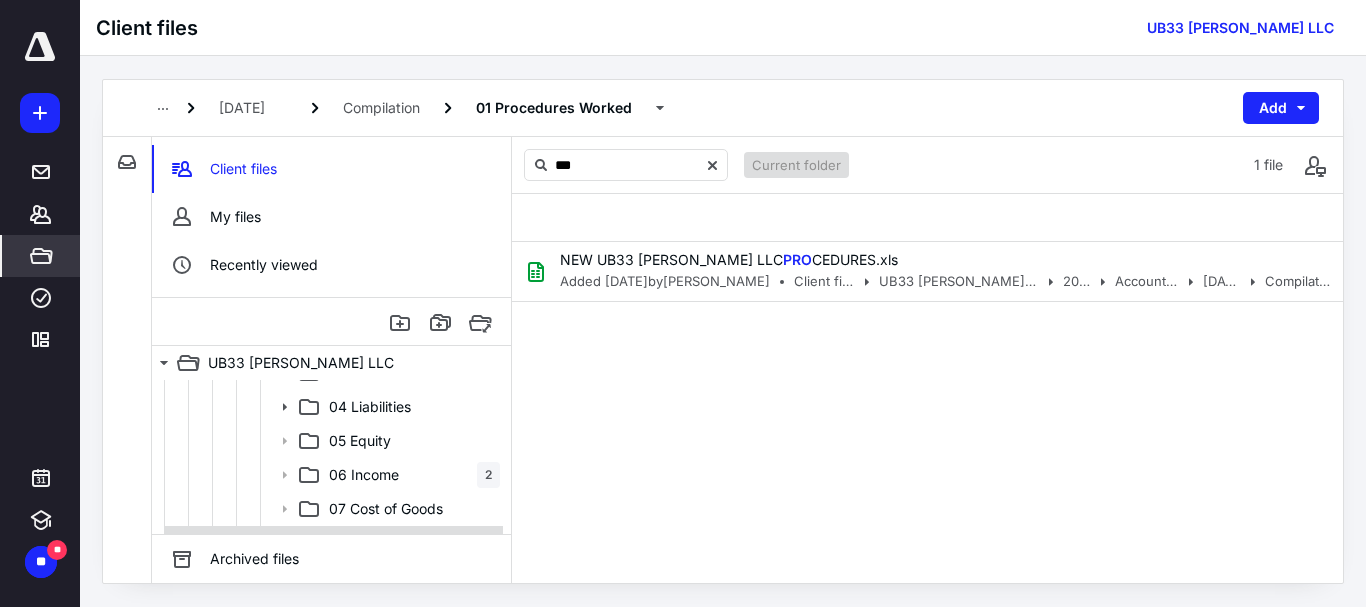 scroll, scrollTop: 400, scrollLeft: 0, axis: vertical 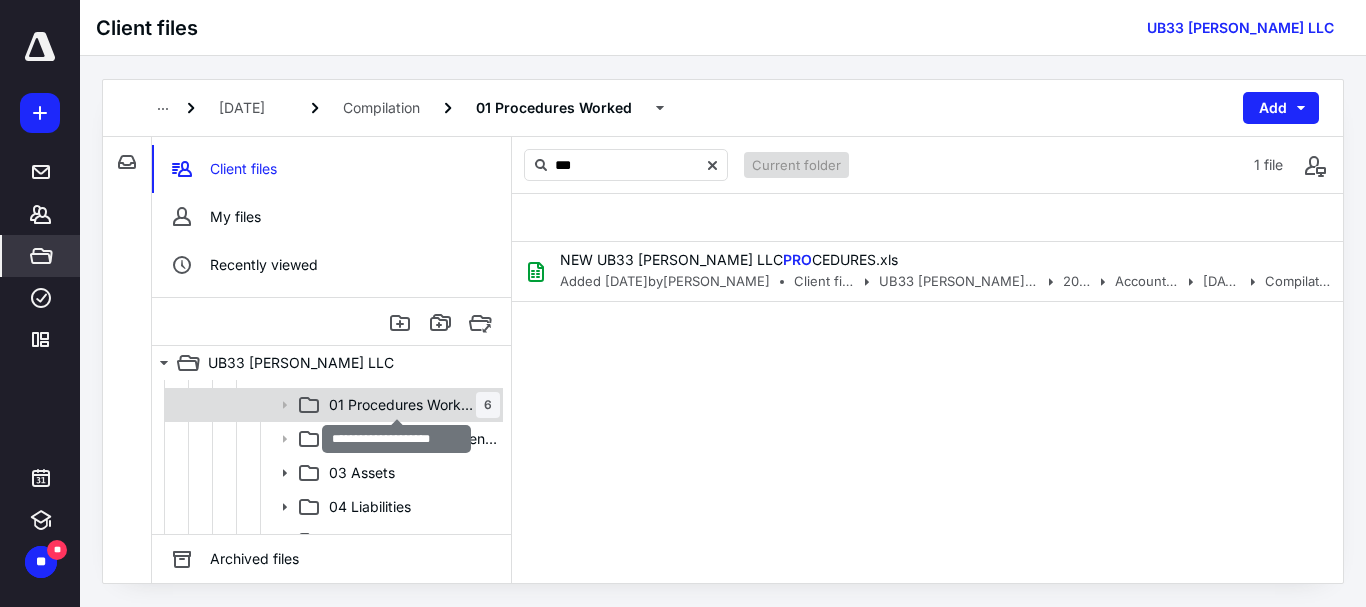 click on "01 Procedures Worked" at bounding box center (402, 405) 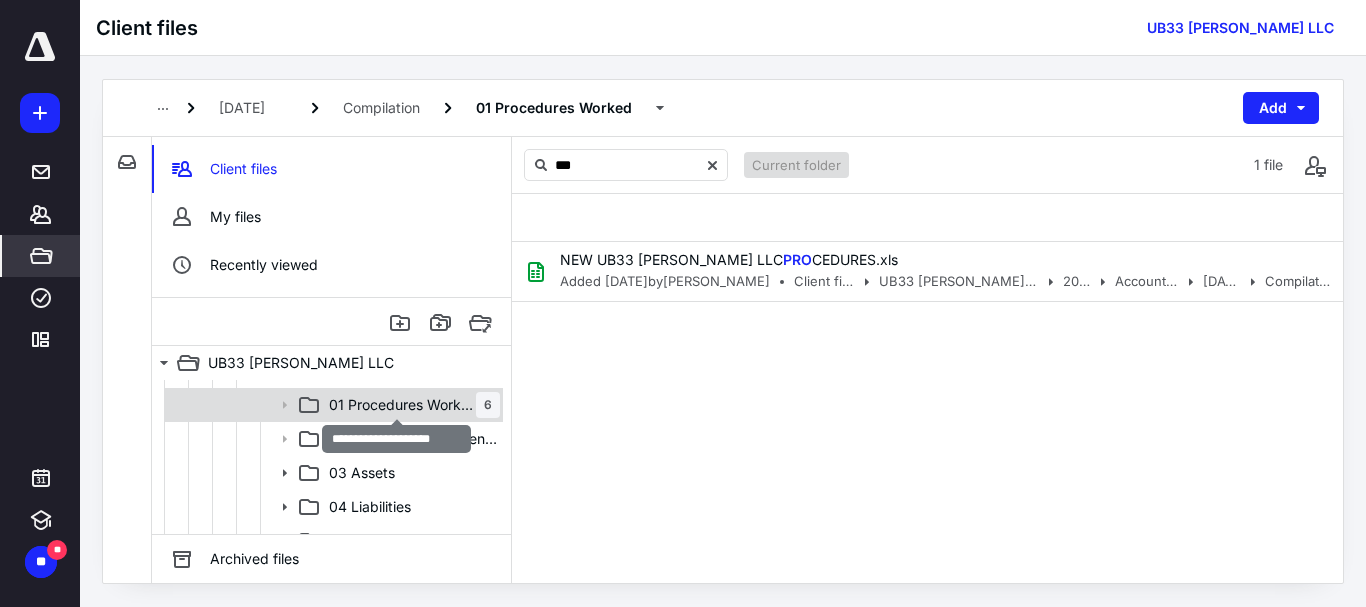 click on "01 Procedures Worked" at bounding box center (402, 405) 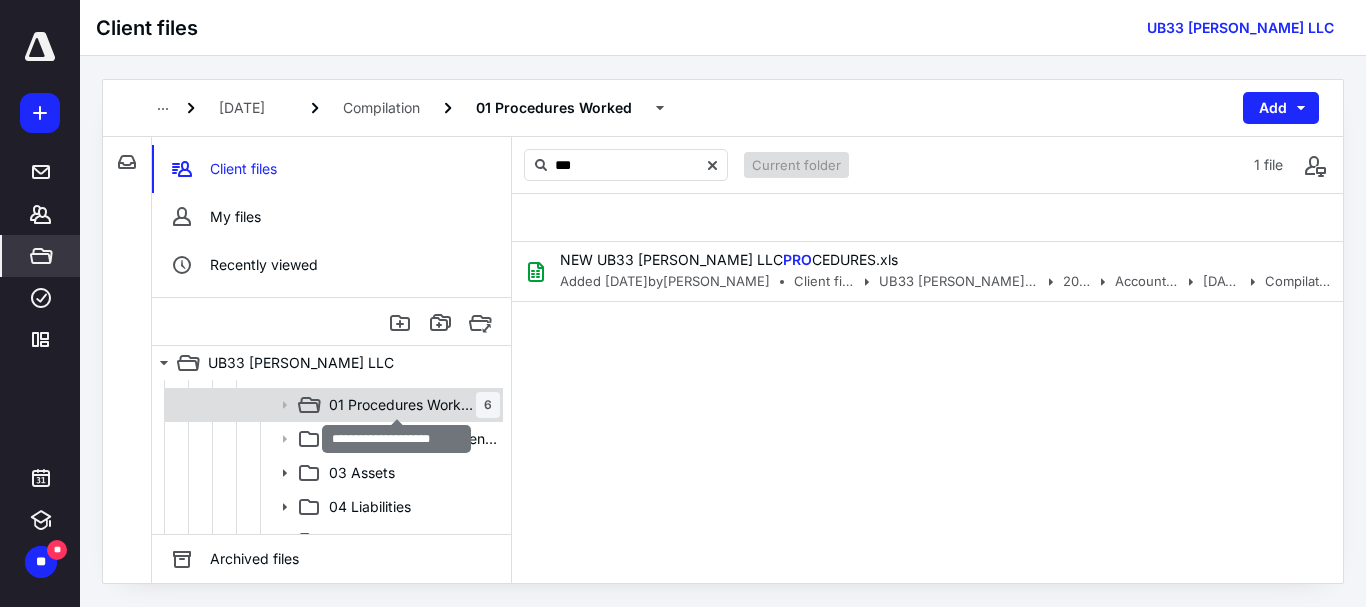 click on "01 Procedures Worked" at bounding box center [402, 405] 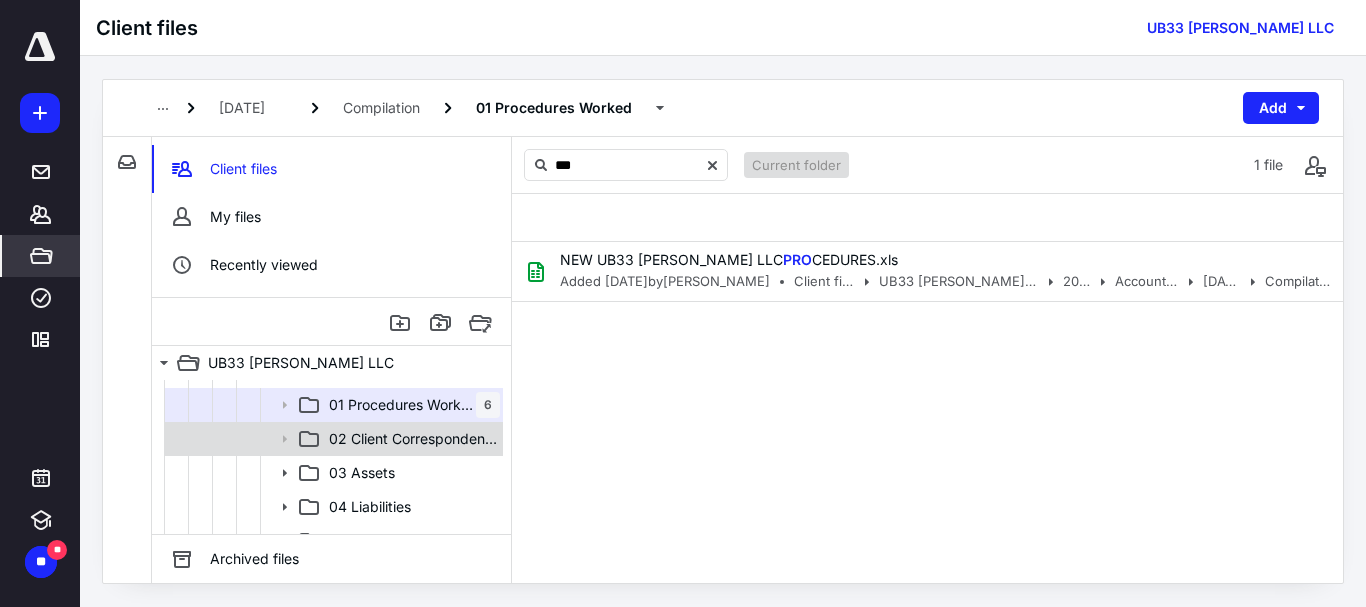 click on "02 Client Correspondence" at bounding box center (414, 439) 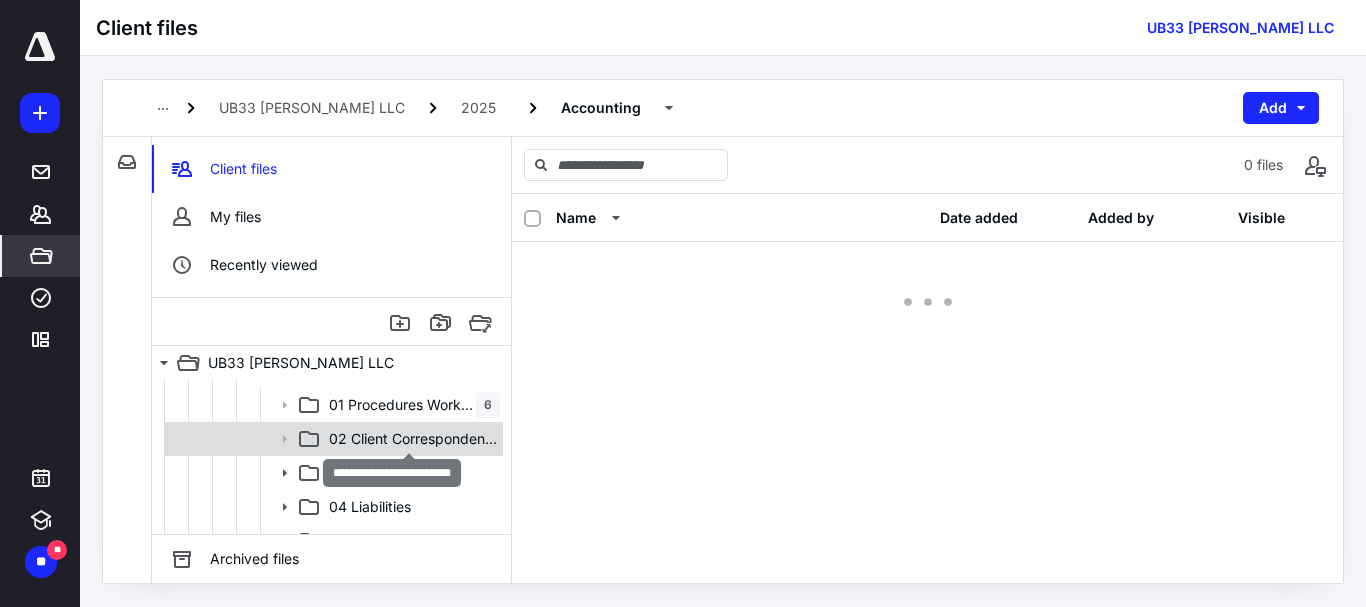 click on "02 Client Correspondence" at bounding box center (414, 439) 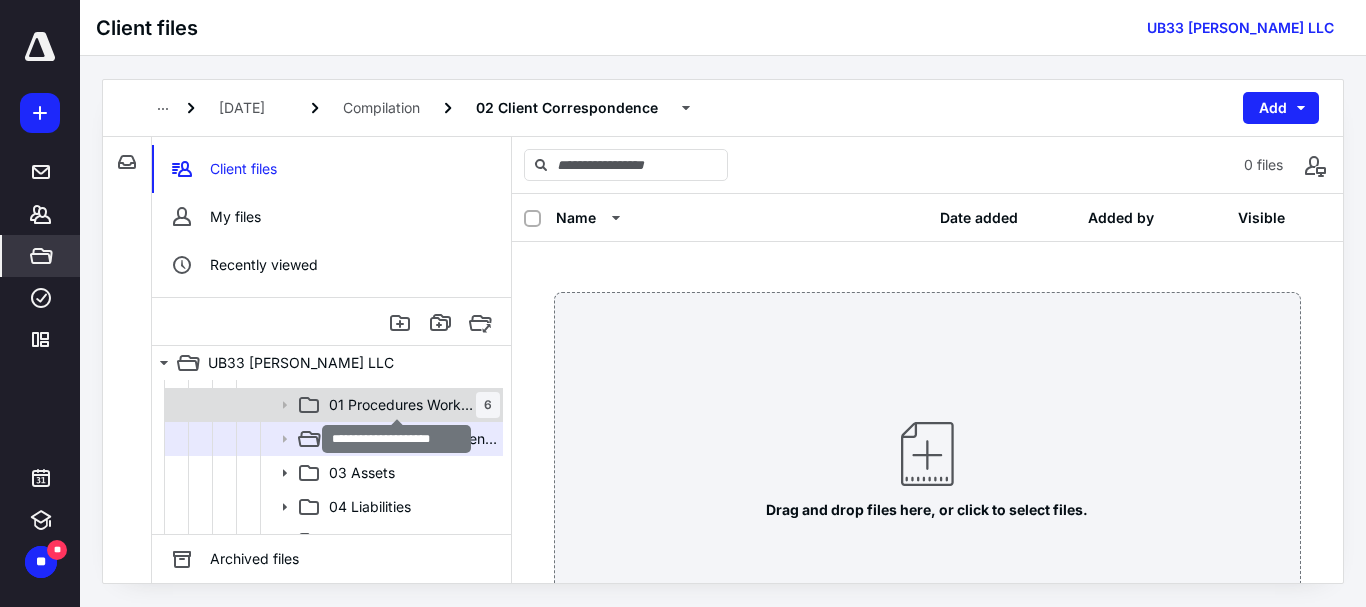 click on "01 Procedures Worked" at bounding box center [402, 405] 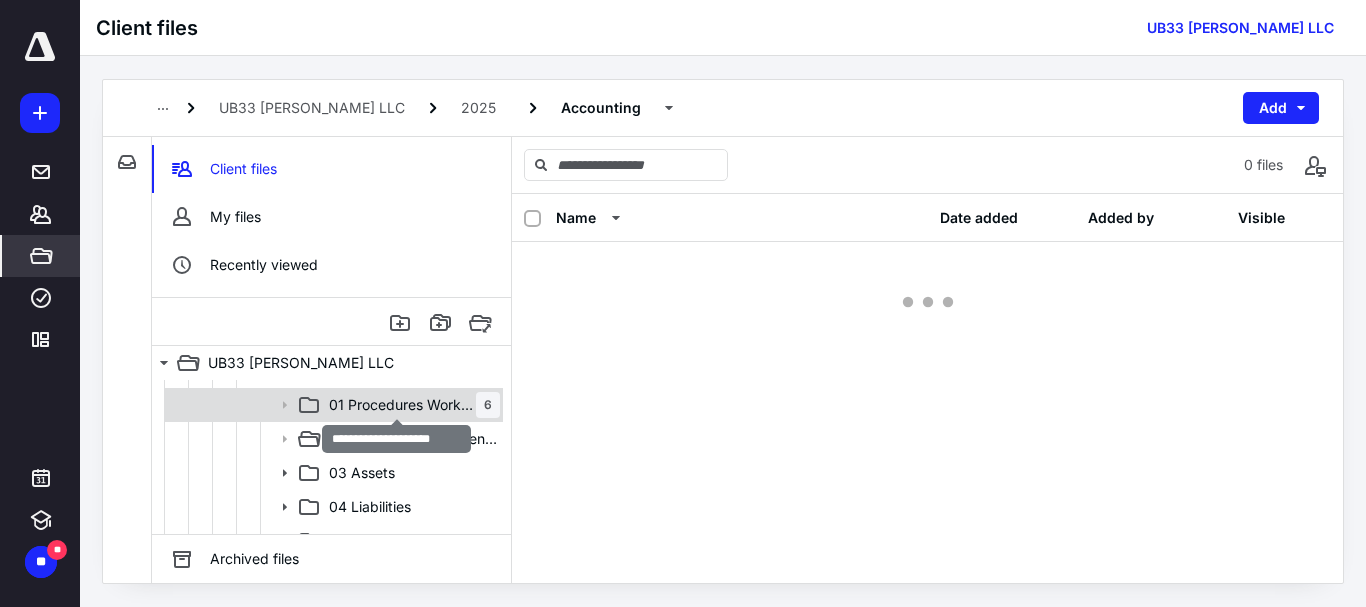 click on "01 Procedures Worked" at bounding box center [402, 405] 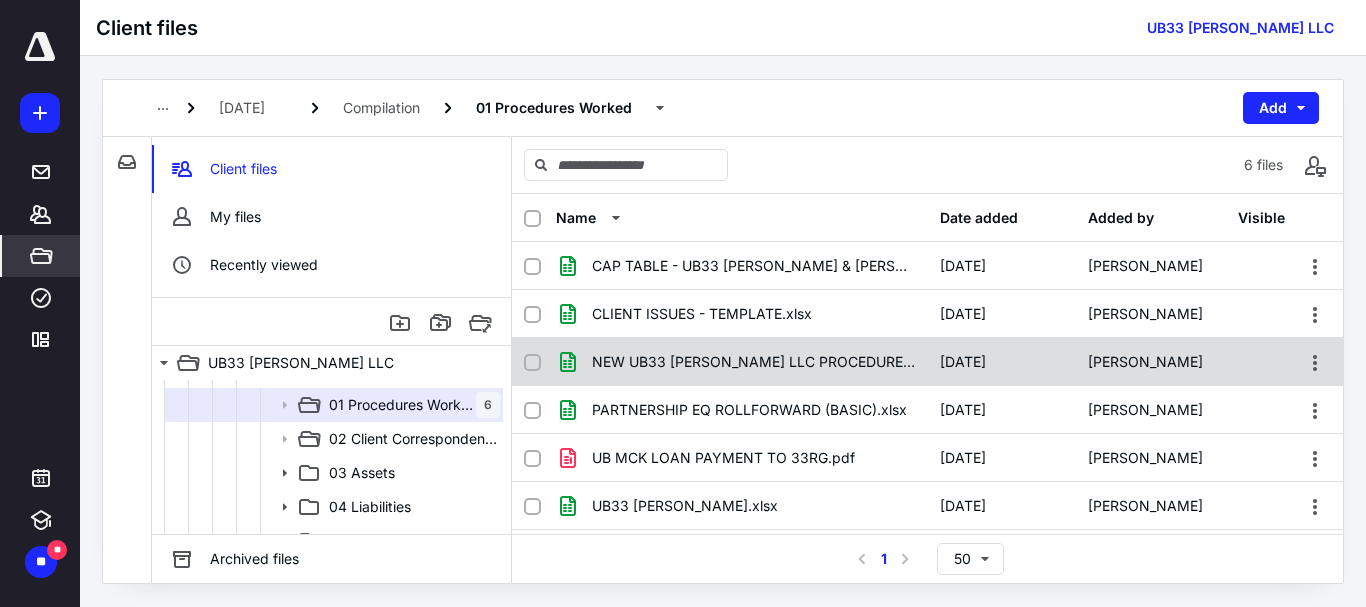 scroll, scrollTop: 8, scrollLeft: 0, axis: vertical 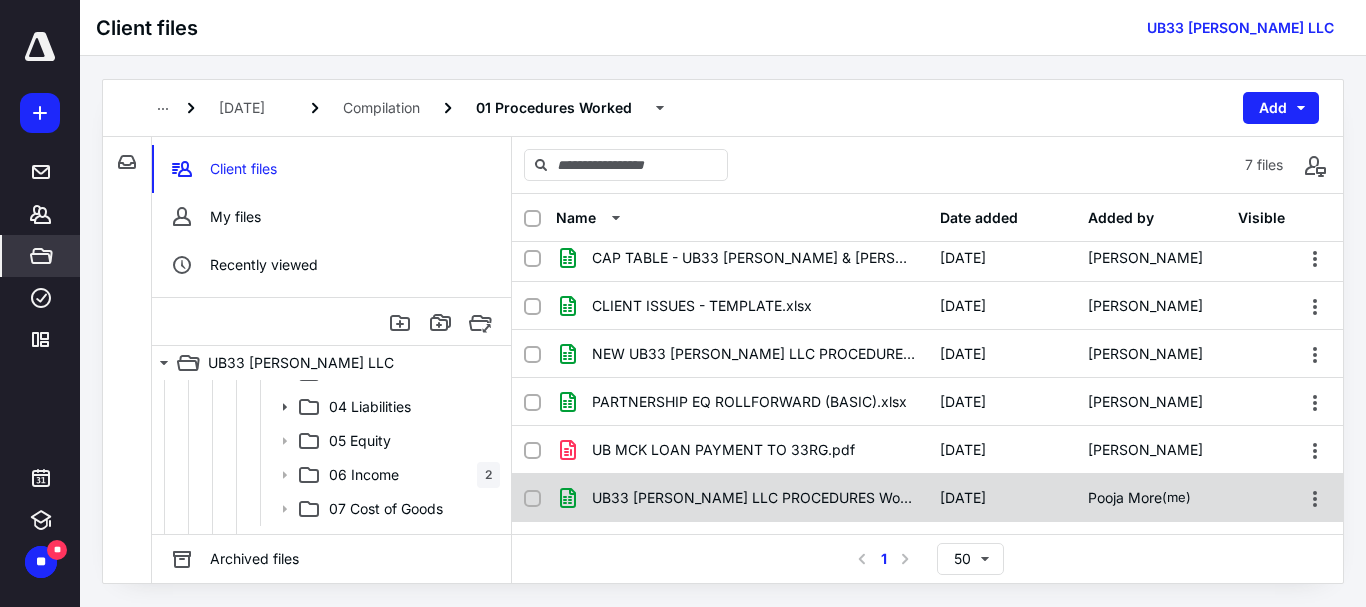 click on "UB33 [PERSON_NAME] LLC PROCEDURES Worked- 0525.xls" at bounding box center (754, 498) 